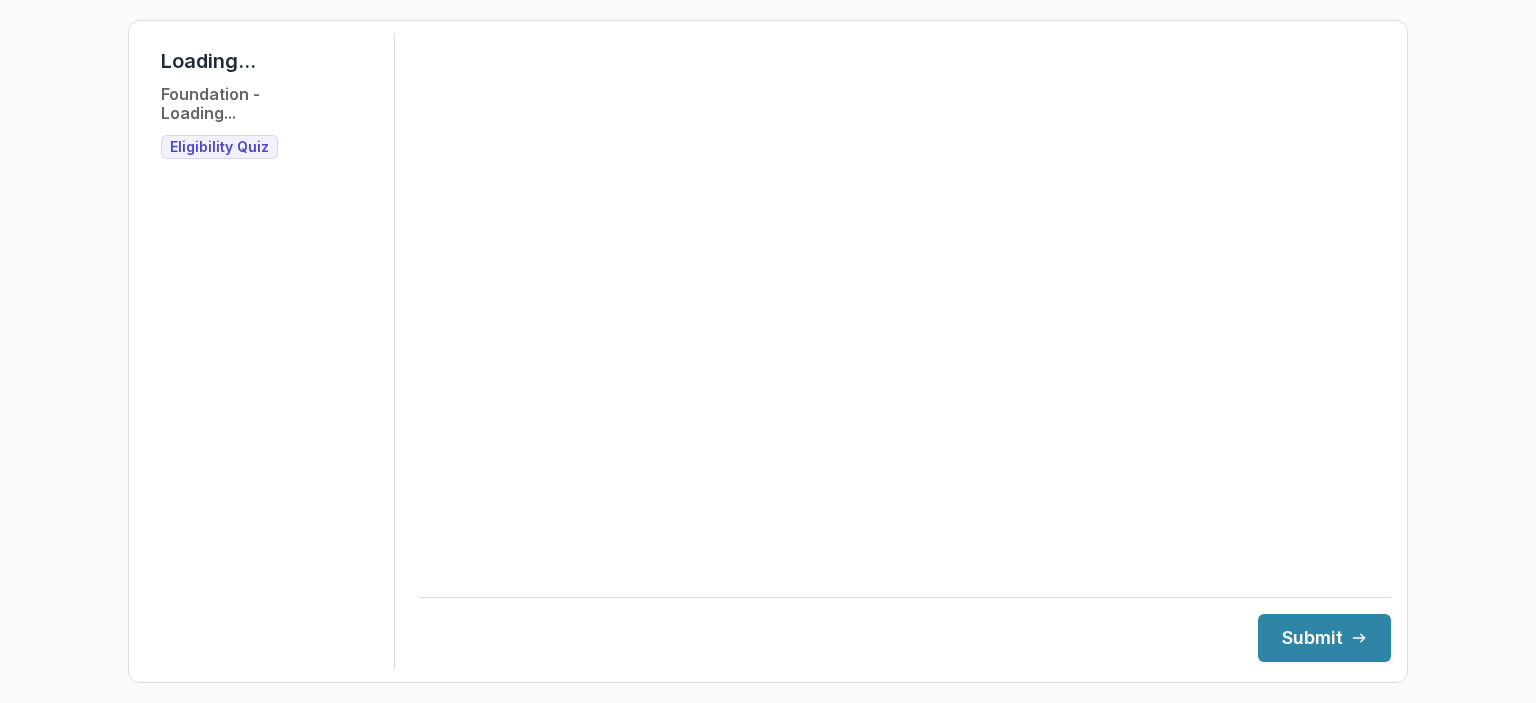 scroll, scrollTop: 0, scrollLeft: 0, axis: both 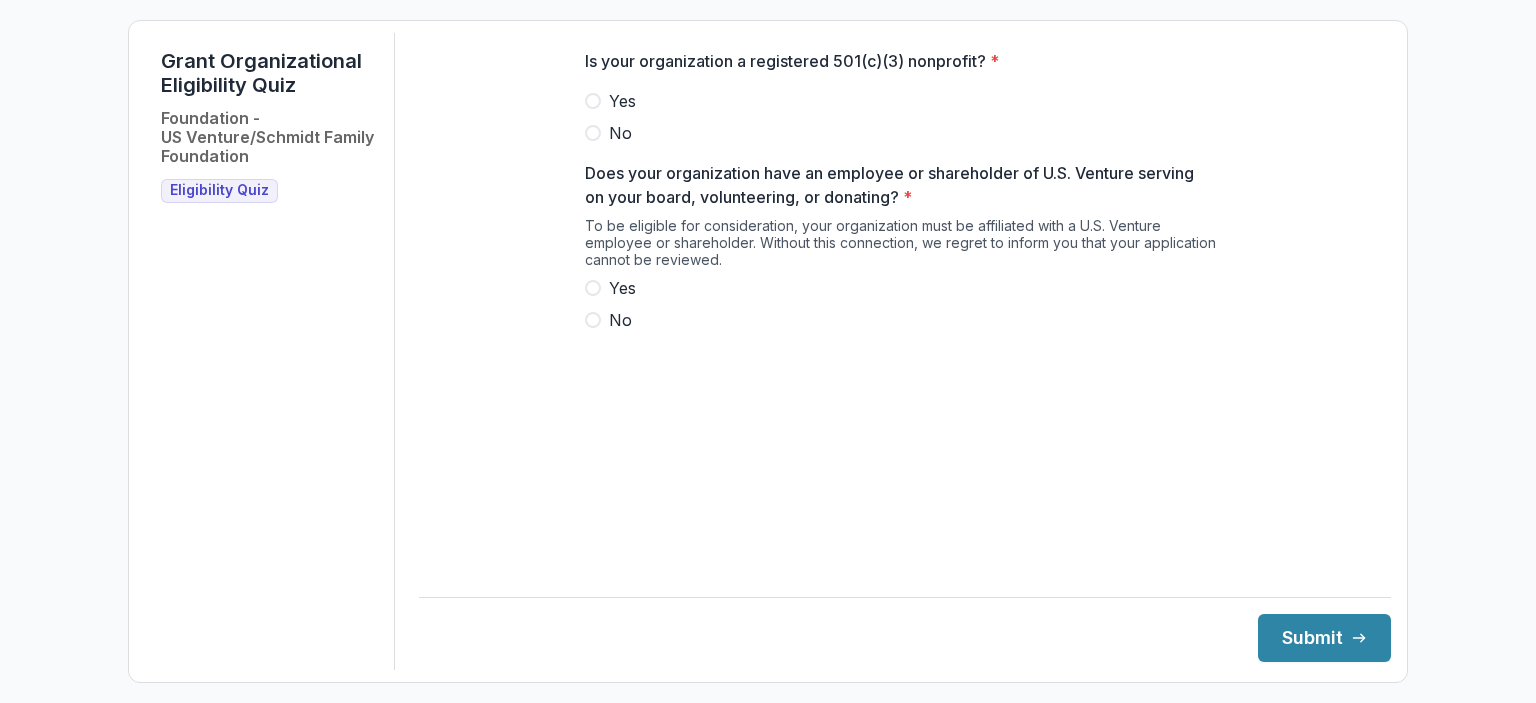 click at bounding box center [593, 101] 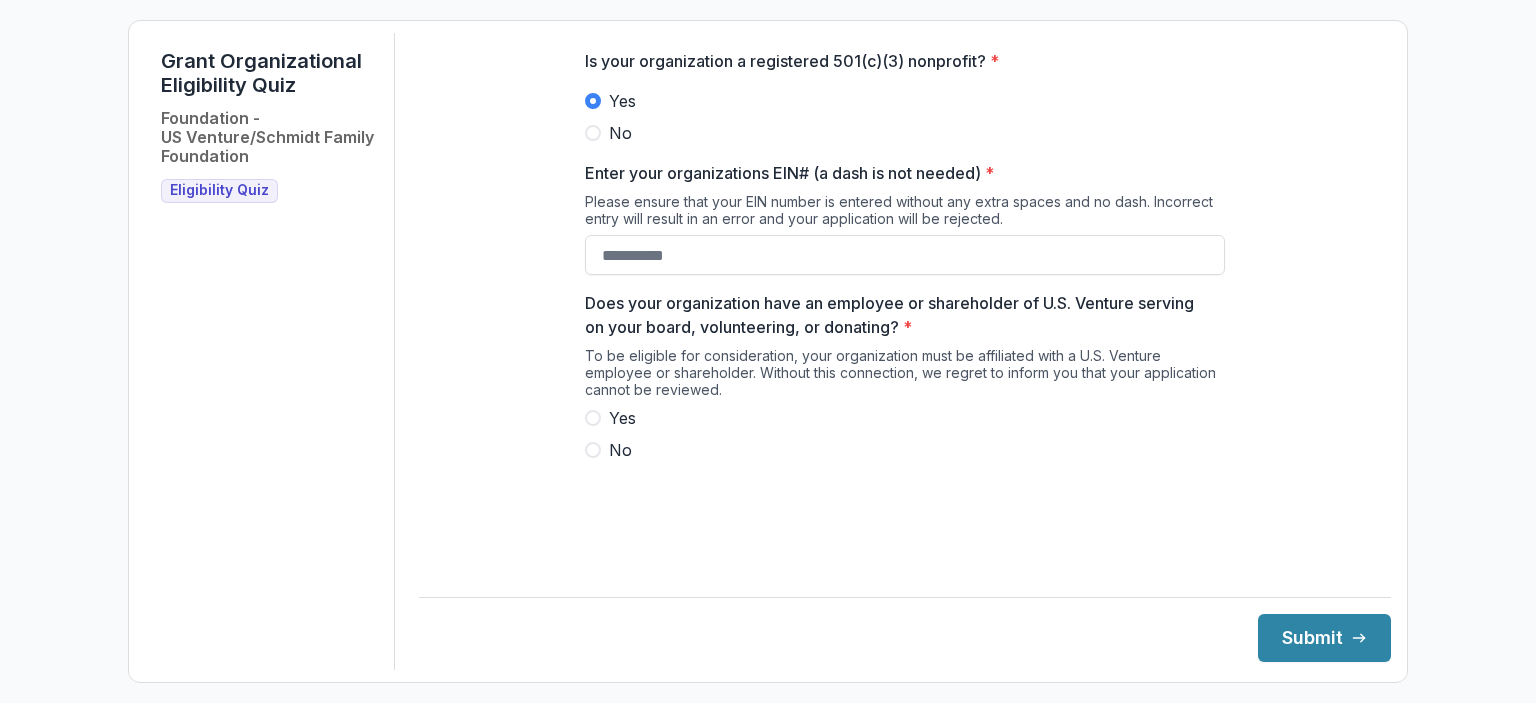 click at bounding box center [593, 133] 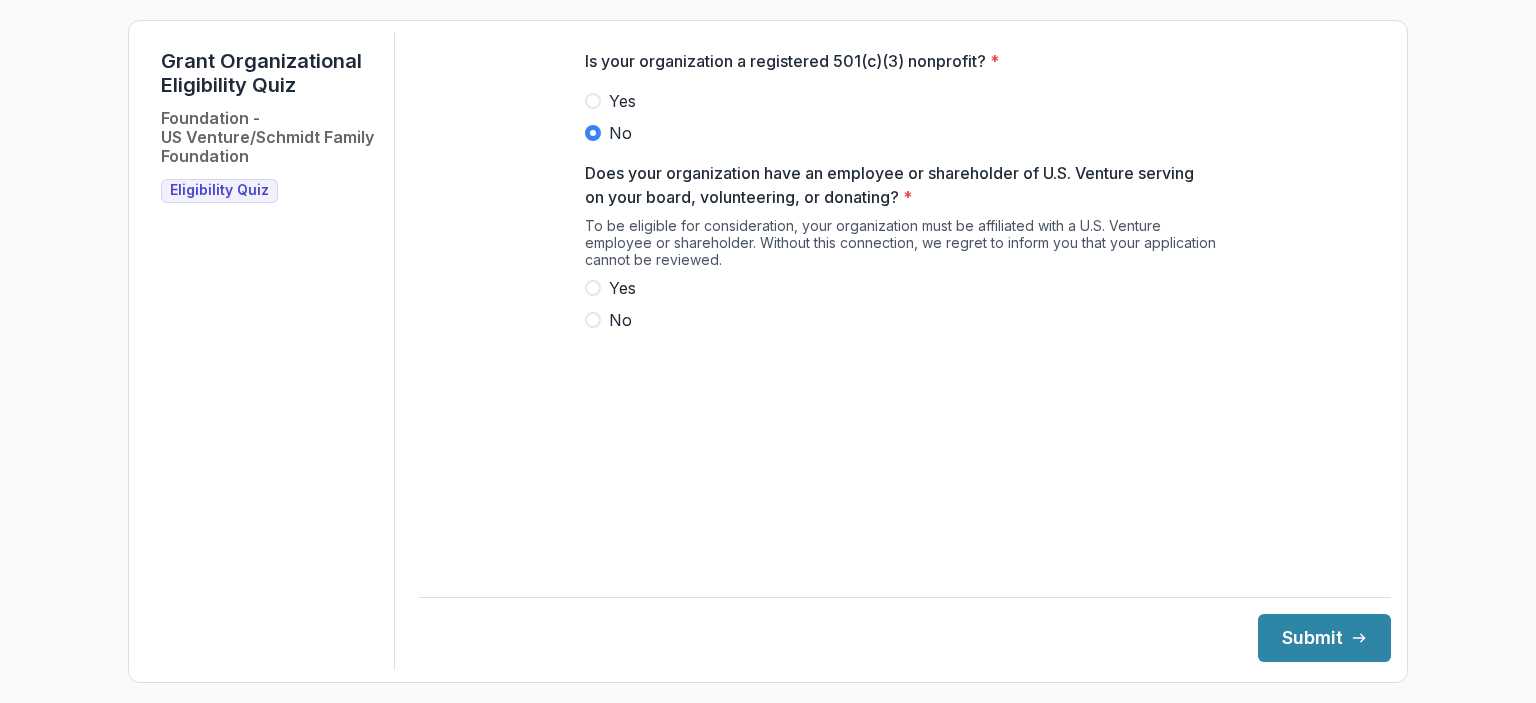 click on "Yes" at bounding box center (905, 288) 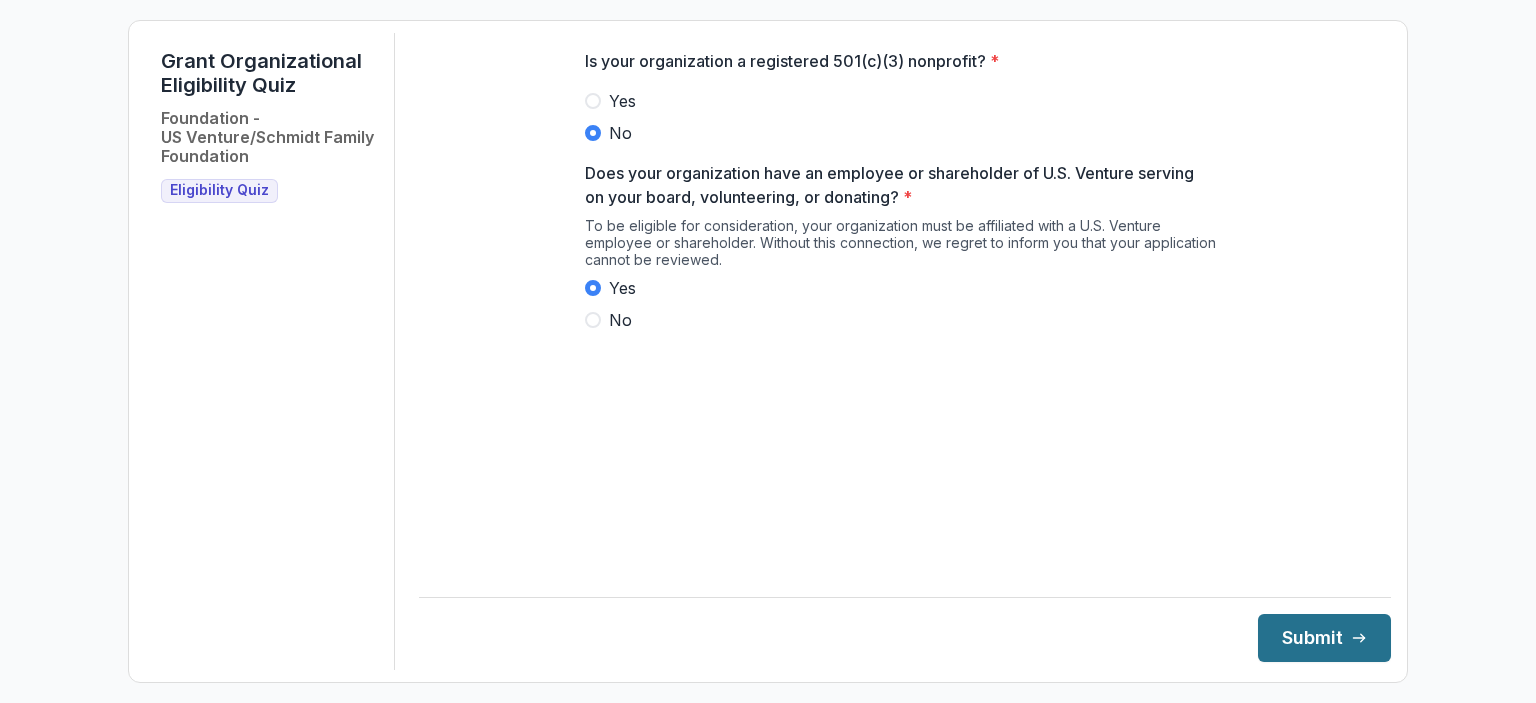 click on "Submit" at bounding box center [1324, 638] 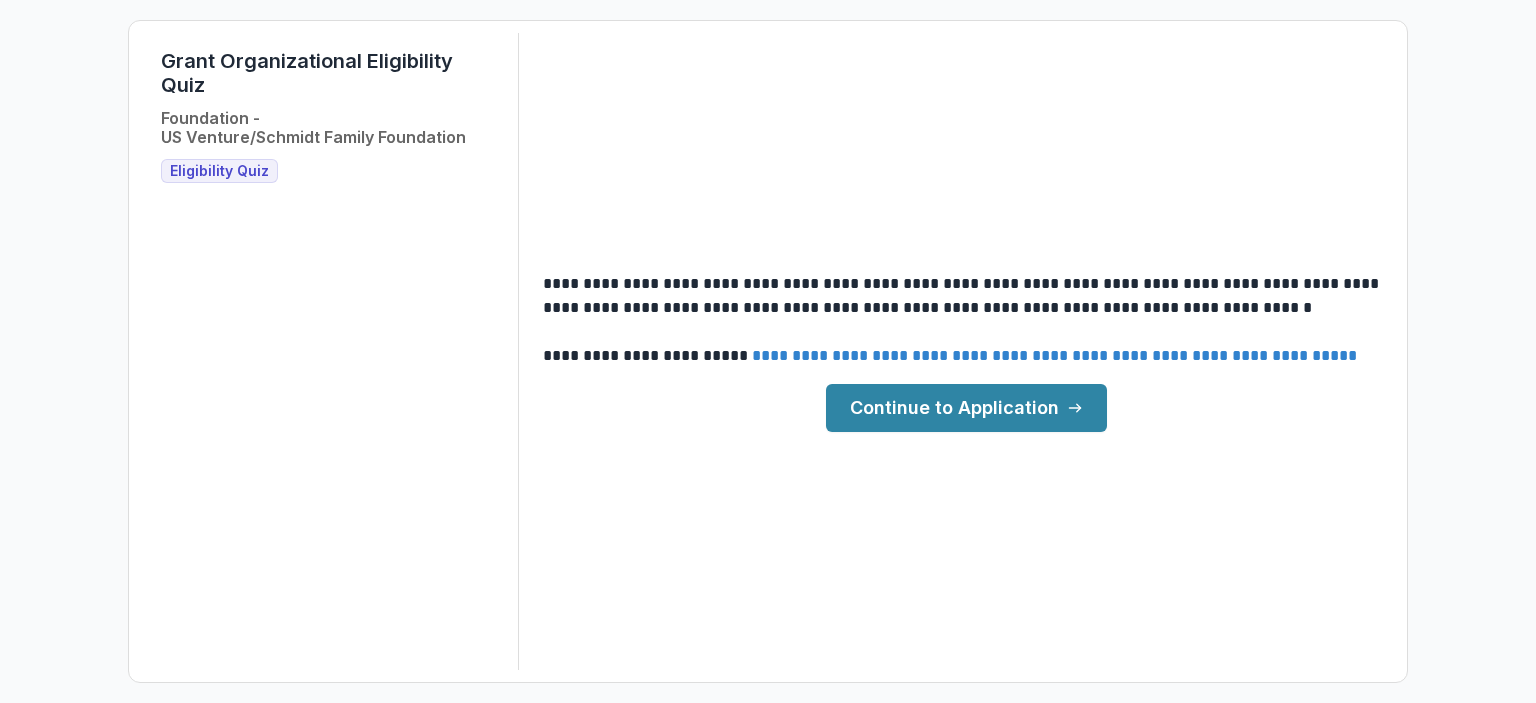 click on "Continue to Application" at bounding box center [966, 408] 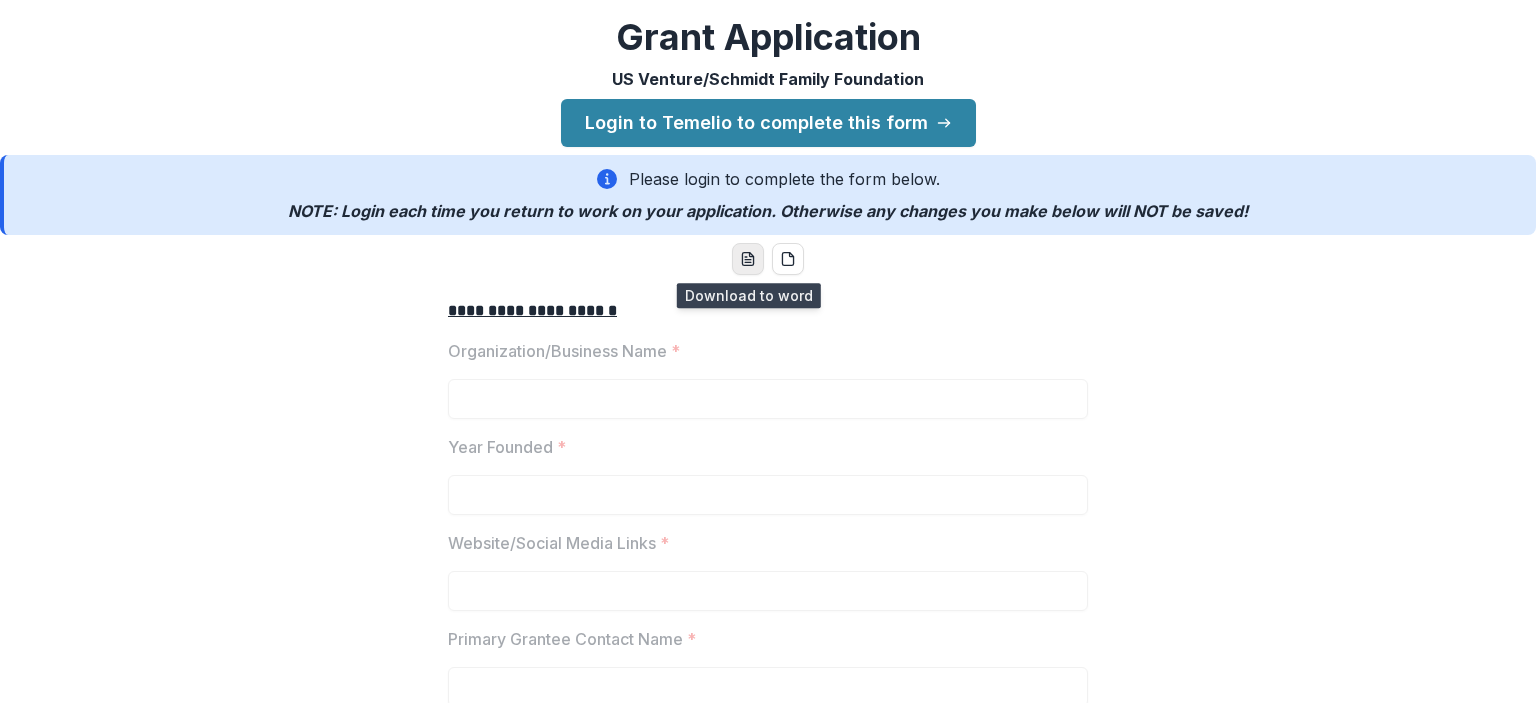 click 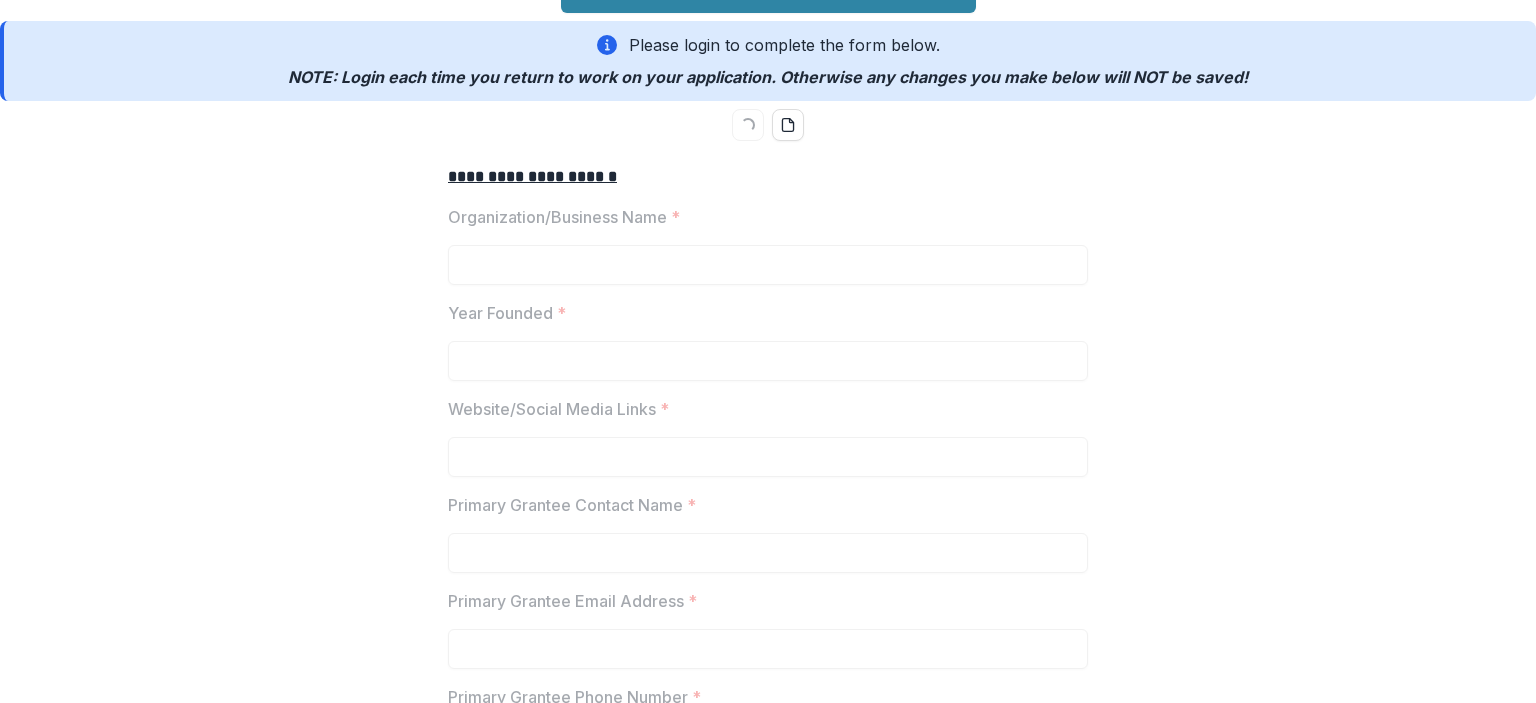 scroll, scrollTop: 0, scrollLeft: 0, axis: both 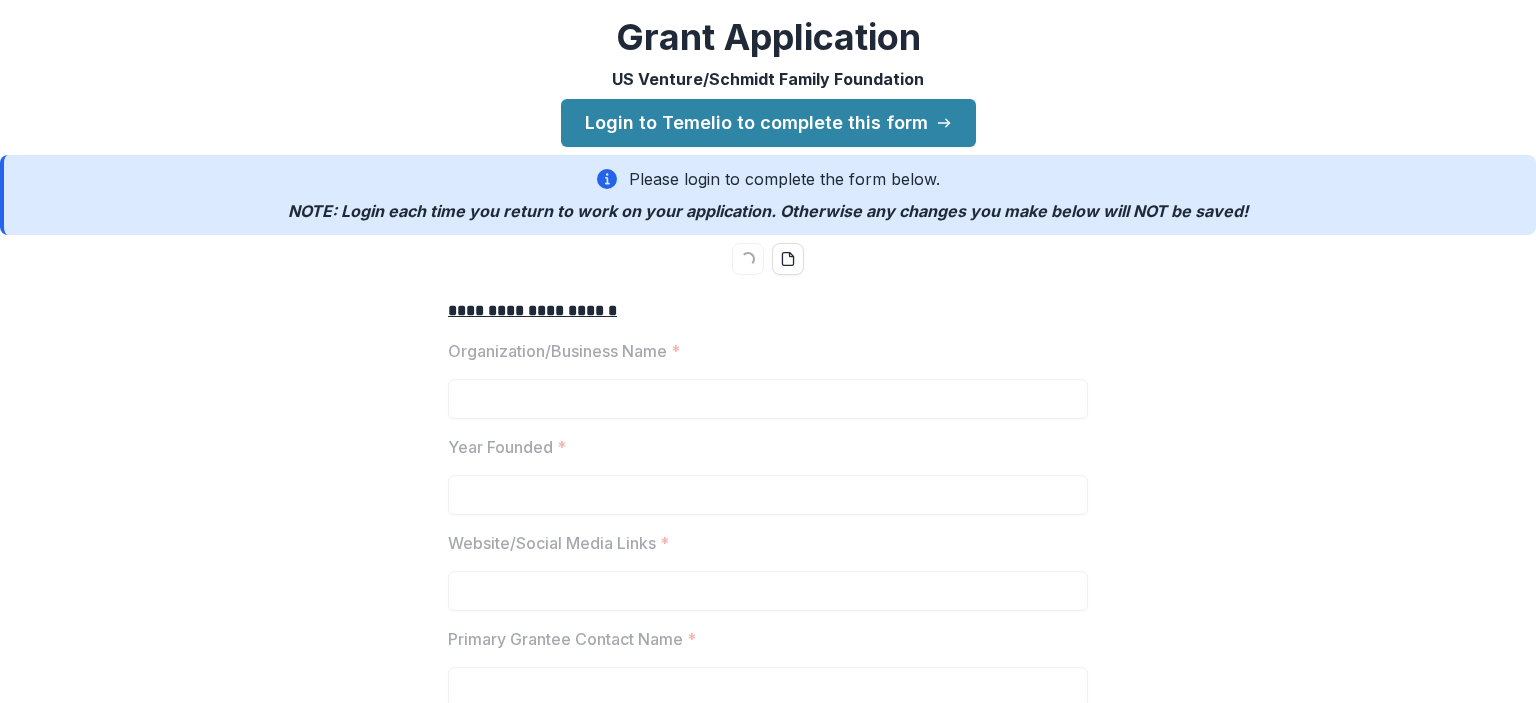 click on "Organization/Business Name *" at bounding box center [762, 351] 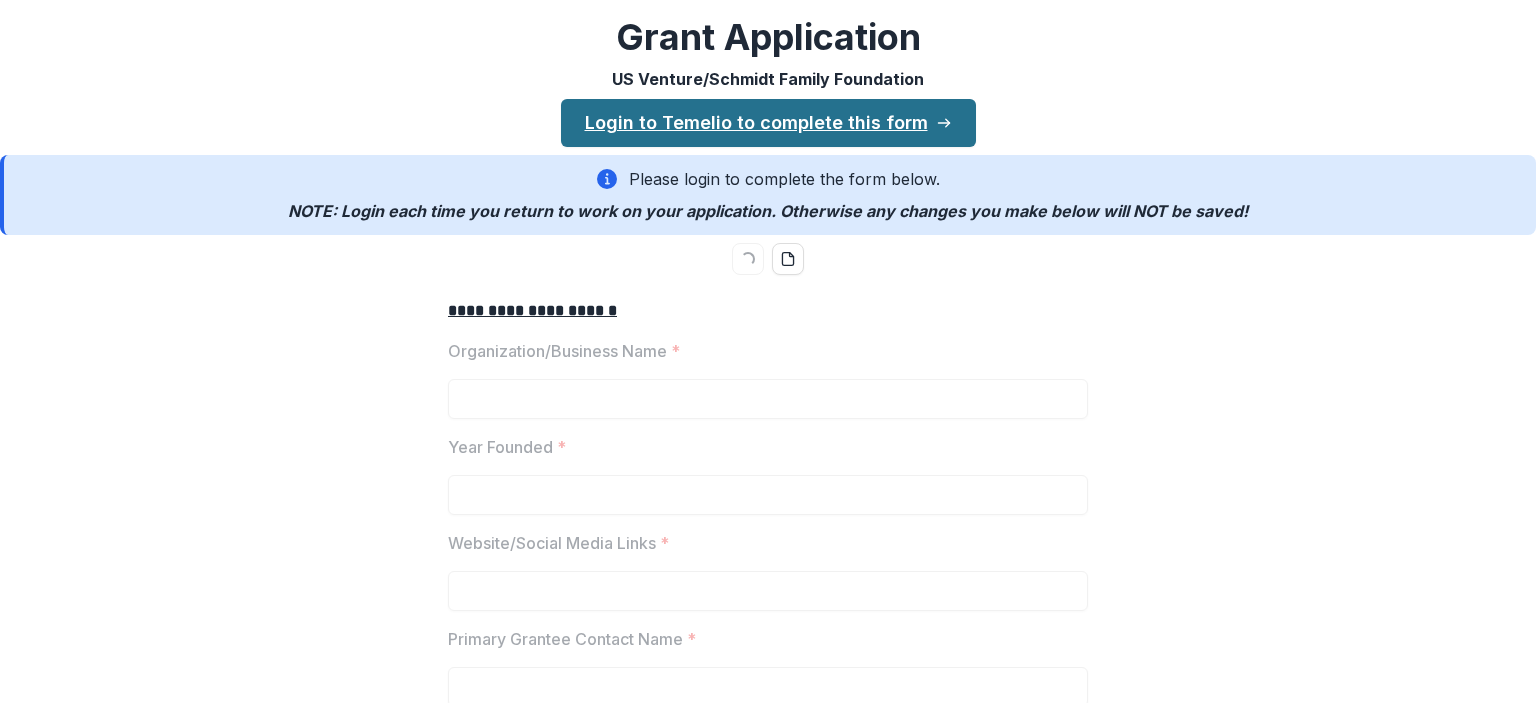 click on "Login to Temelio to complete this form" at bounding box center (768, 123) 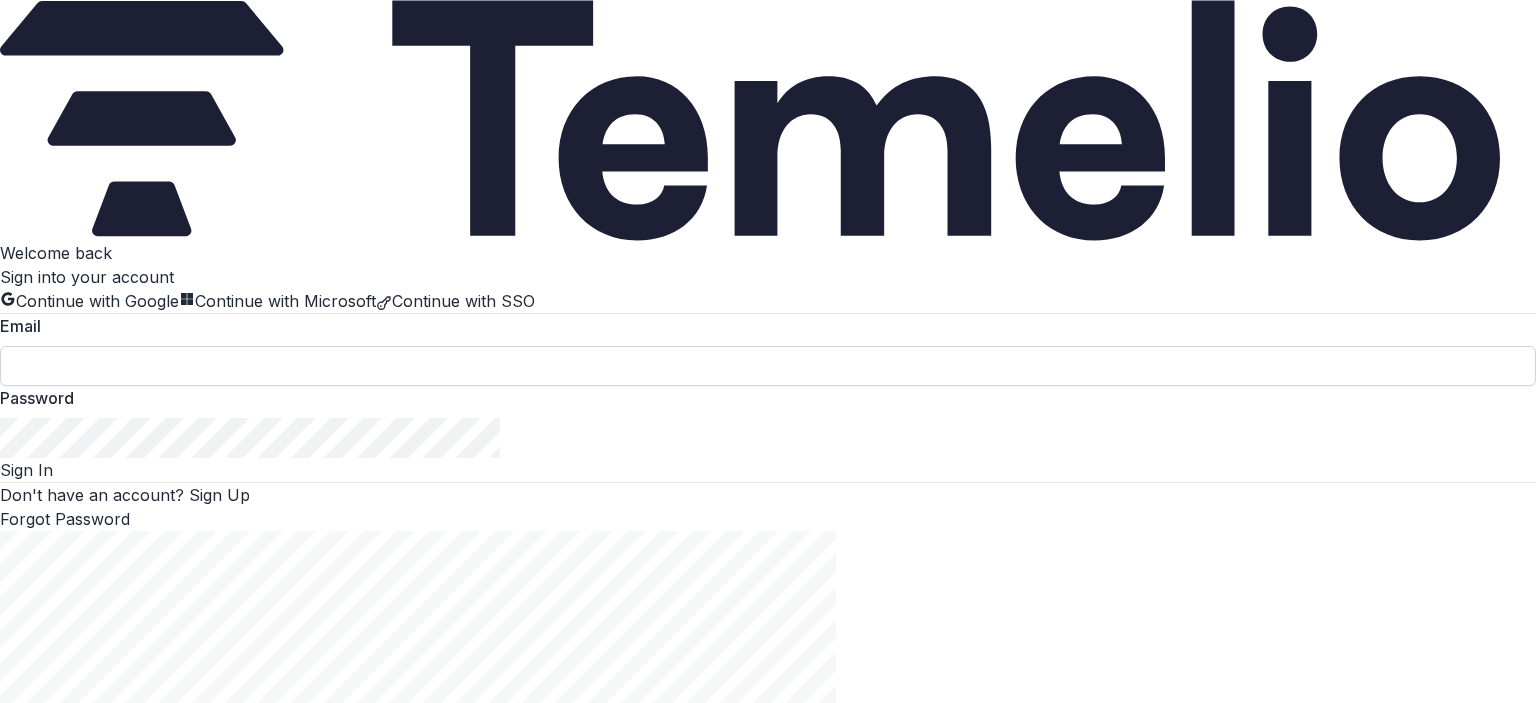 click at bounding box center (768, 366) 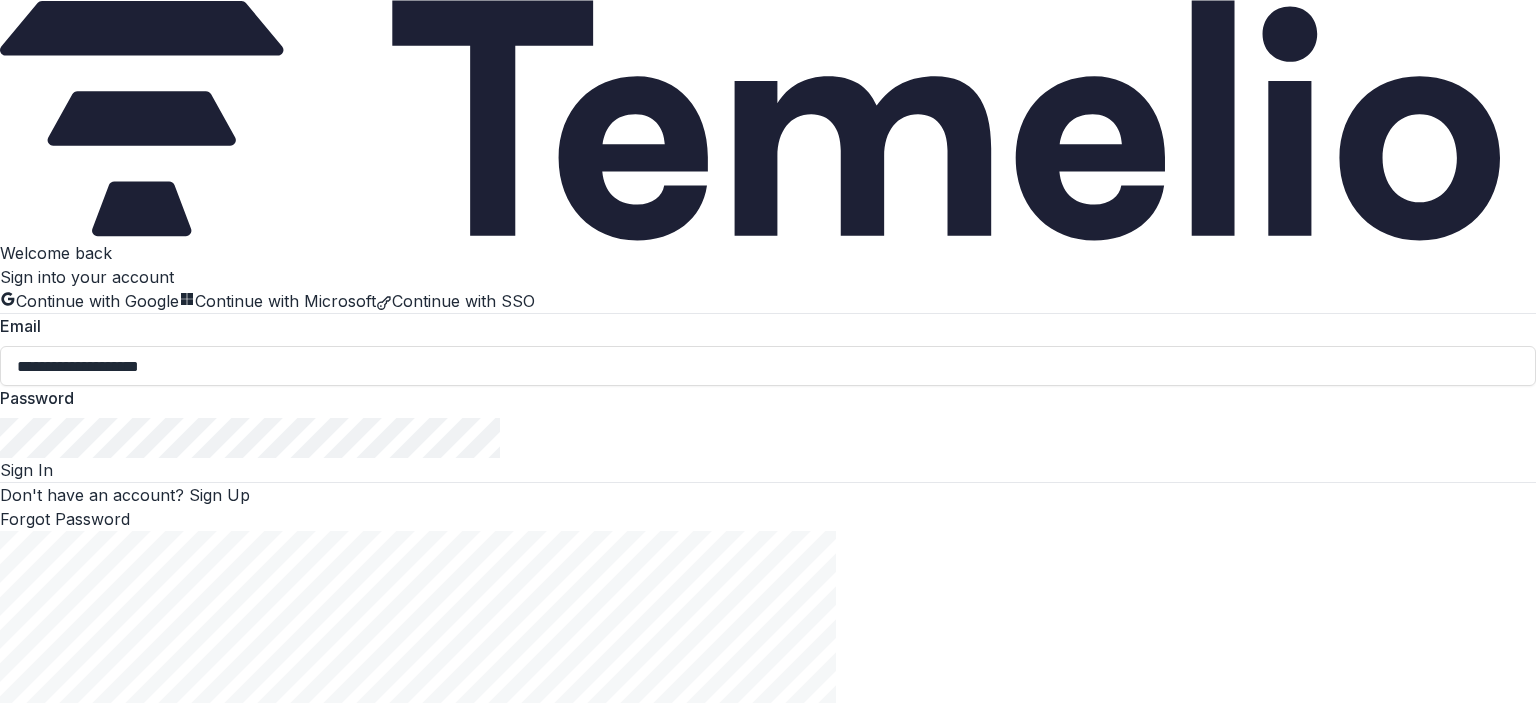 click 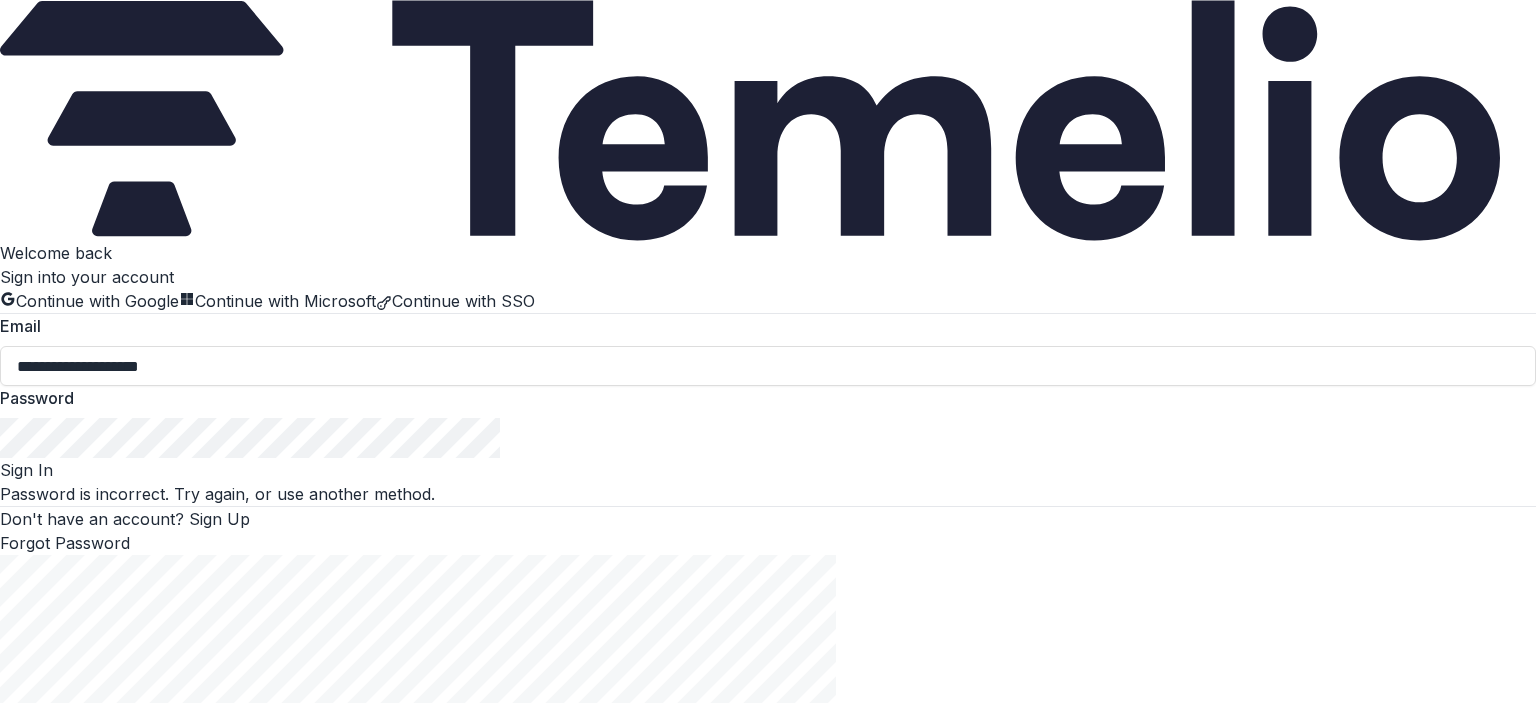 click on "Sign In" at bounding box center [26, 470] 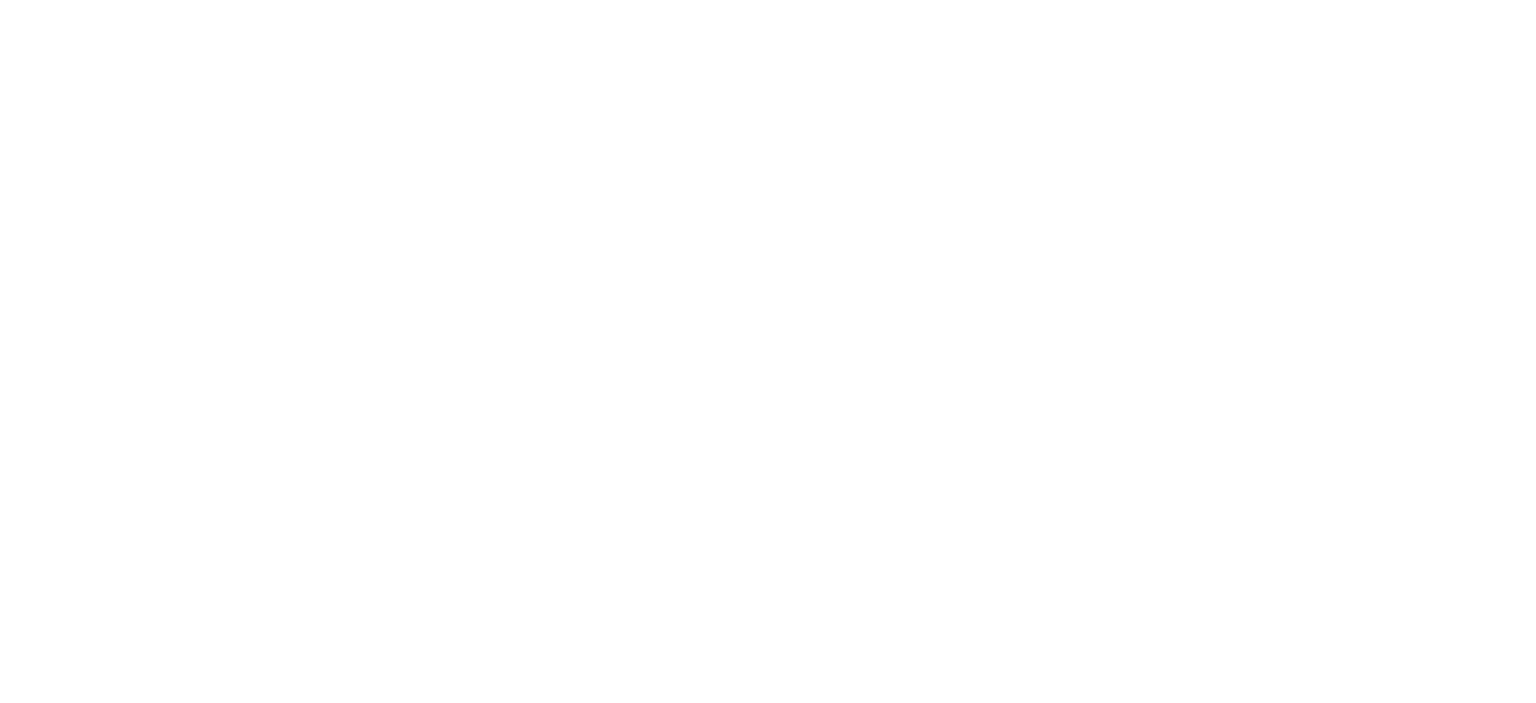 scroll, scrollTop: 0, scrollLeft: 0, axis: both 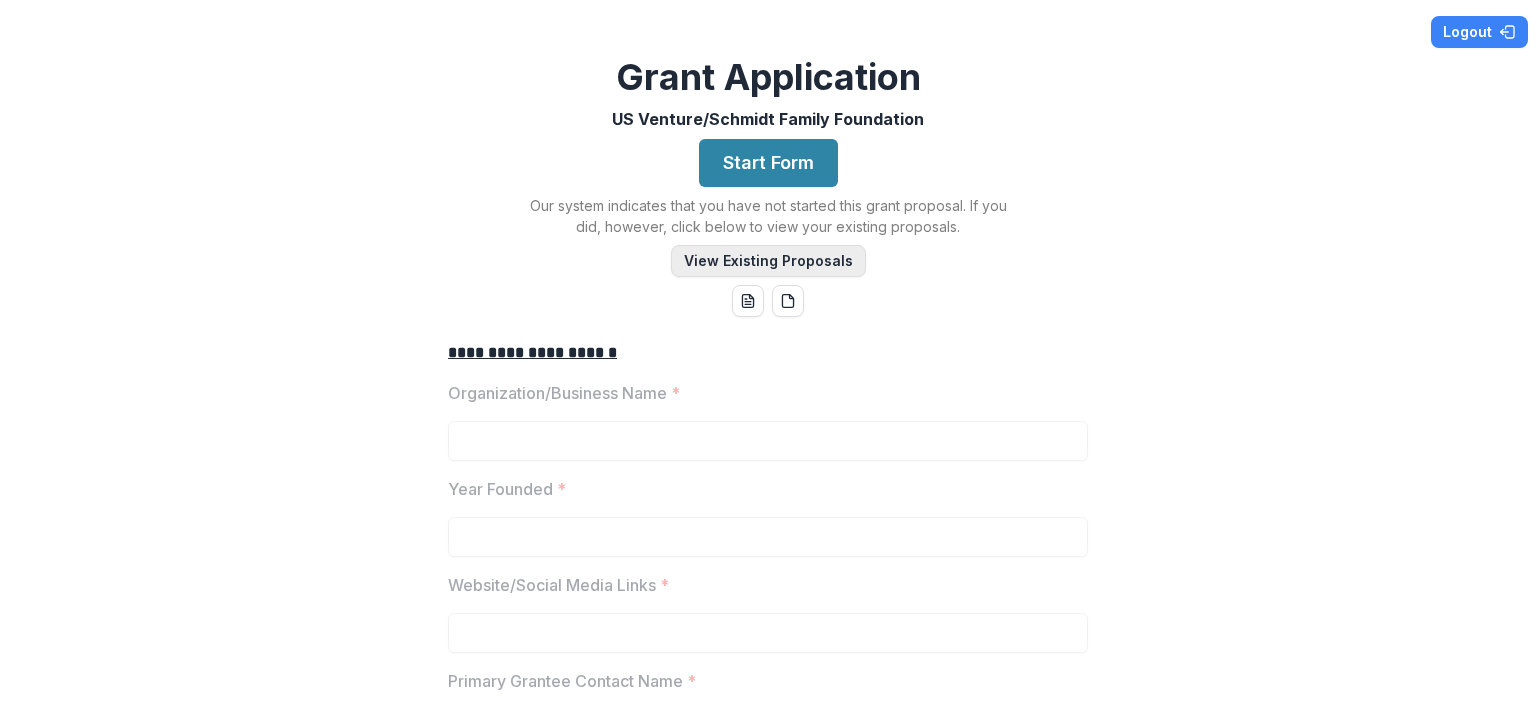 click on "View Existing Proposals" at bounding box center (768, 261) 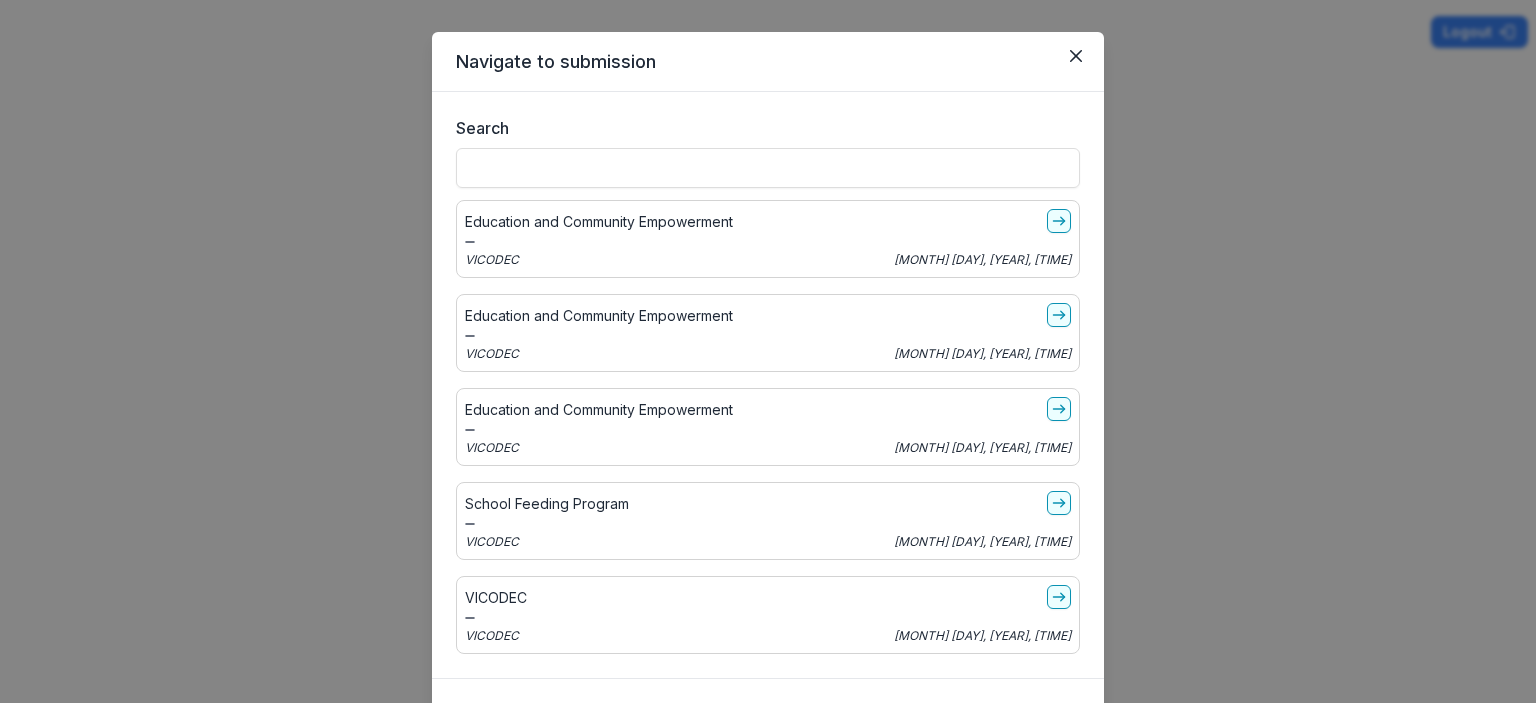scroll, scrollTop: 31, scrollLeft: 0, axis: vertical 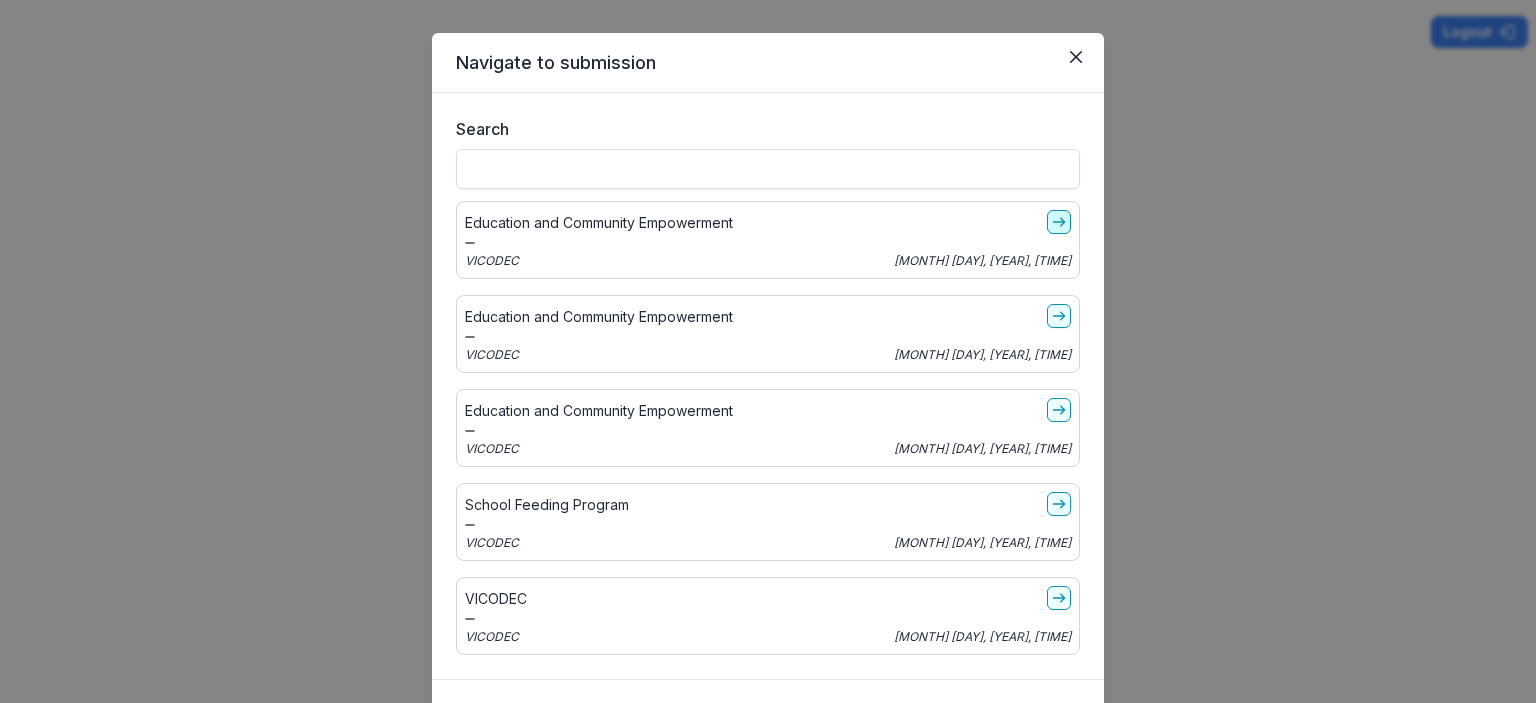 click 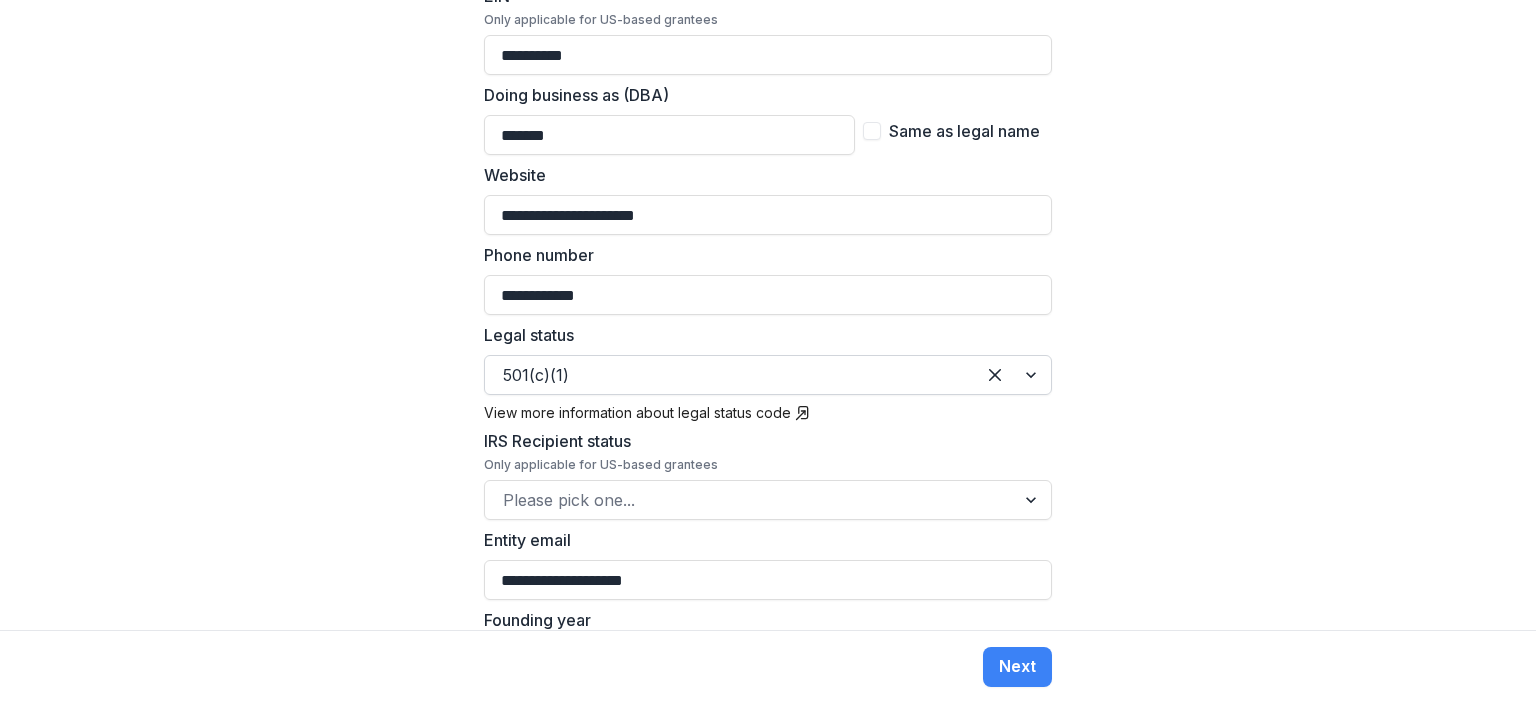 scroll, scrollTop: 600, scrollLeft: 0, axis: vertical 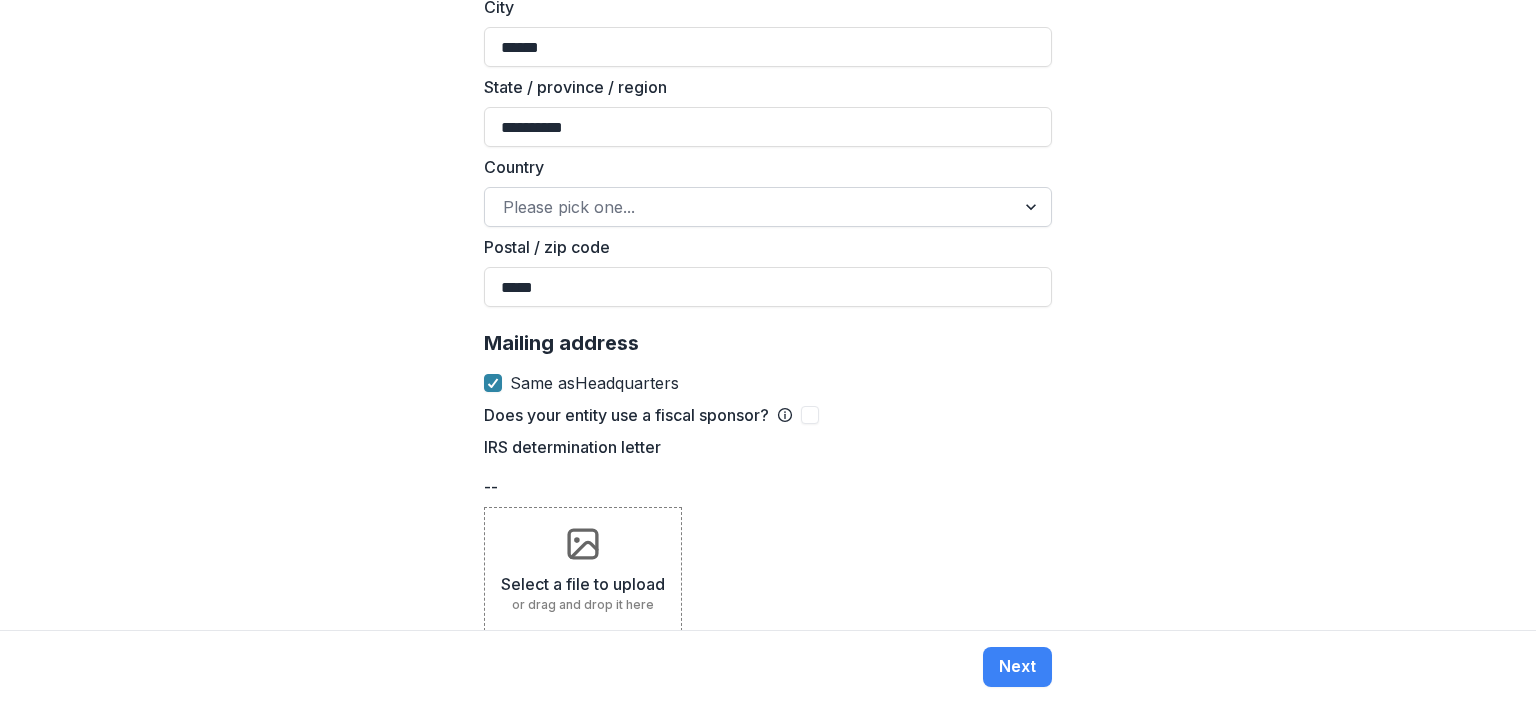 click at bounding box center (750, 207) 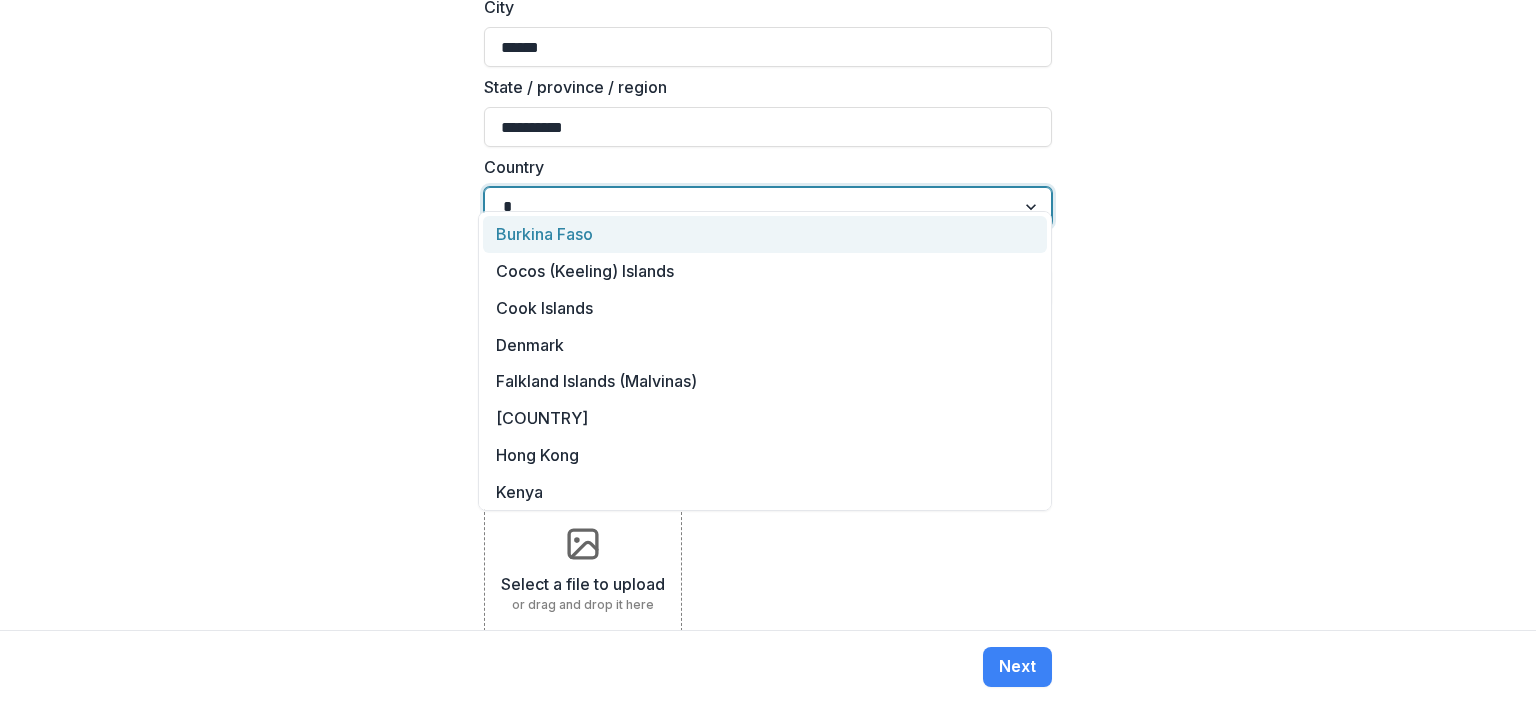 type on "*****" 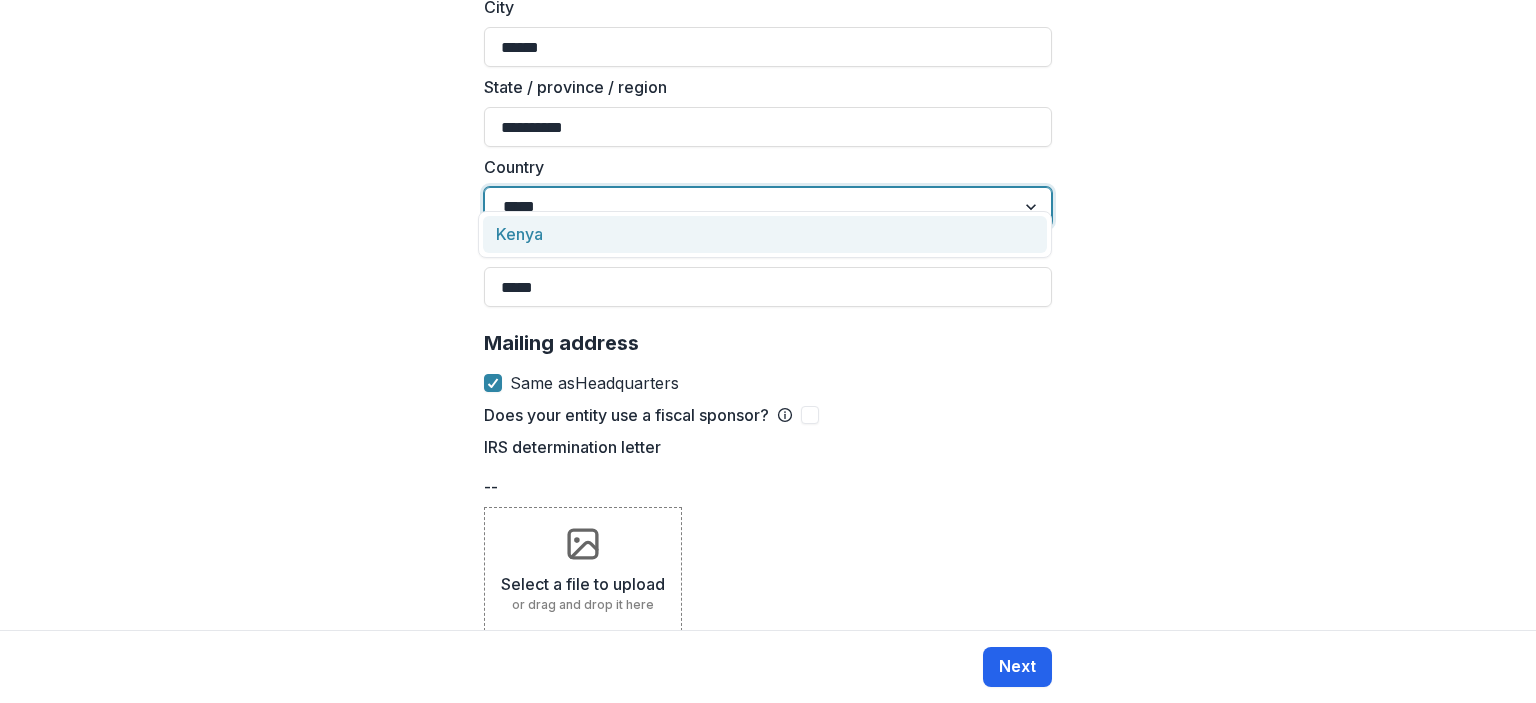 type 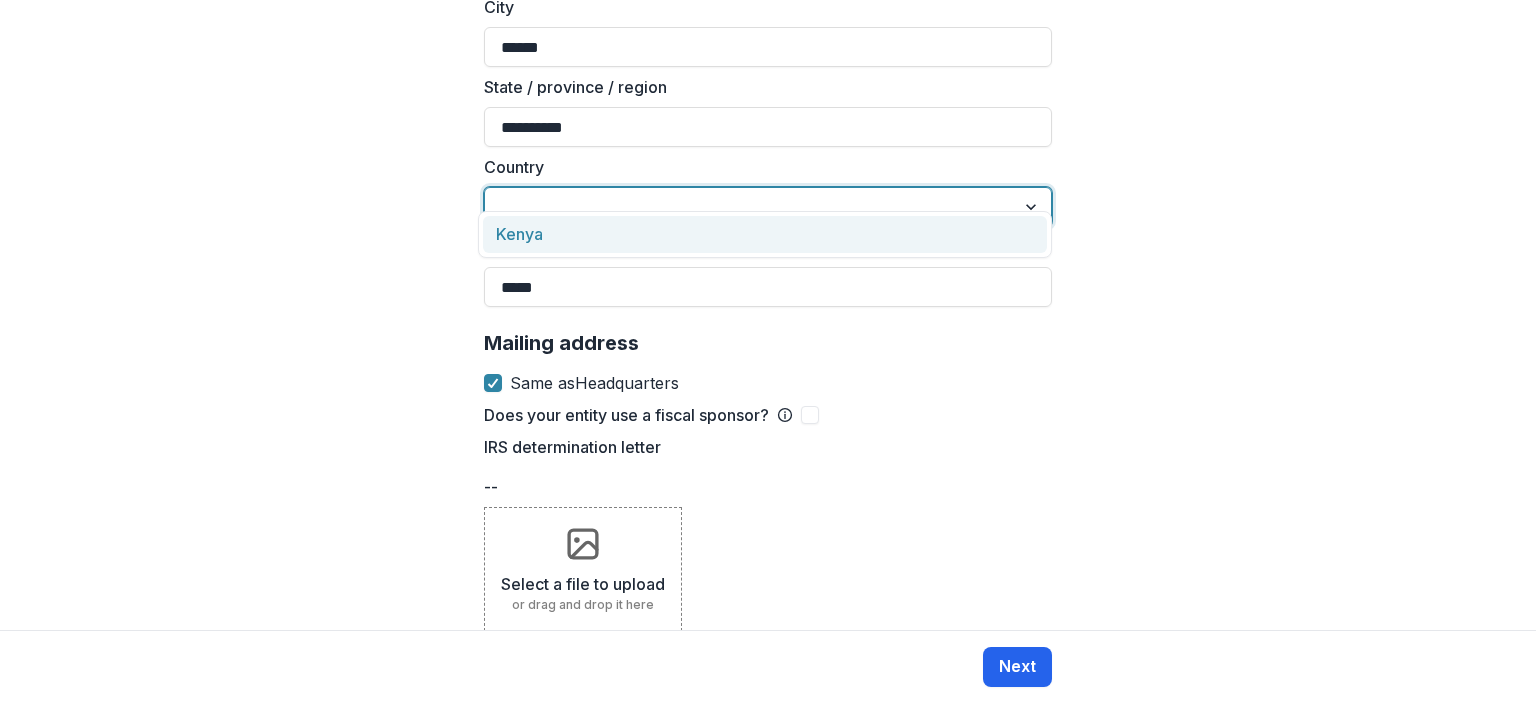 click on "Next" at bounding box center (1017, 667) 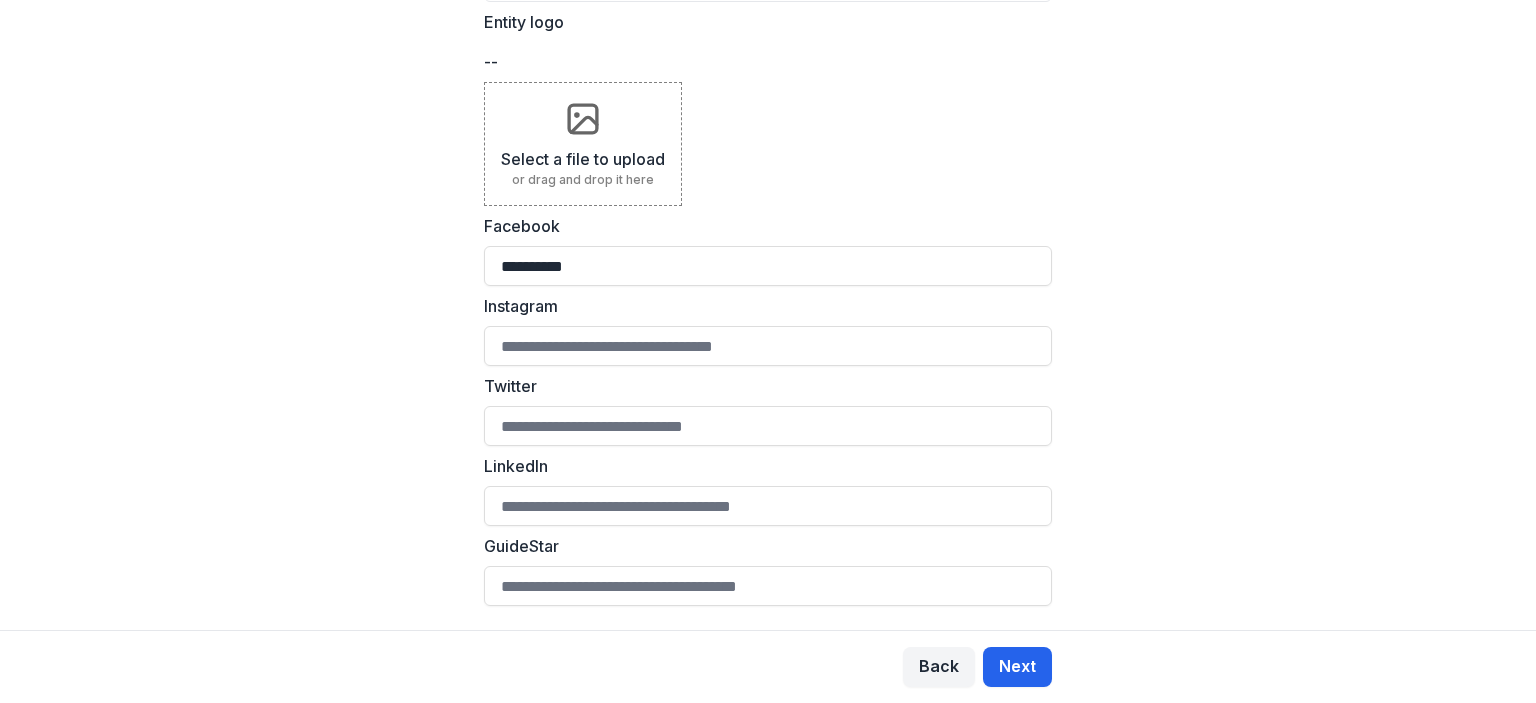 scroll, scrollTop: 0, scrollLeft: 0, axis: both 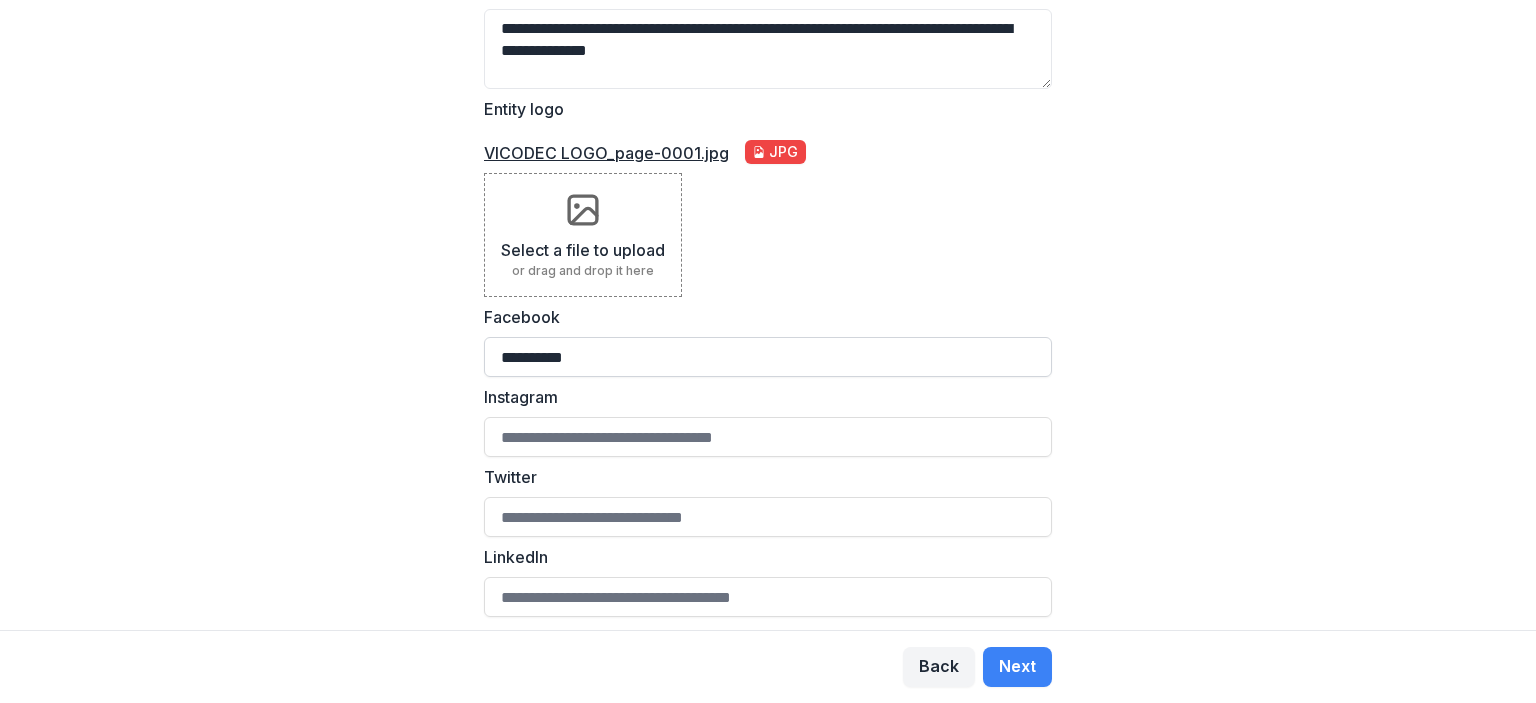 click on "**********" at bounding box center [768, 357] 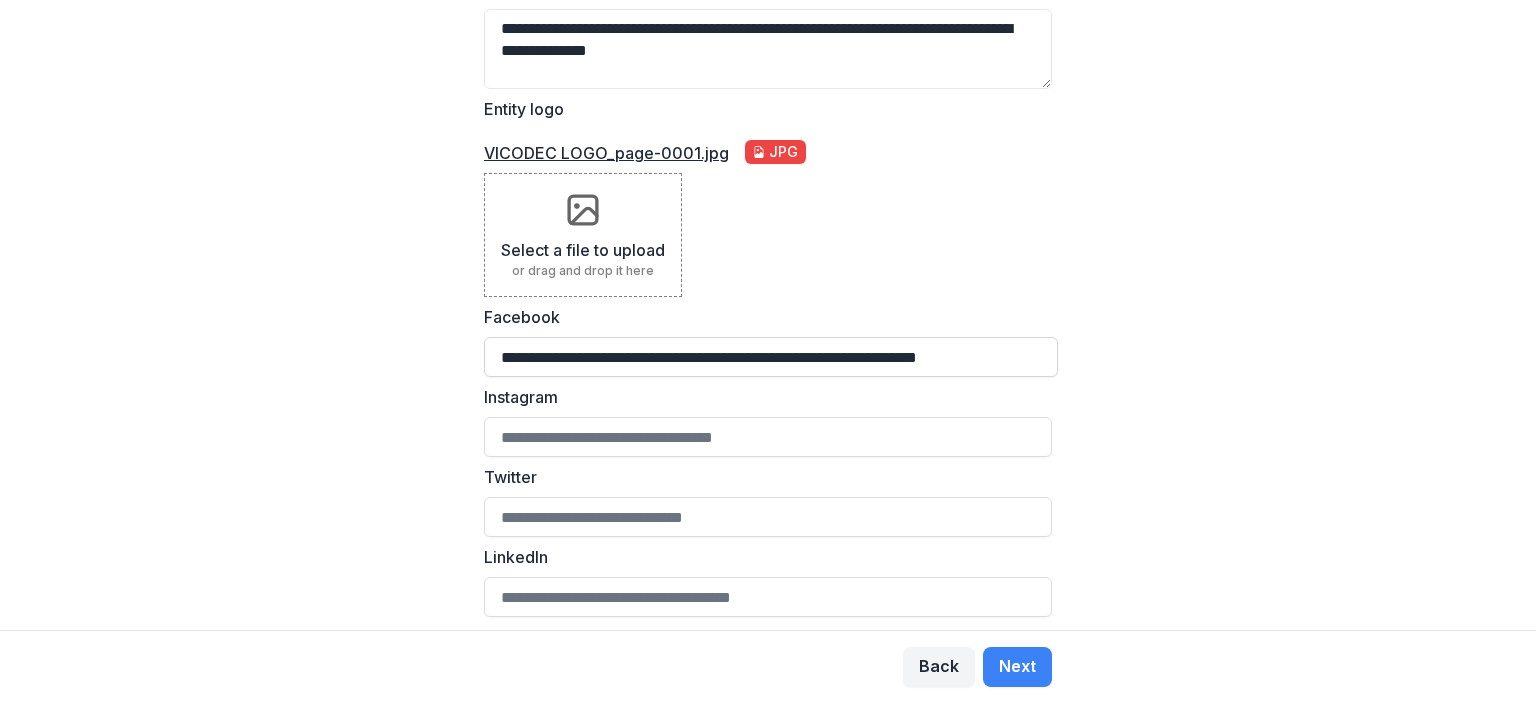 scroll, scrollTop: 0, scrollLeft: 50, axis: horizontal 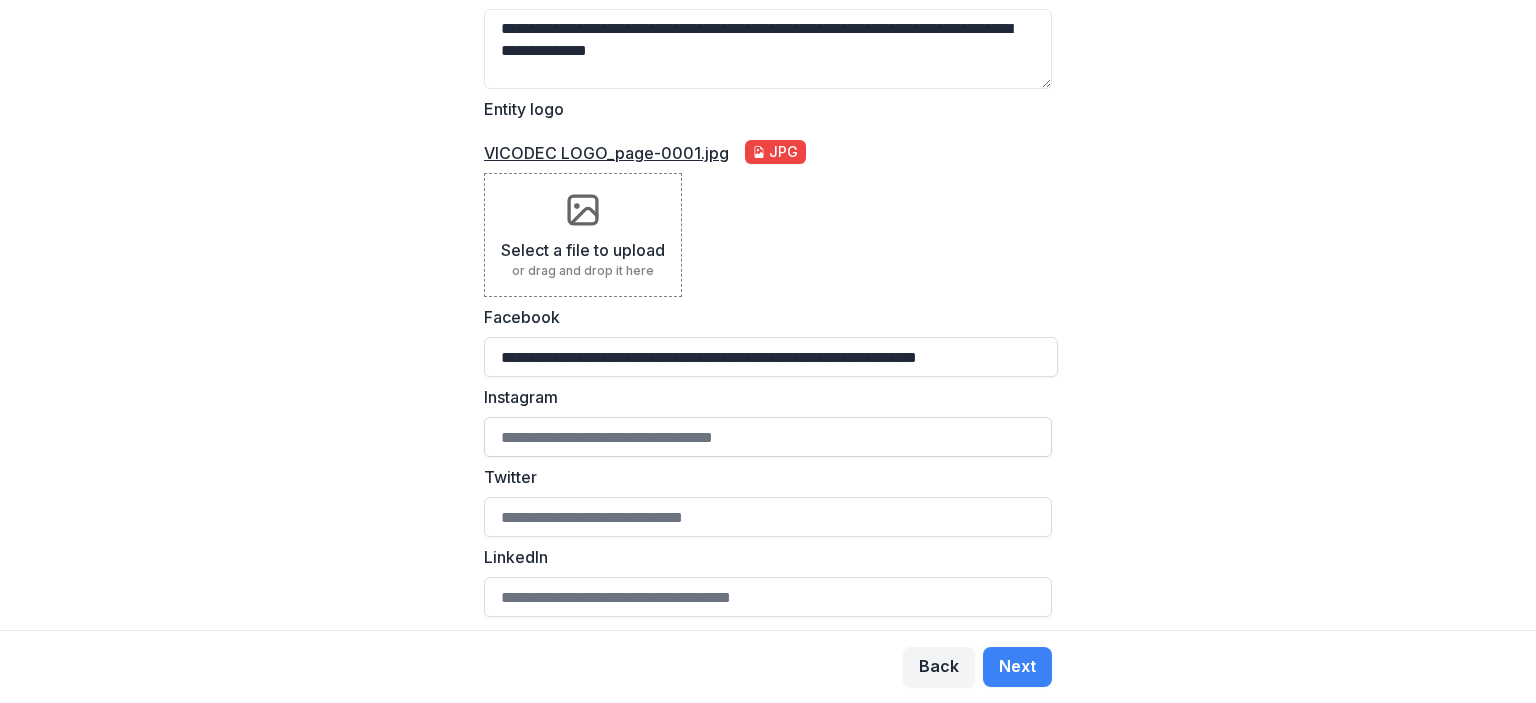 type on "**********" 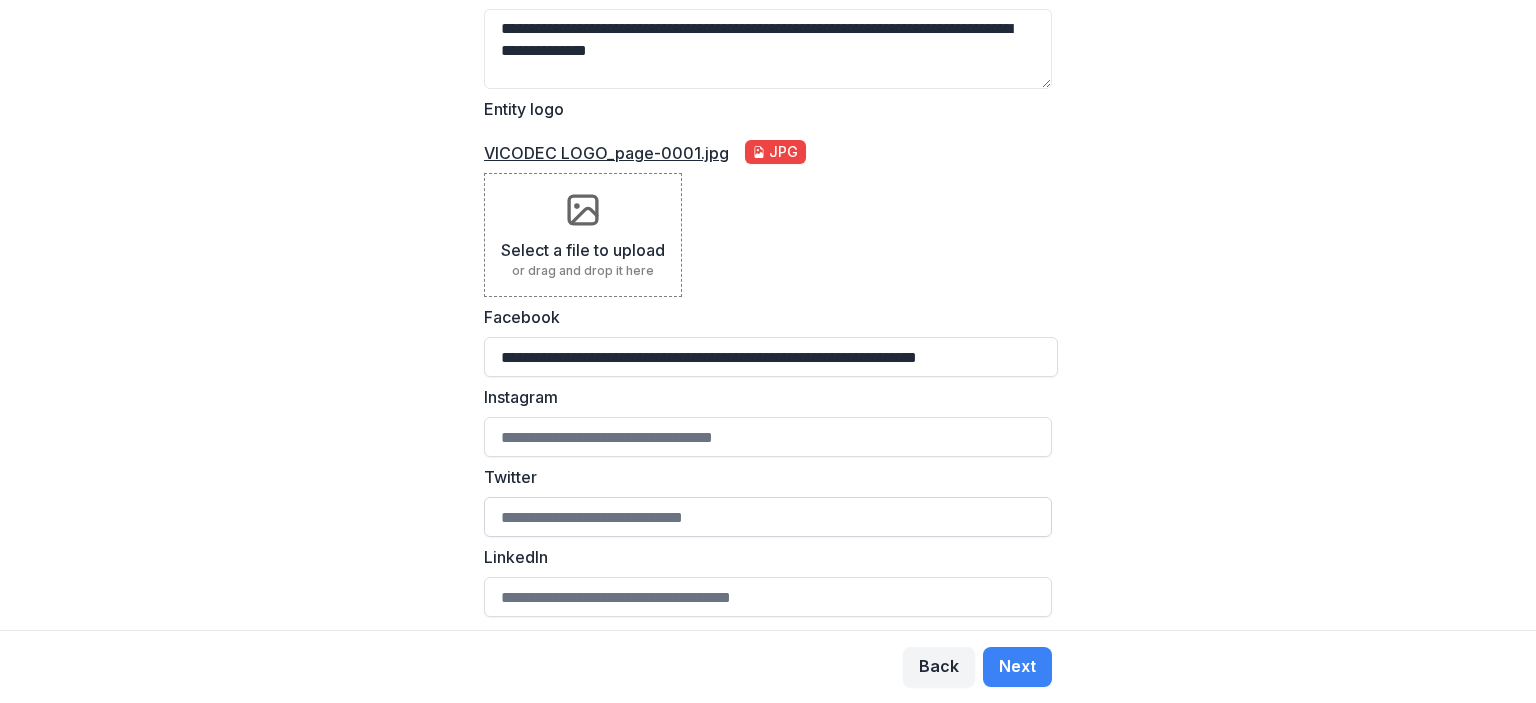 scroll, scrollTop: 590, scrollLeft: 0, axis: vertical 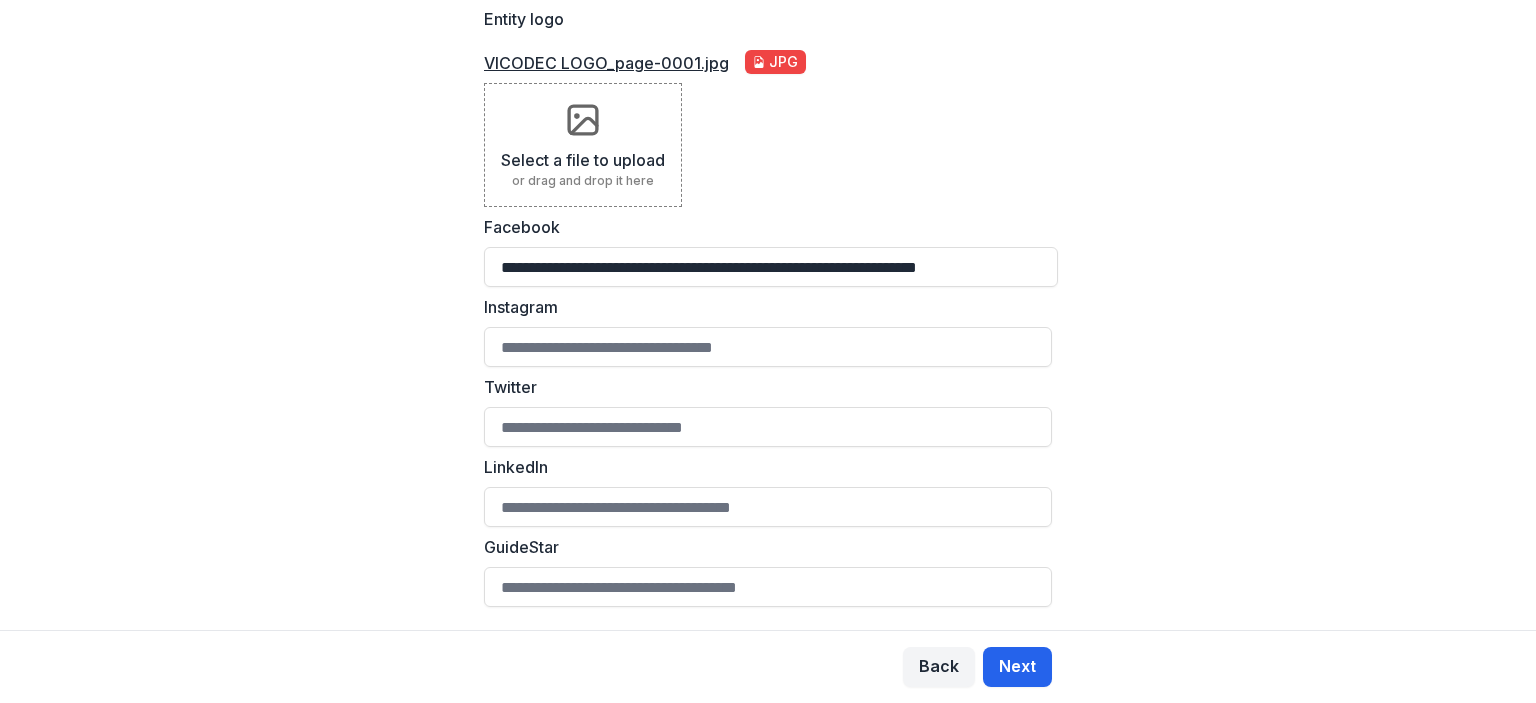 click on "Next" at bounding box center (1017, 667) 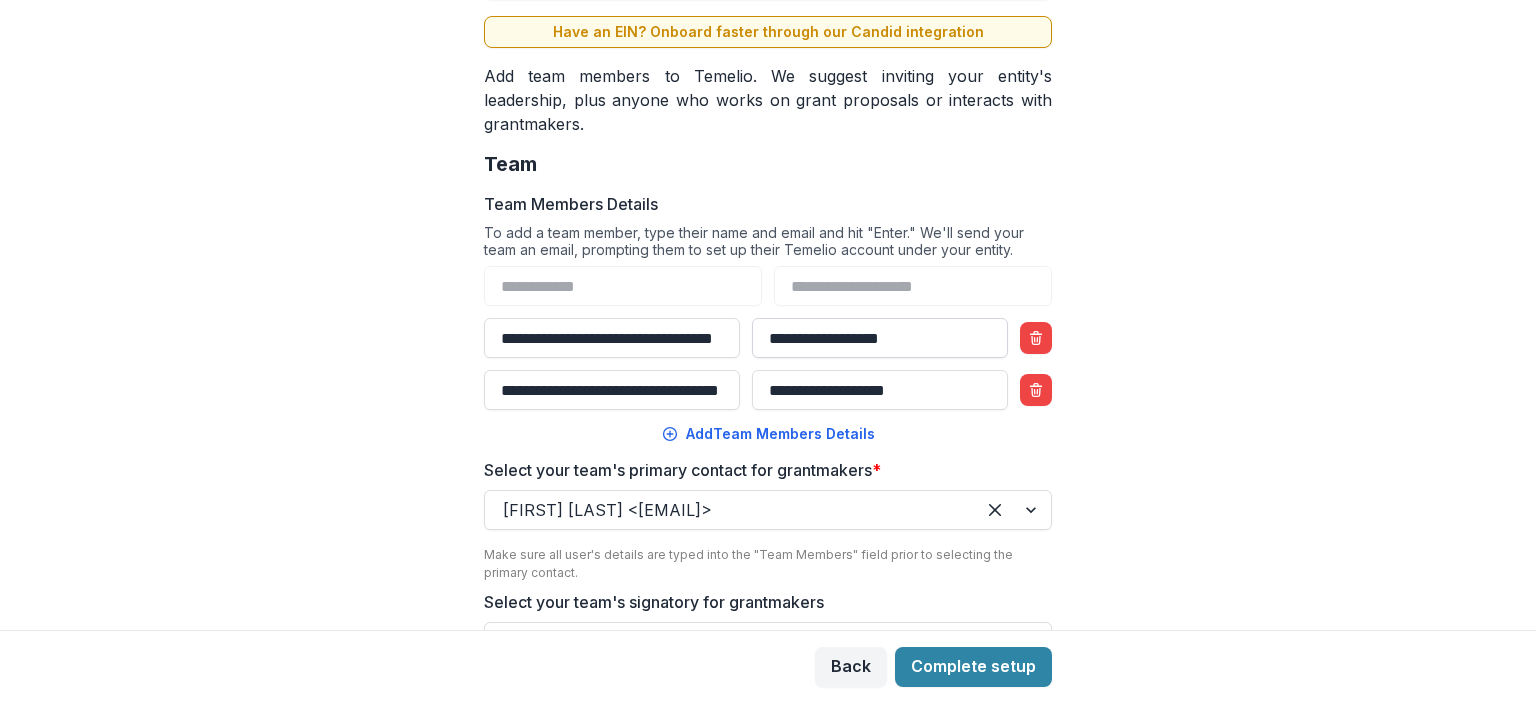 scroll, scrollTop: 200, scrollLeft: 0, axis: vertical 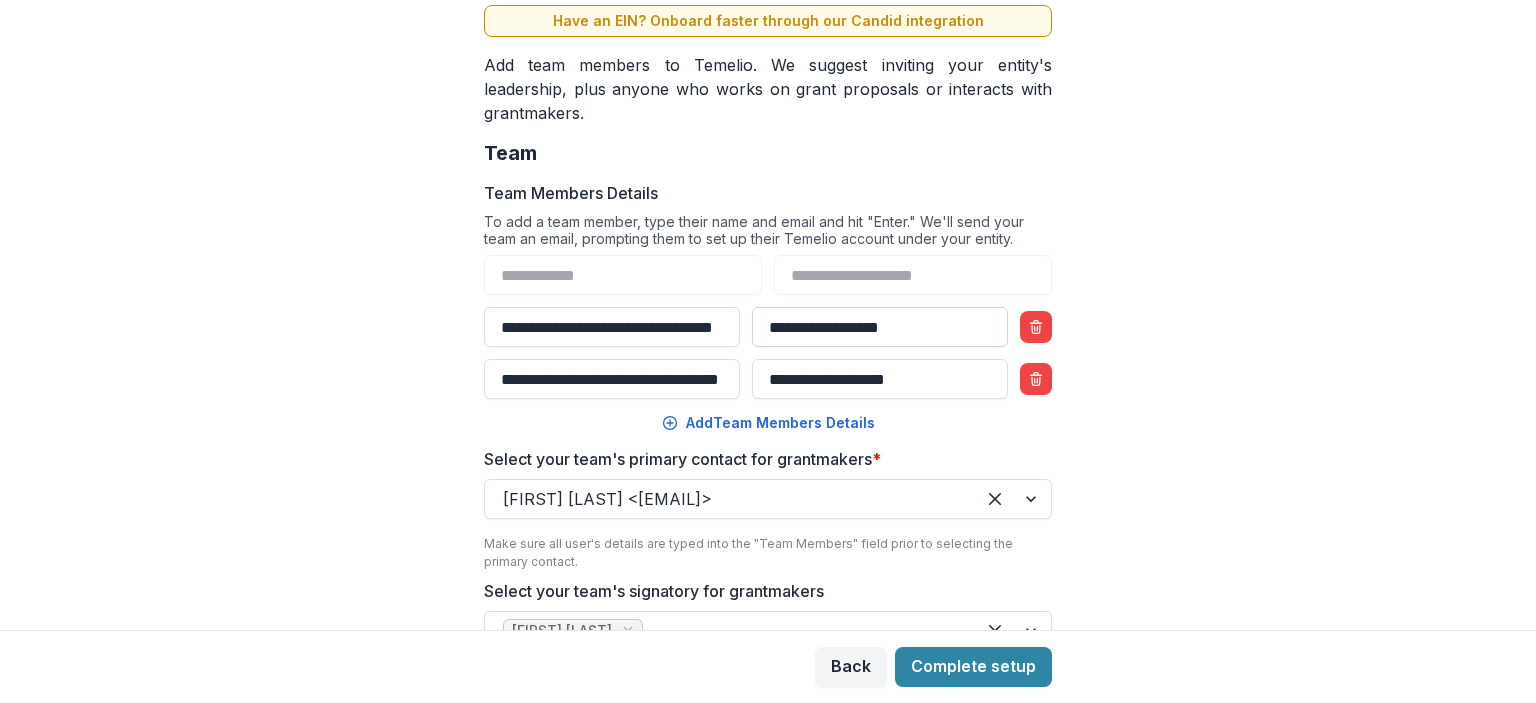 click on "**********" at bounding box center (880, 327) 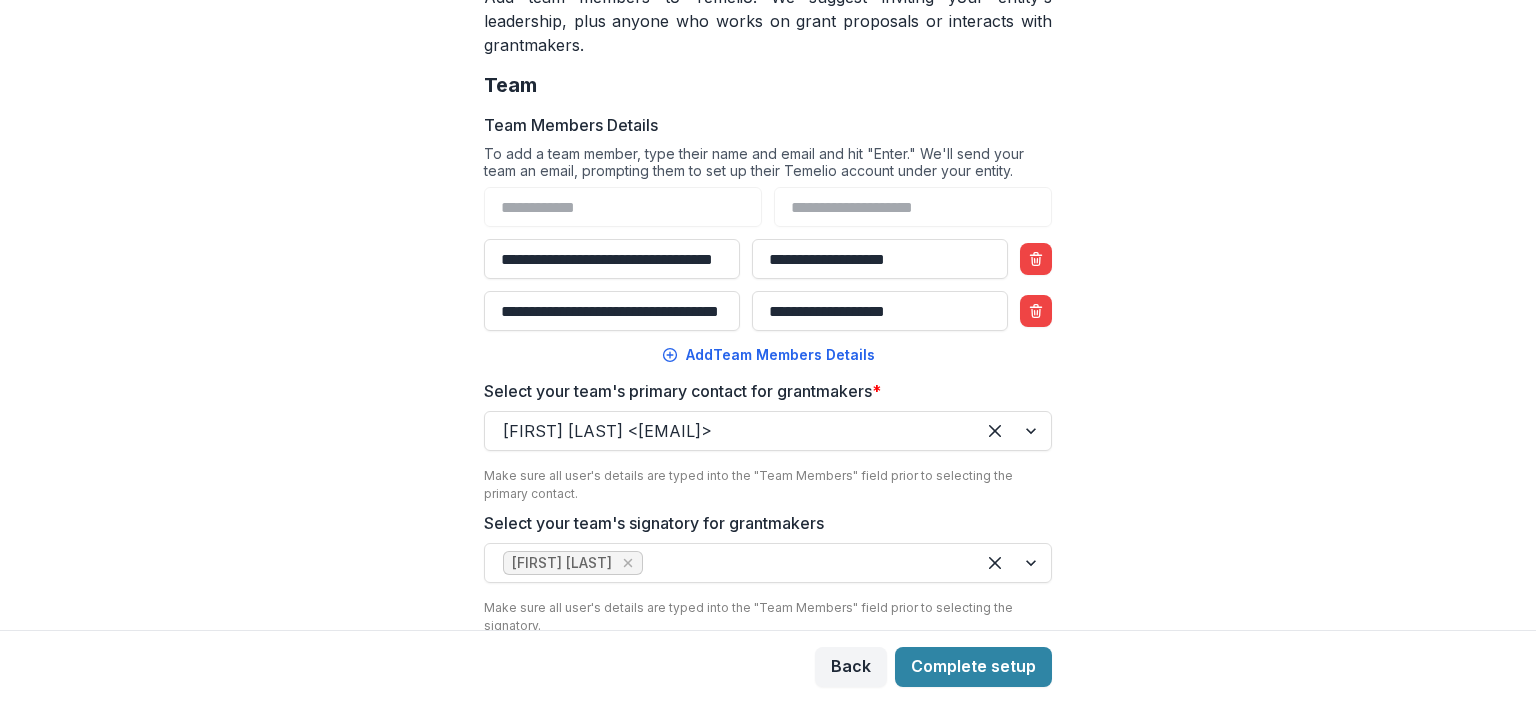 scroll, scrollTop: 300, scrollLeft: 0, axis: vertical 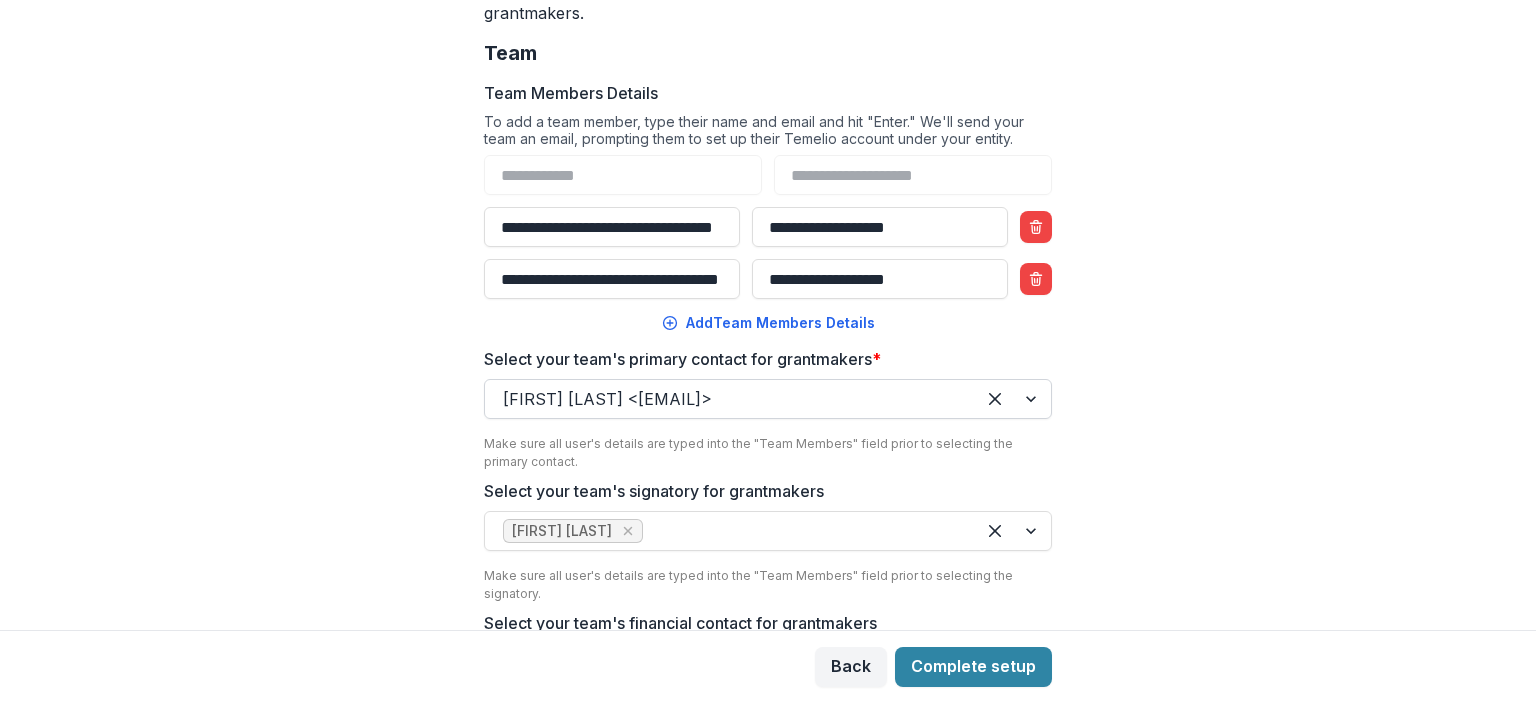 type on "**********" 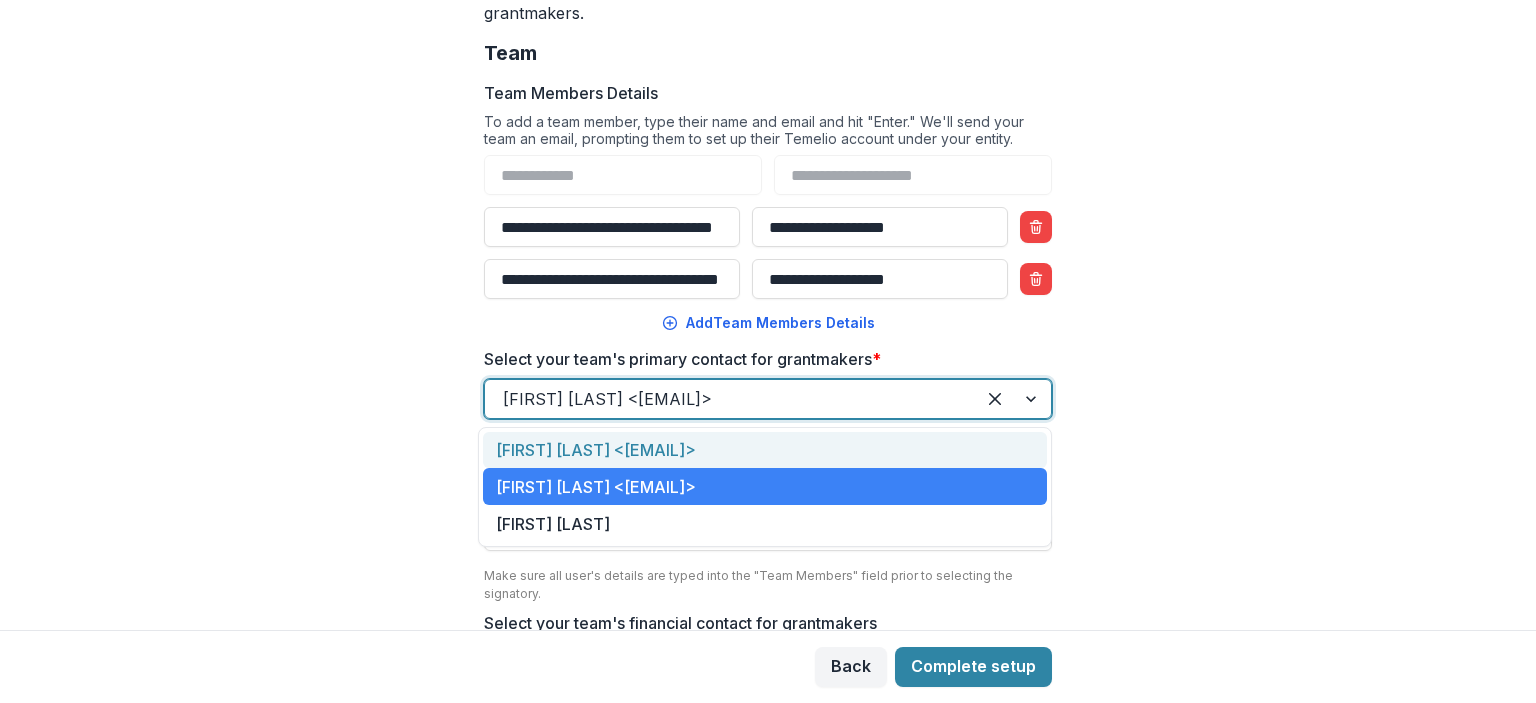 click at bounding box center (730, 399) 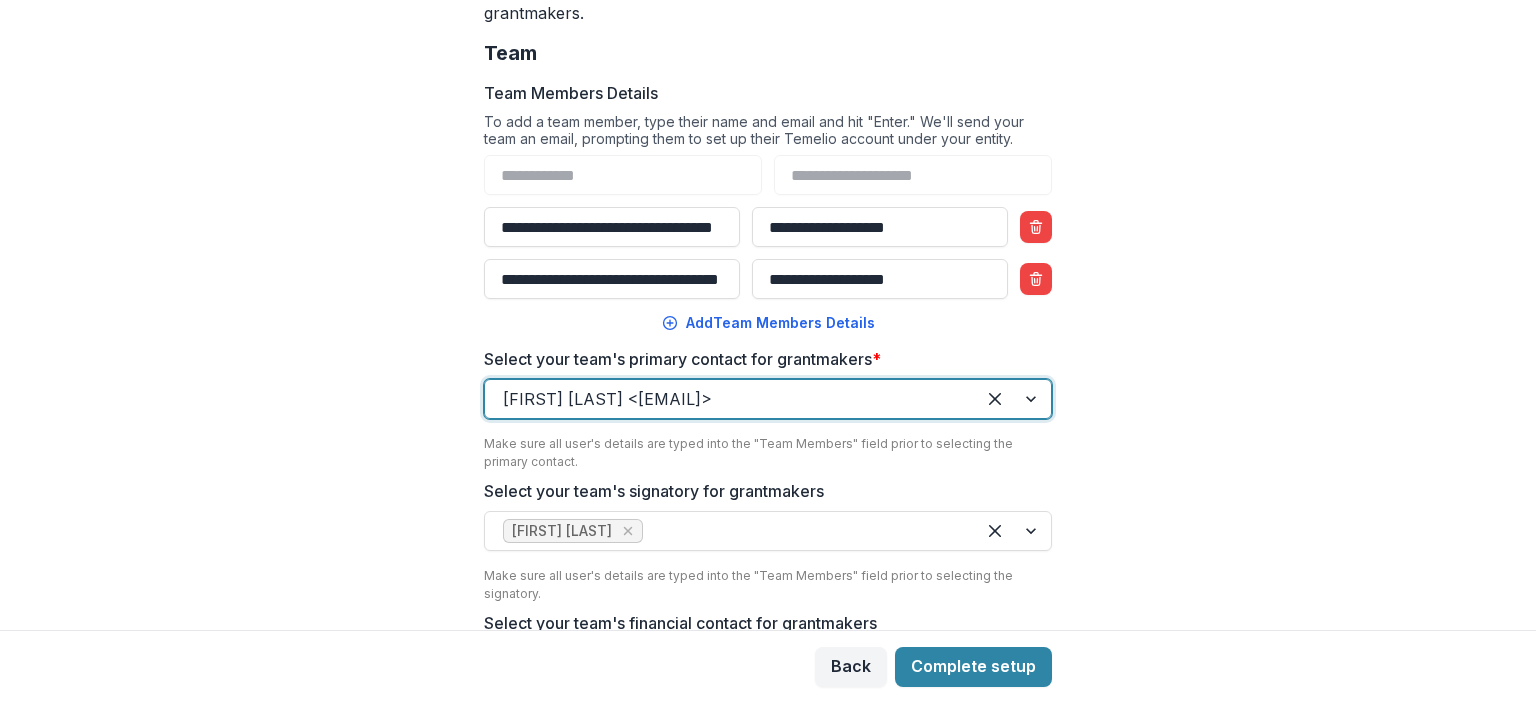 click at bounding box center (730, 399) 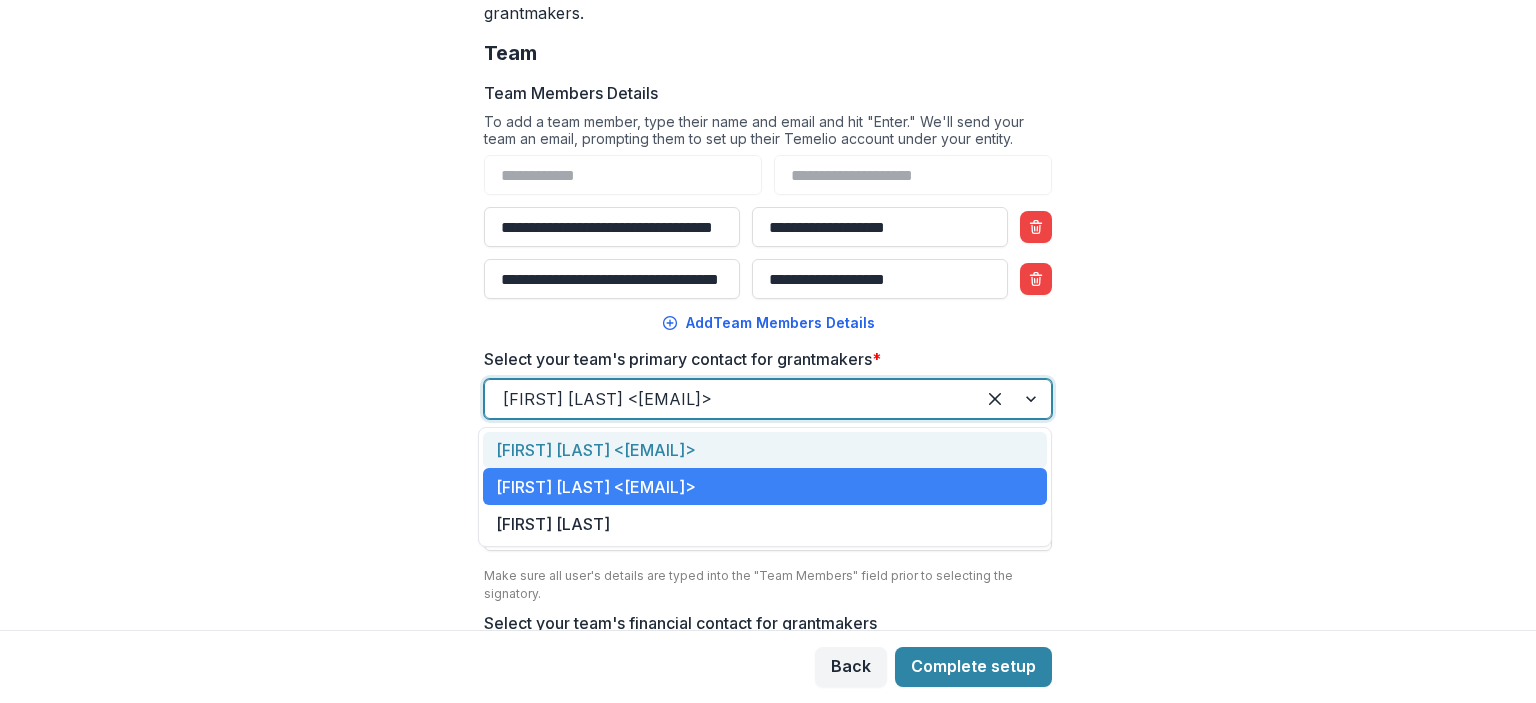 click at bounding box center (730, 399) 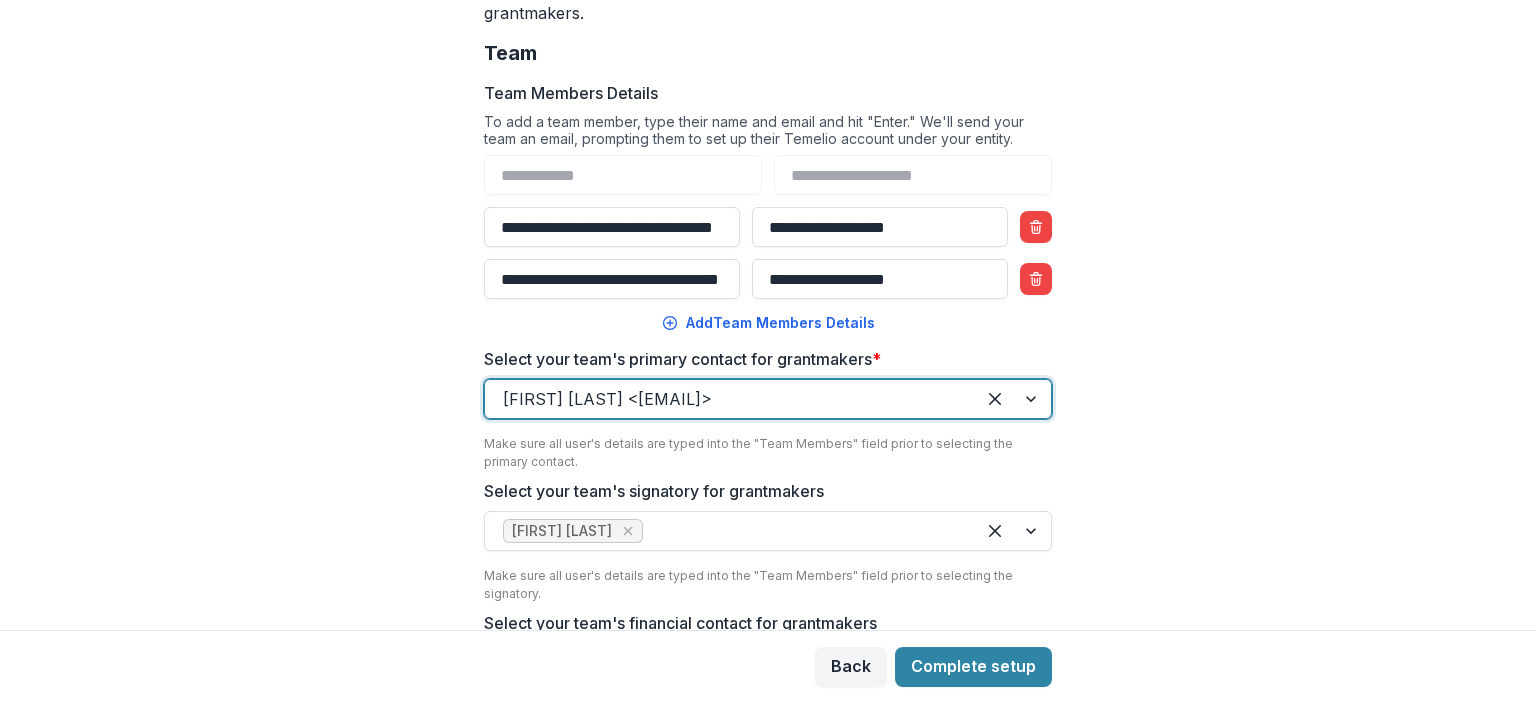 click at bounding box center (730, 399) 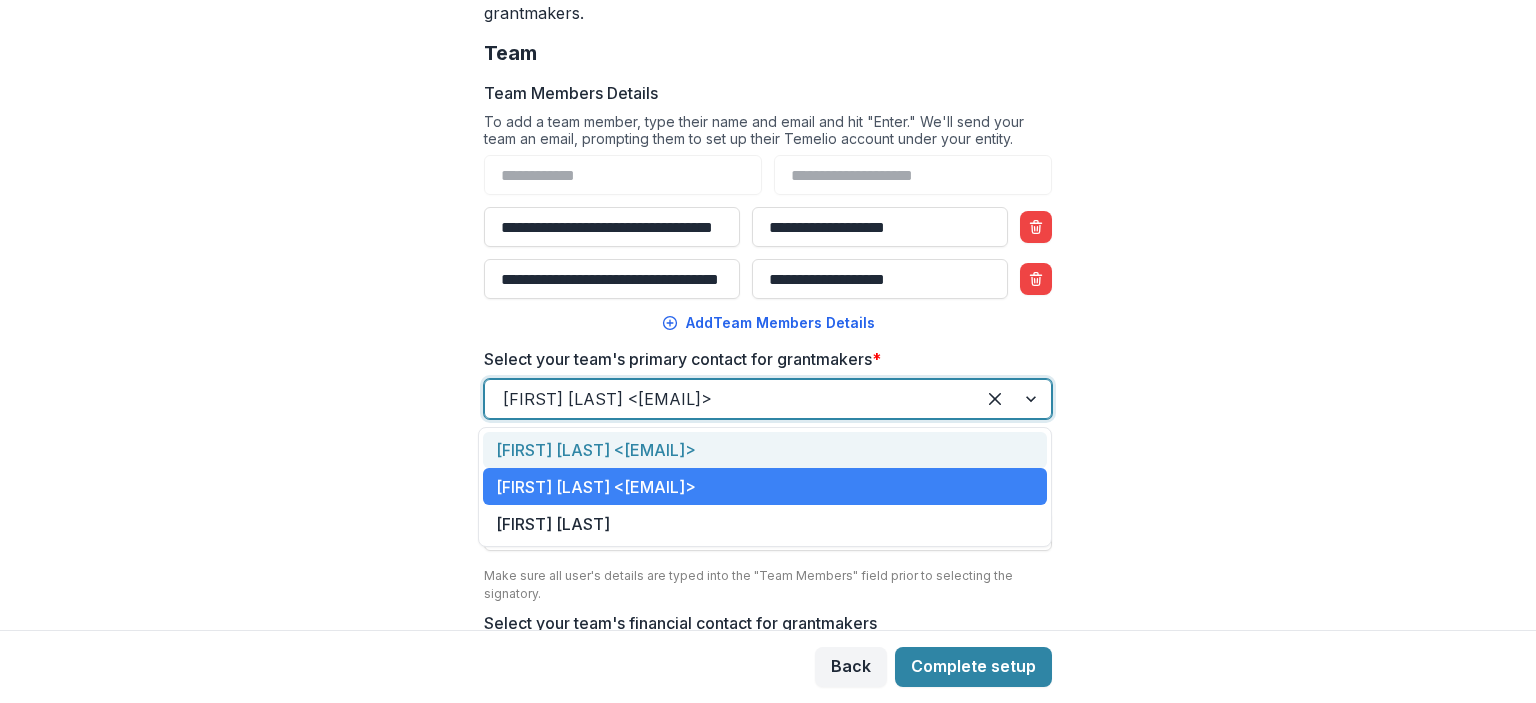 click at bounding box center [730, 399] 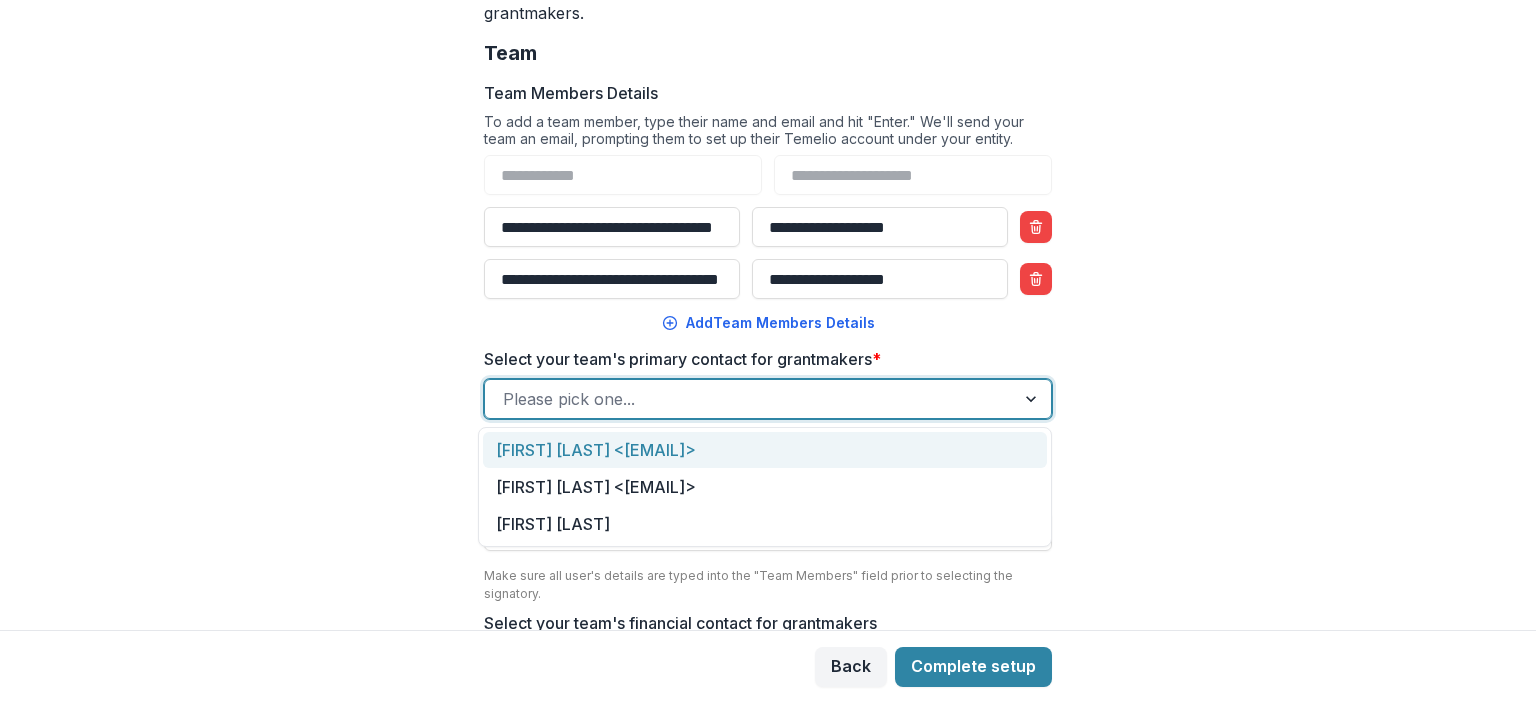 click at bounding box center (750, 399) 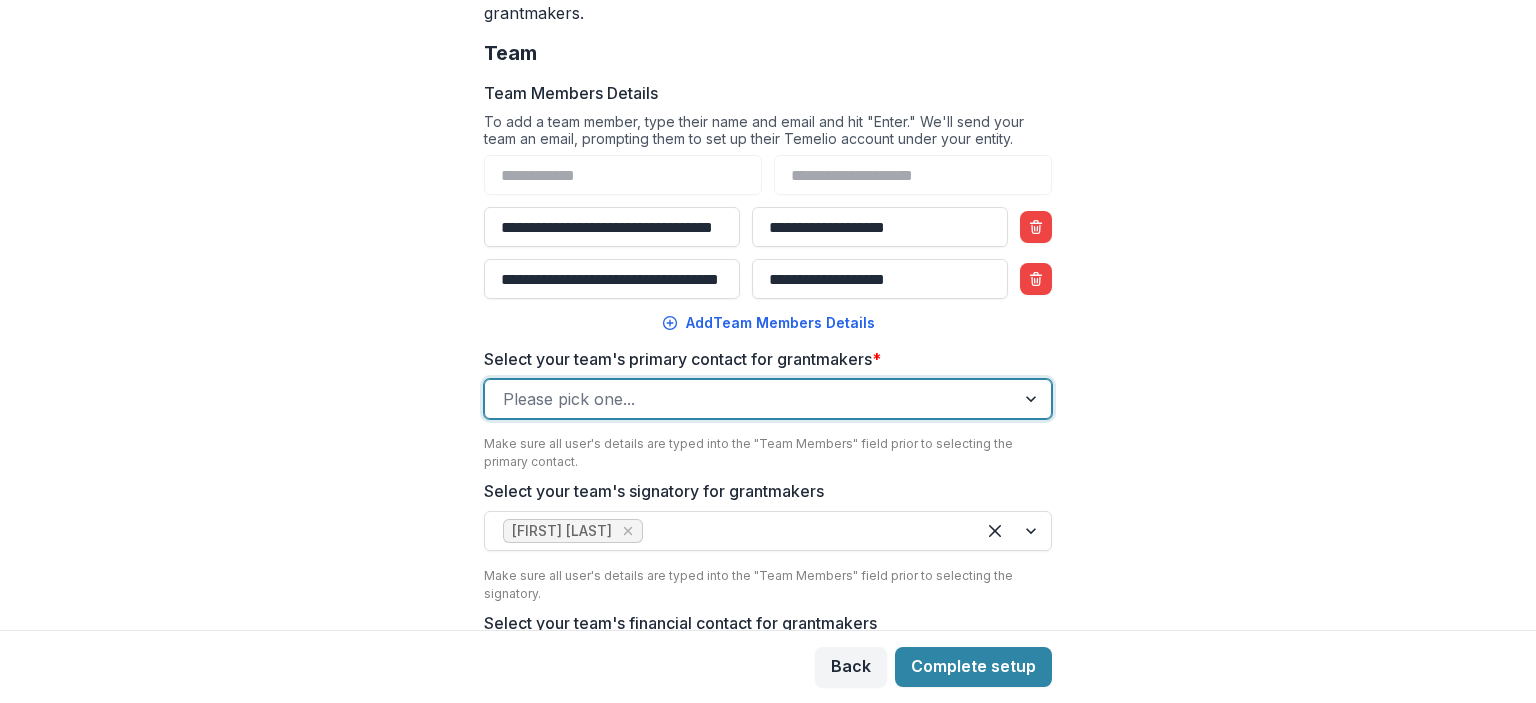 click at bounding box center [1033, 399] 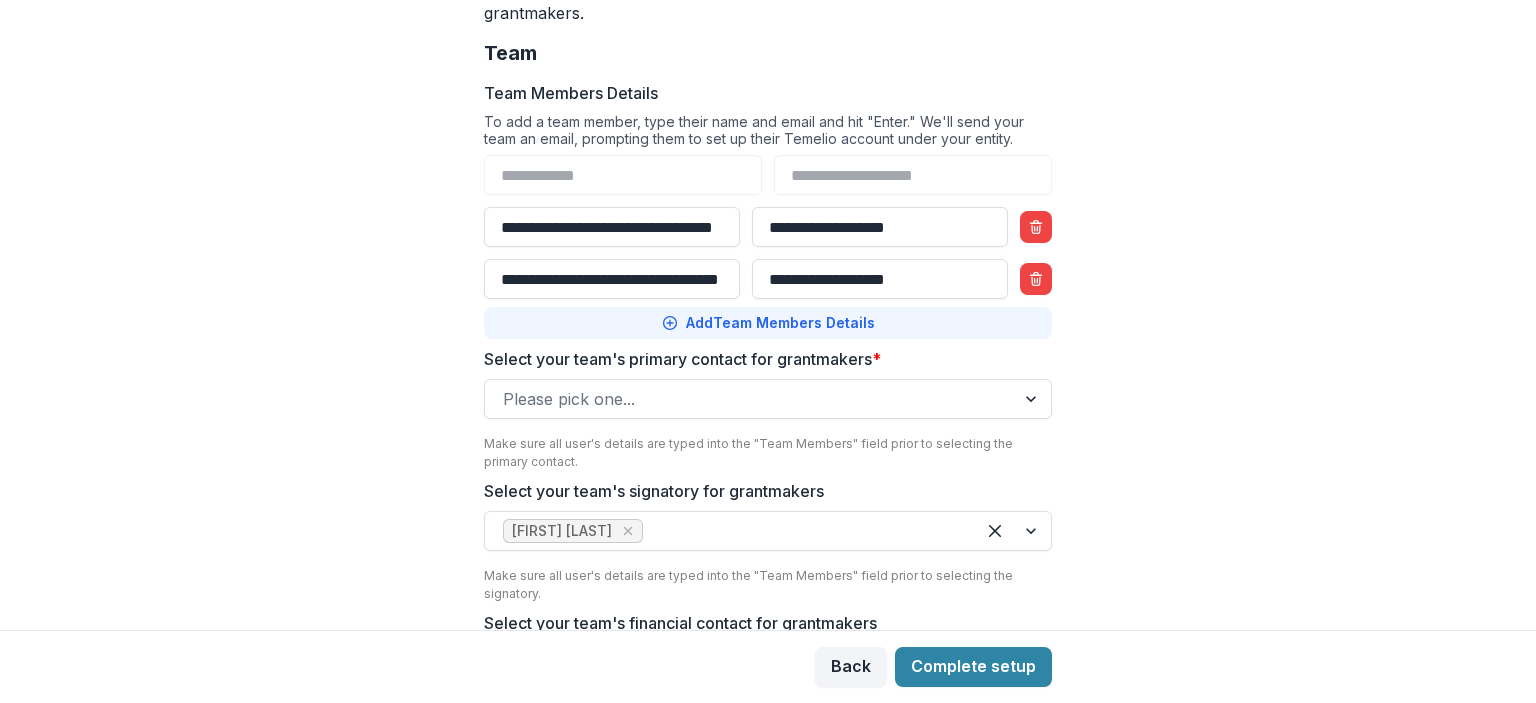 click 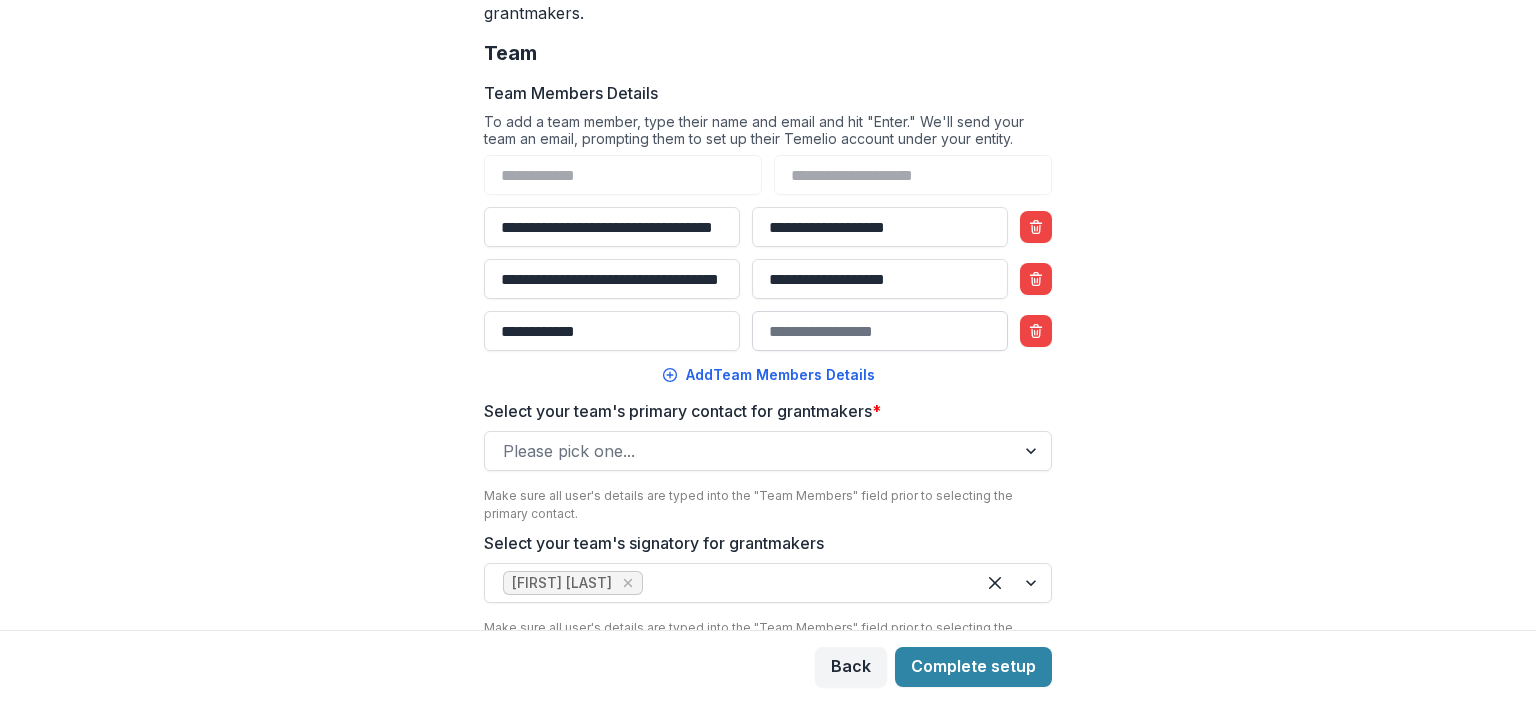 type on "**********" 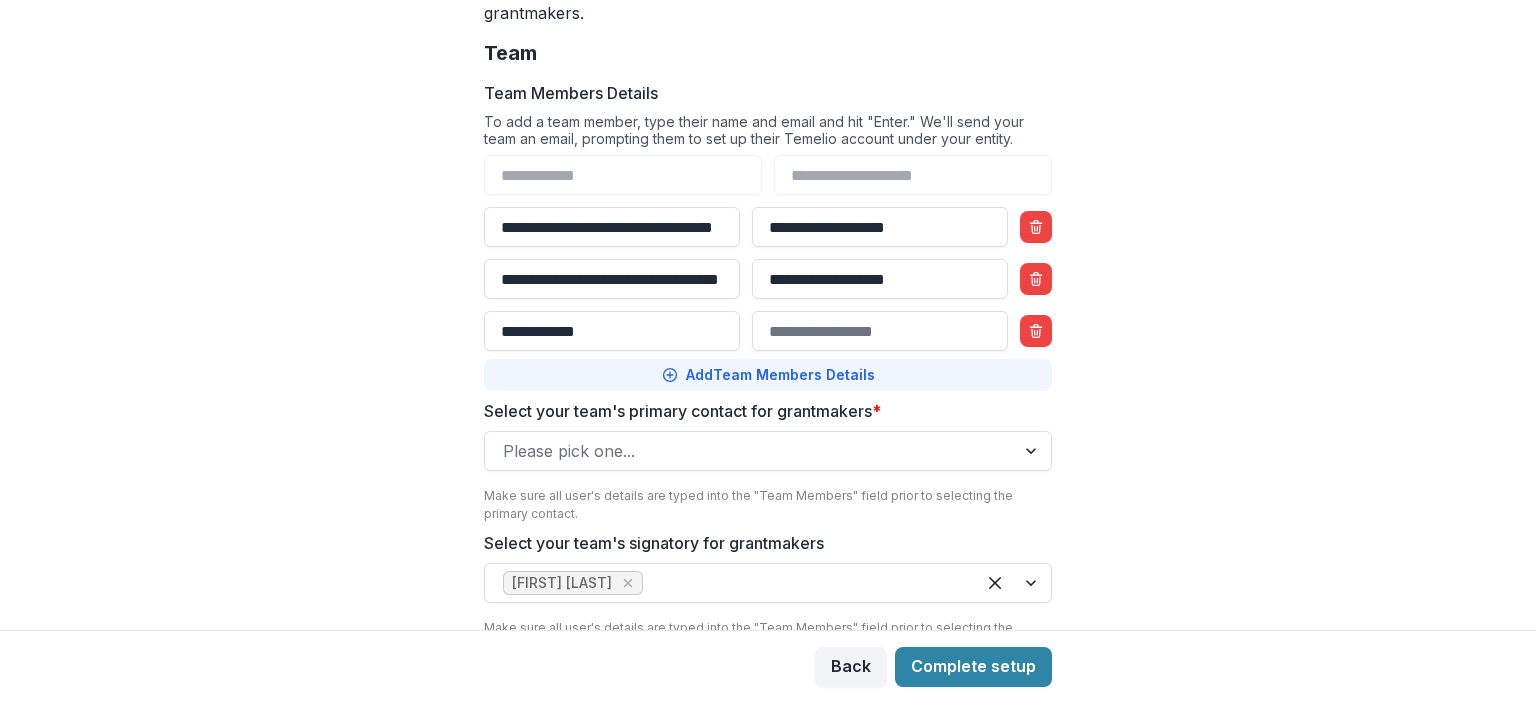 click 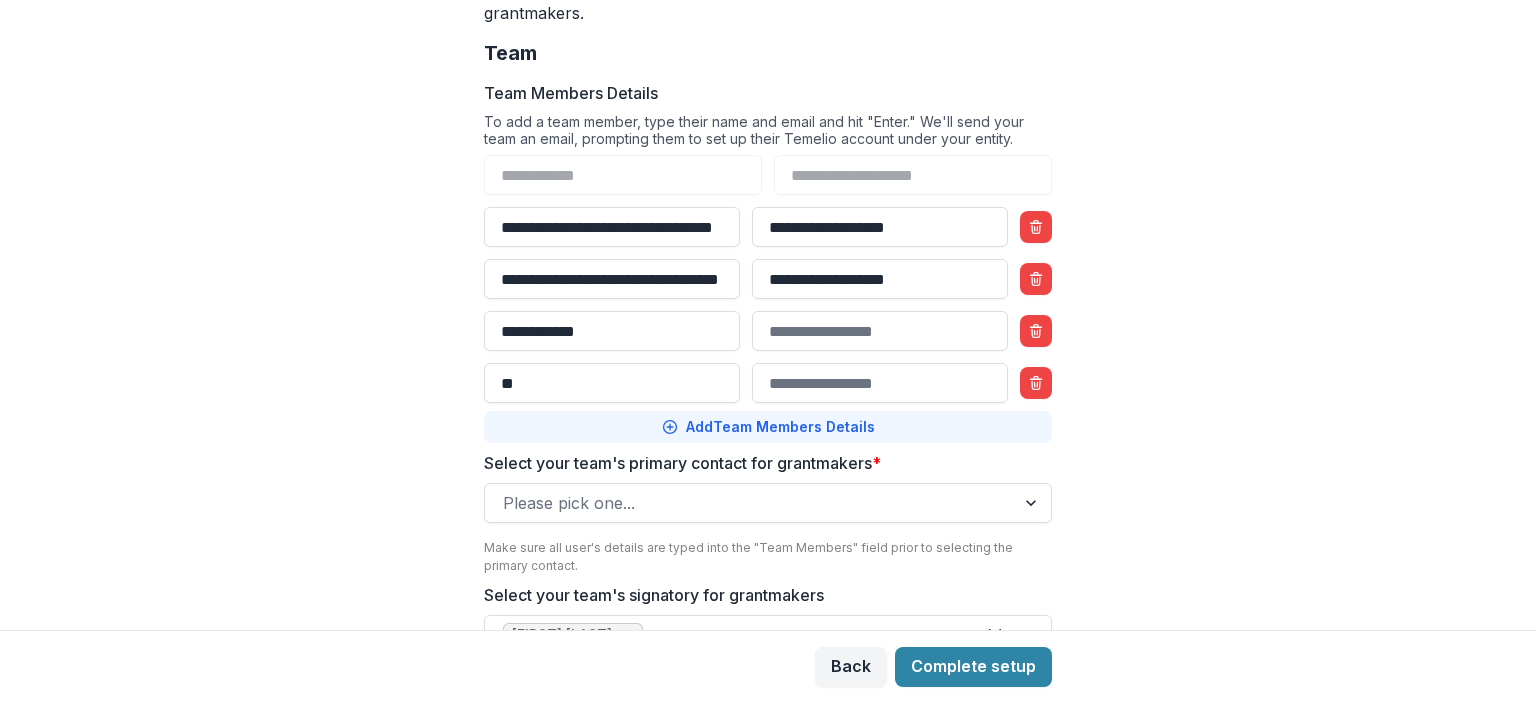 type on "*" 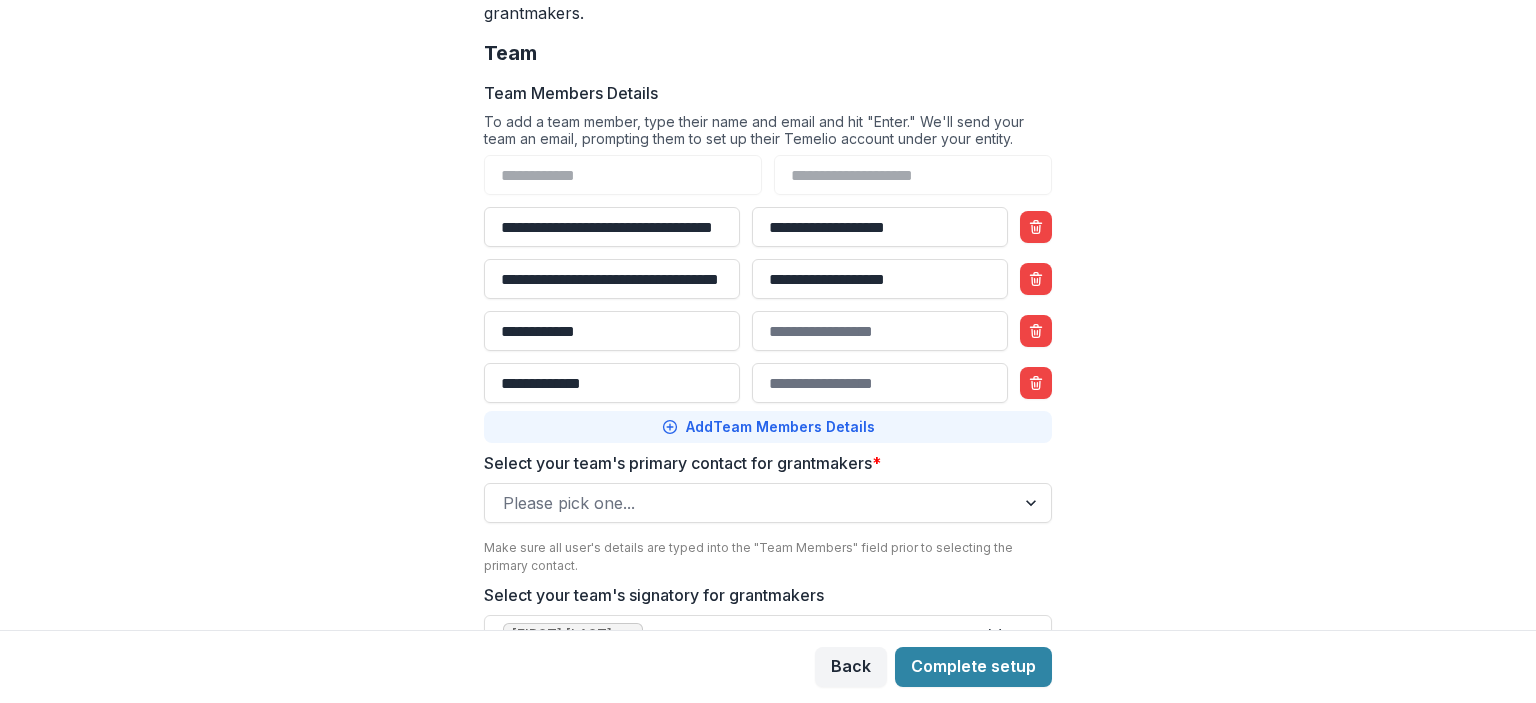 type on "**********" 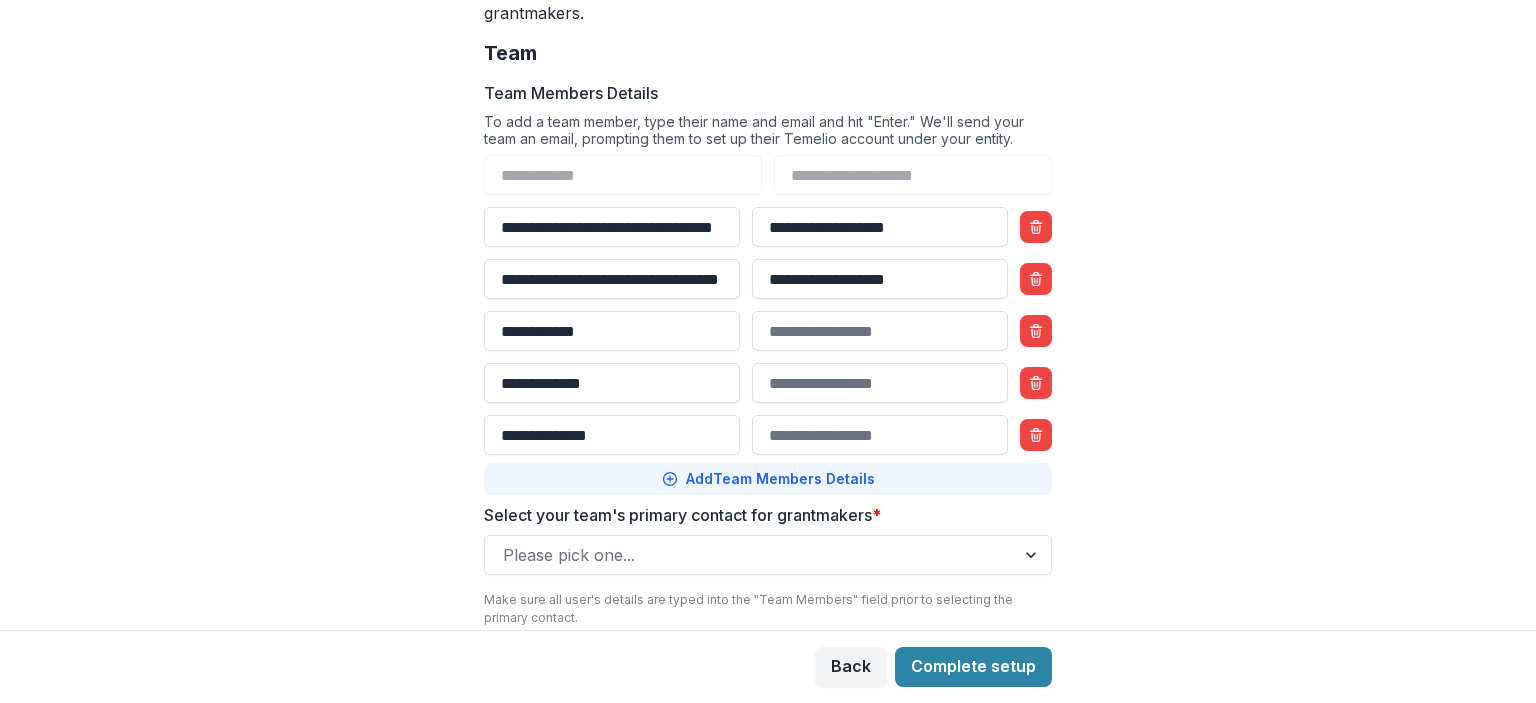 type on "**********" 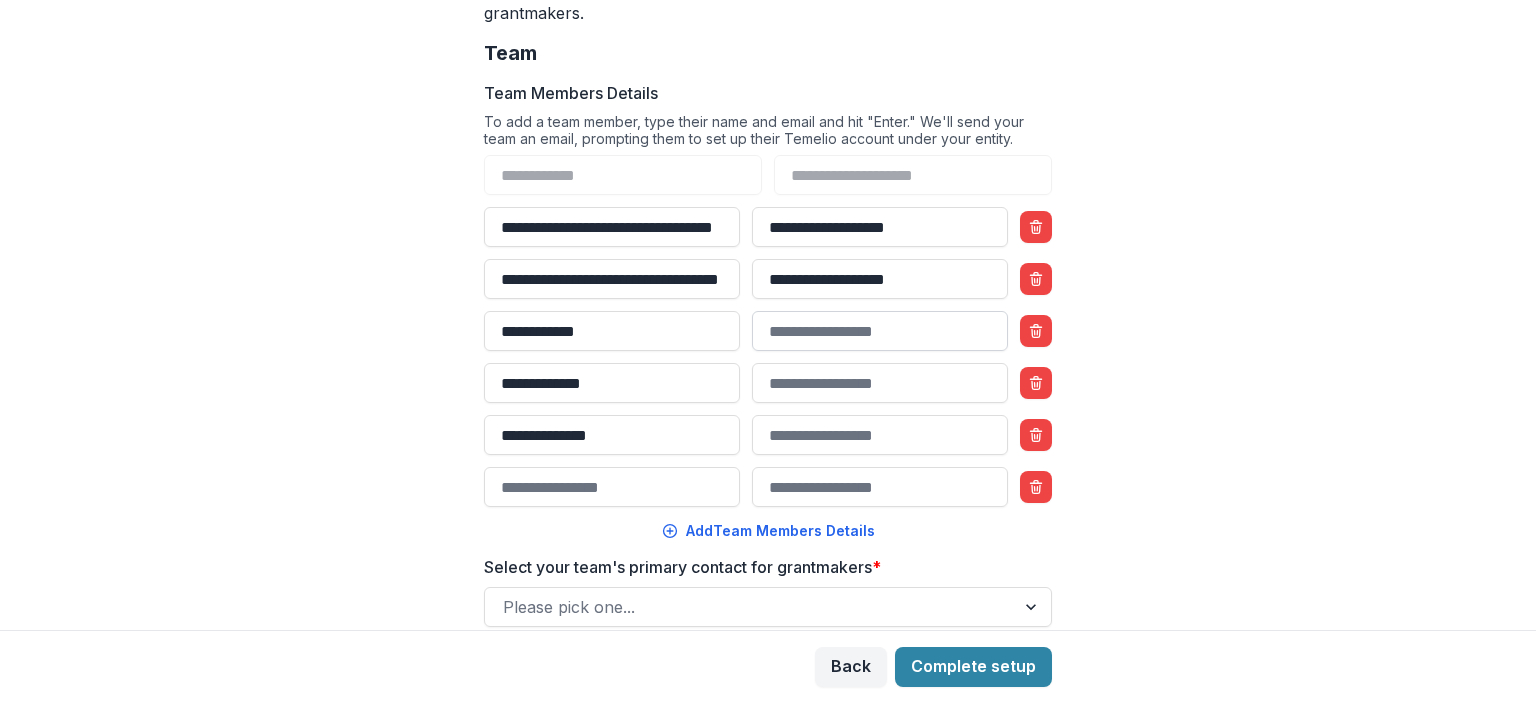 click on "Team Members Details" at bounding box center (880, 331) 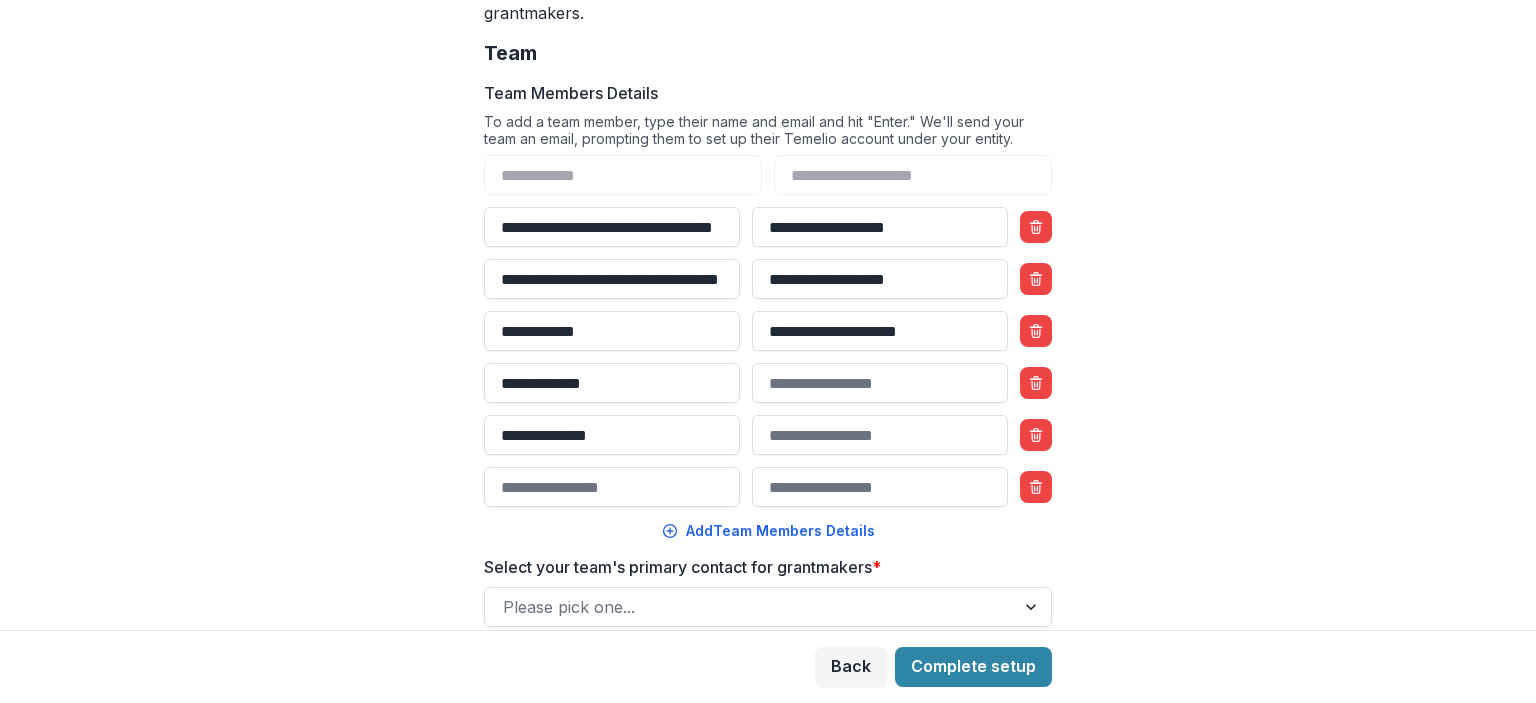 type on "**********" 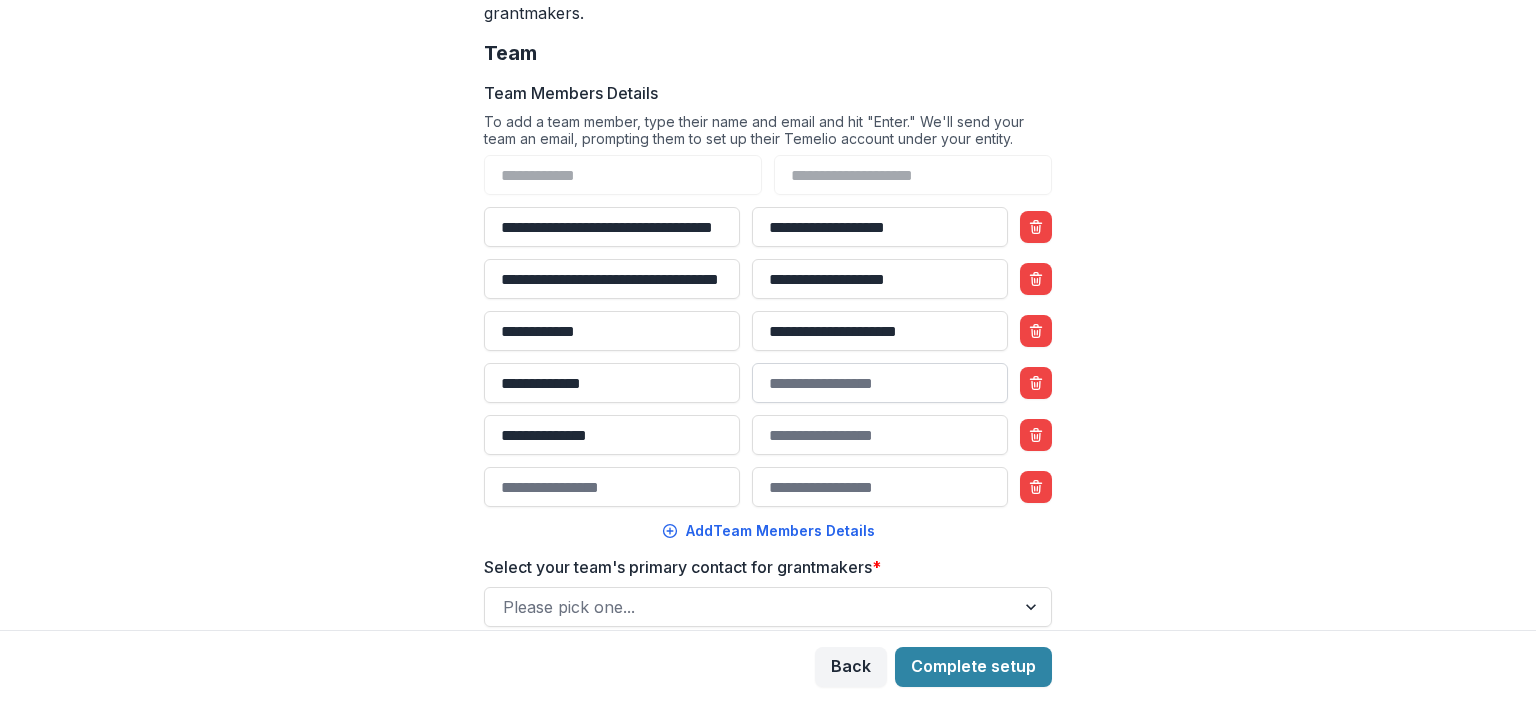click on "Team Members Details" at bounding box center (880, 383) 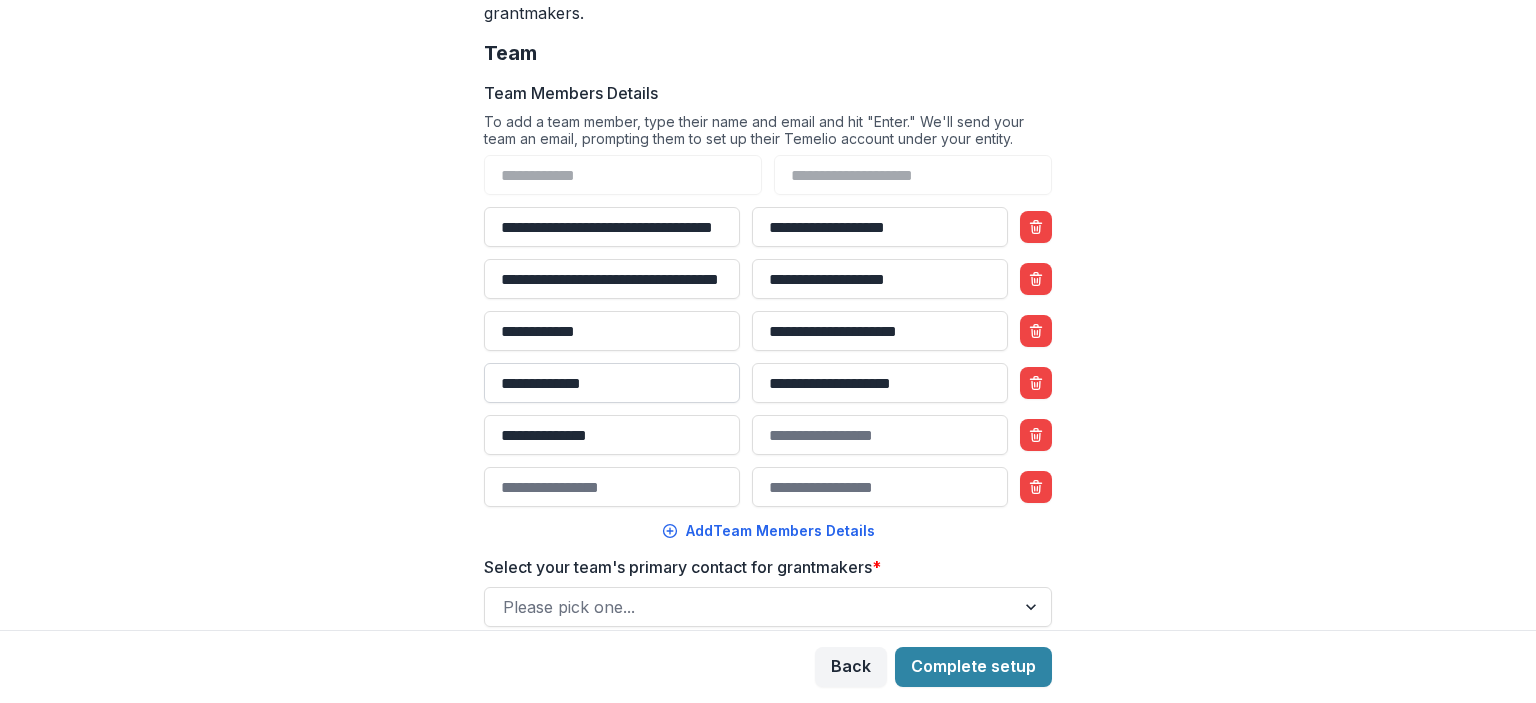 drag, startPoint x: 952, startPoint y: 387, endPoint x: 708, endPoint y: 384, distance: 244.01845 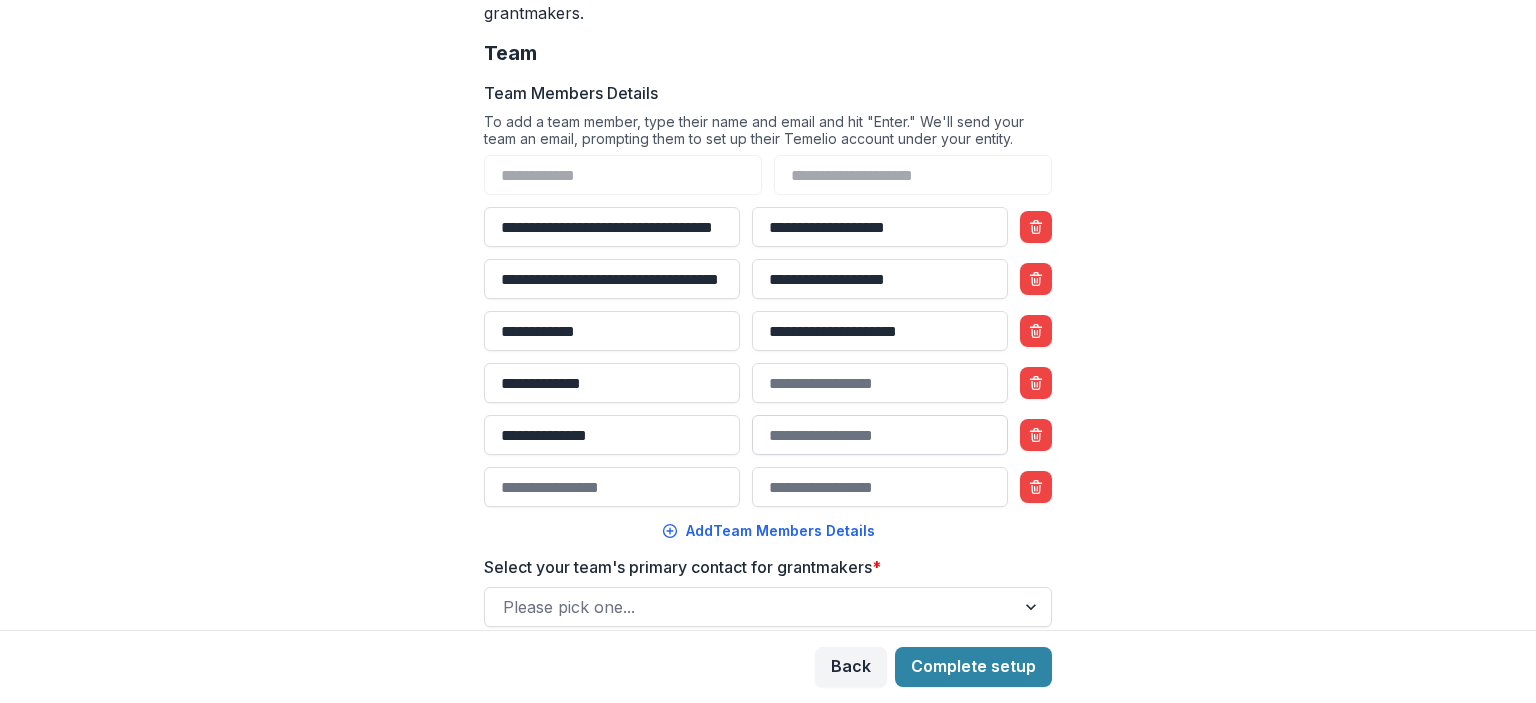 click on "Team Members Details" at bounding box center [880, 435] 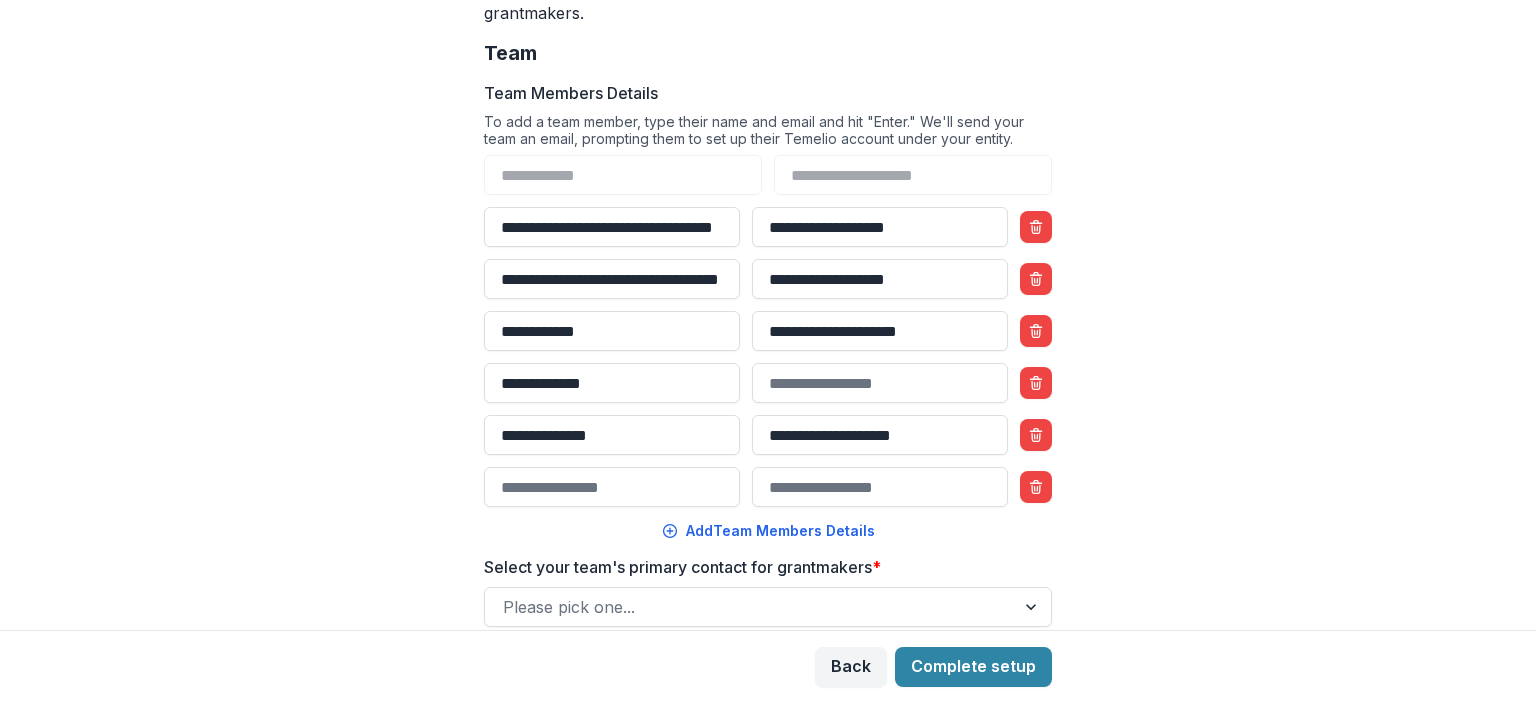 type on "**********" 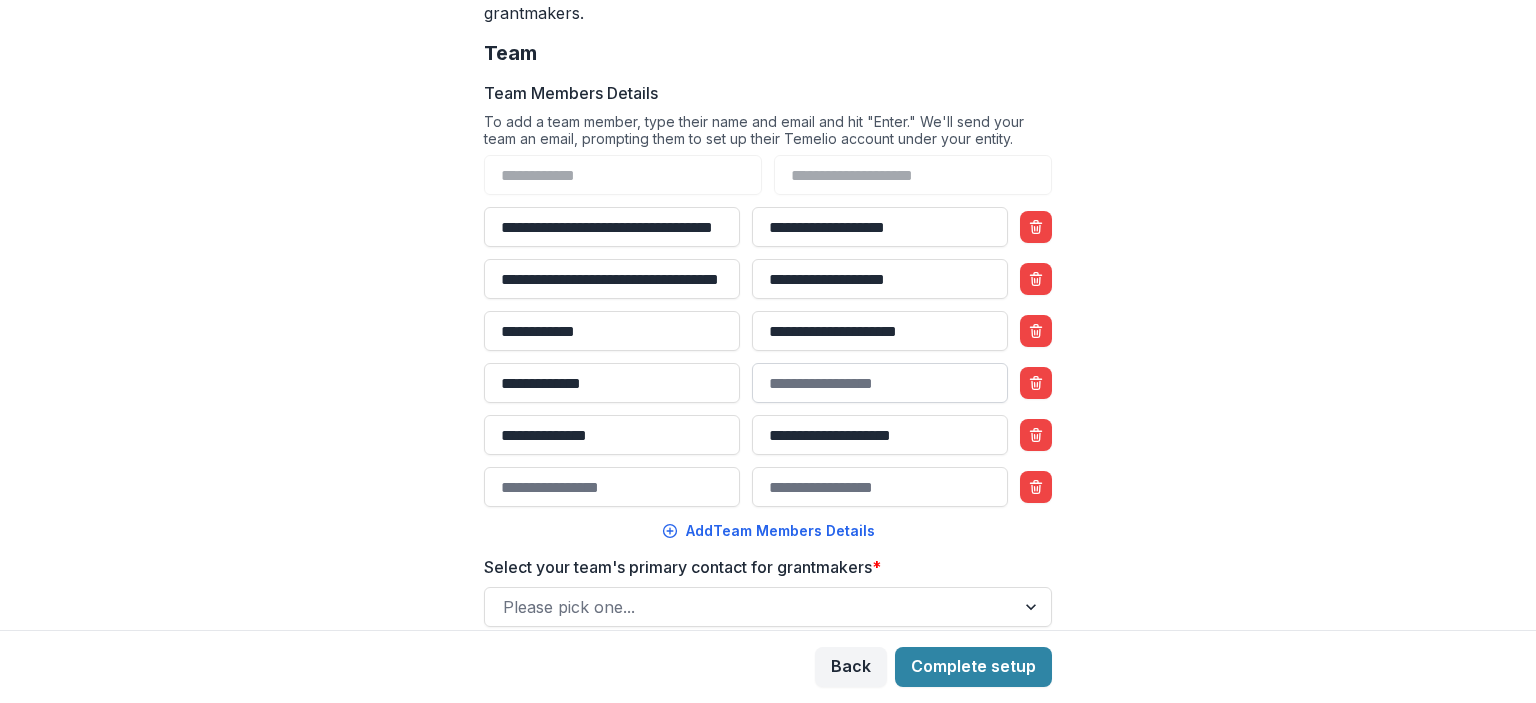 click on "Team Members Details" at bounding box center [880, 383] 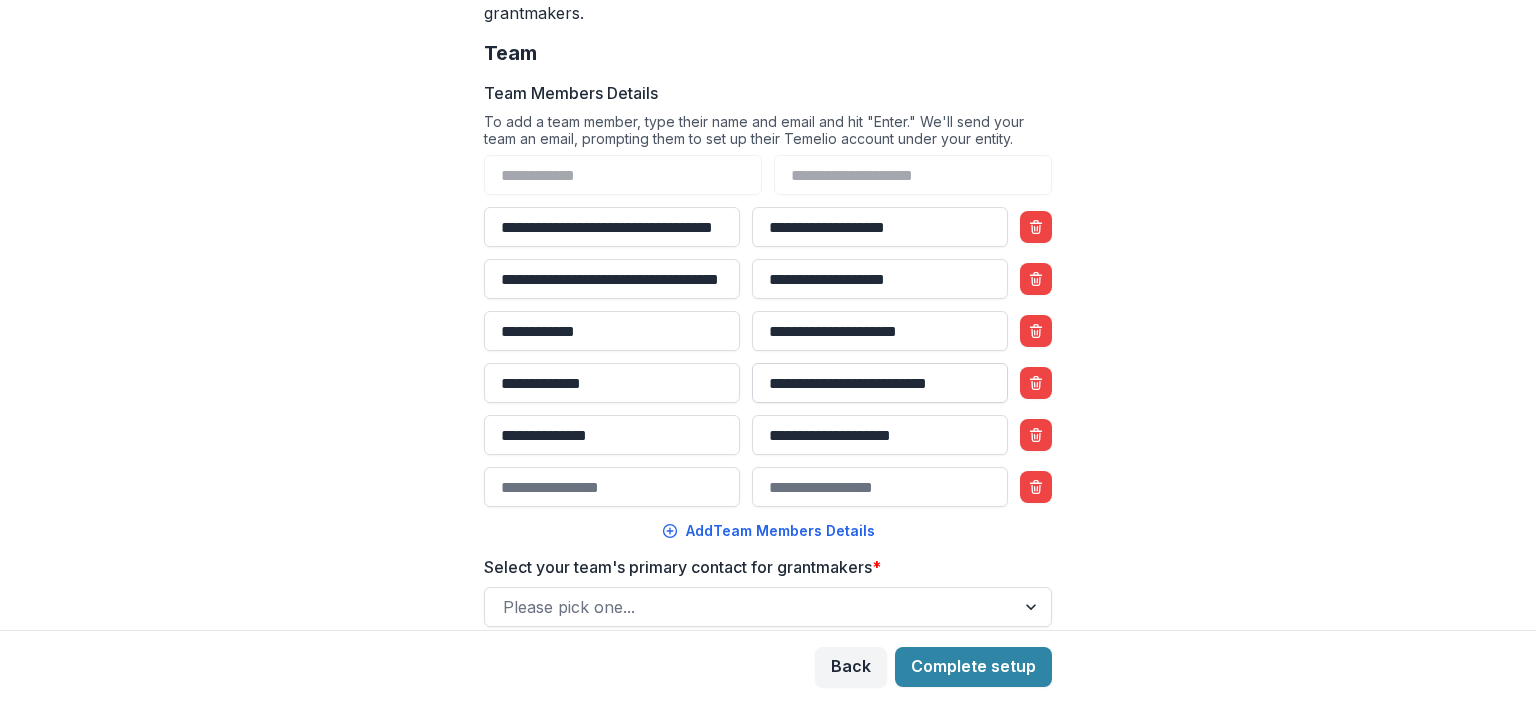 scroll, scrollTop: 0, scrollLeft: 4, axis: horizontal 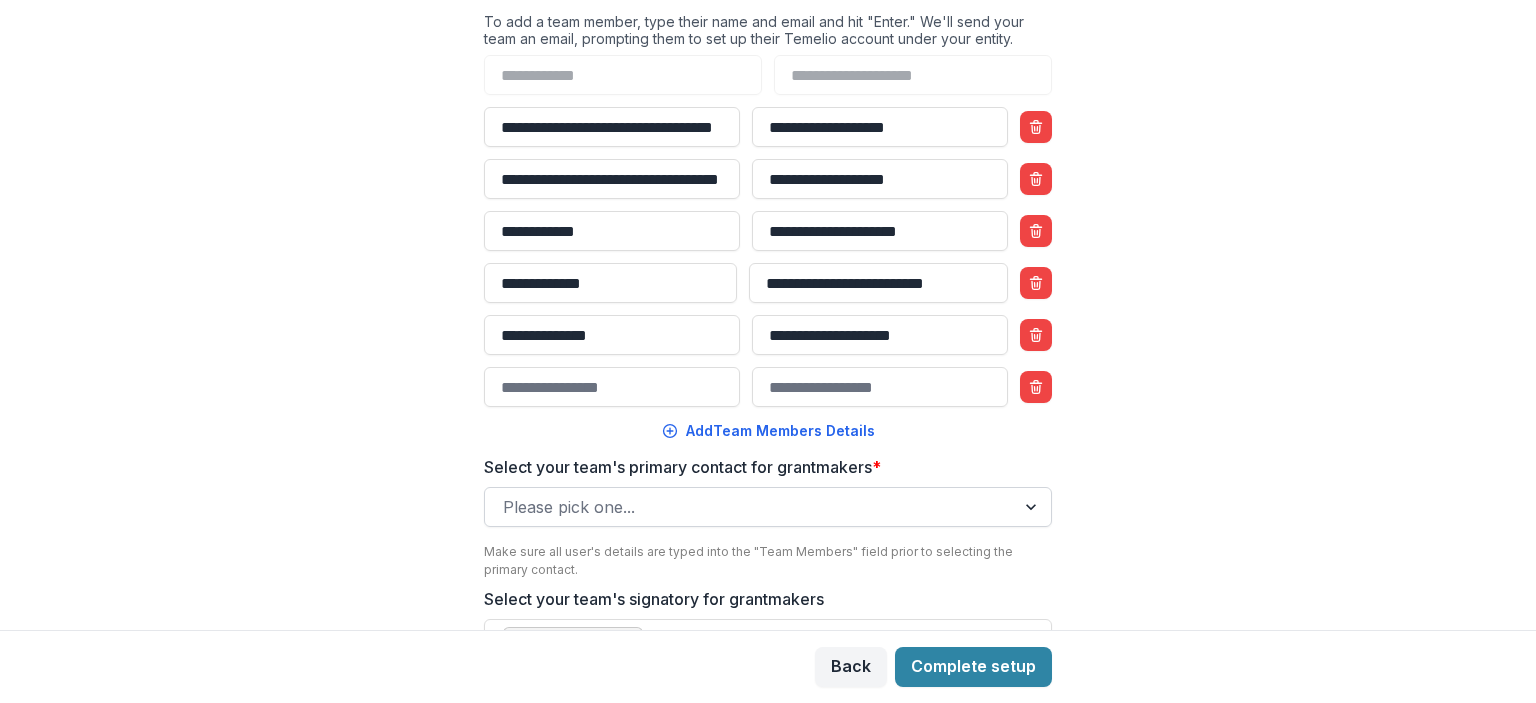 type on "**********" 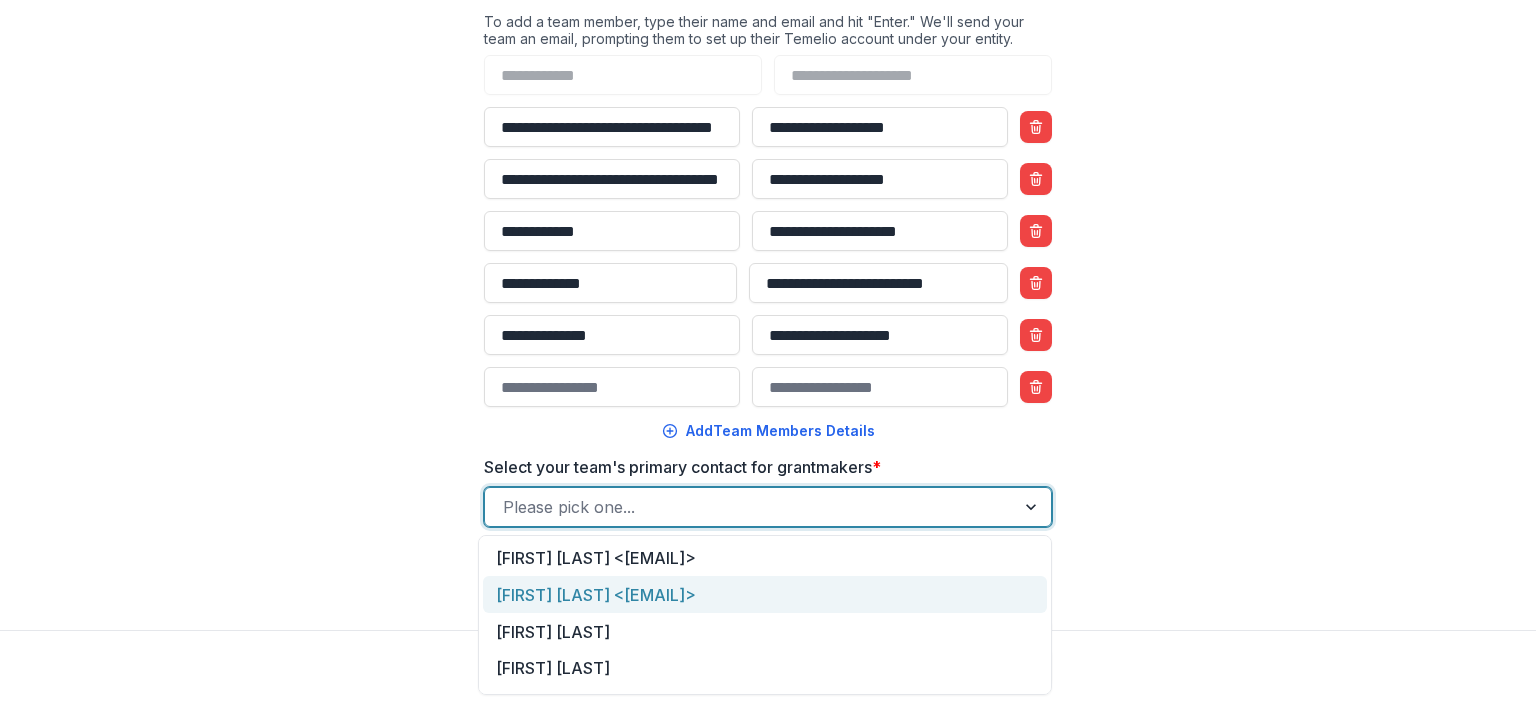 click on "[FIRST] [LAST] <[EMAIL]>" at bounding box center [765, 594] 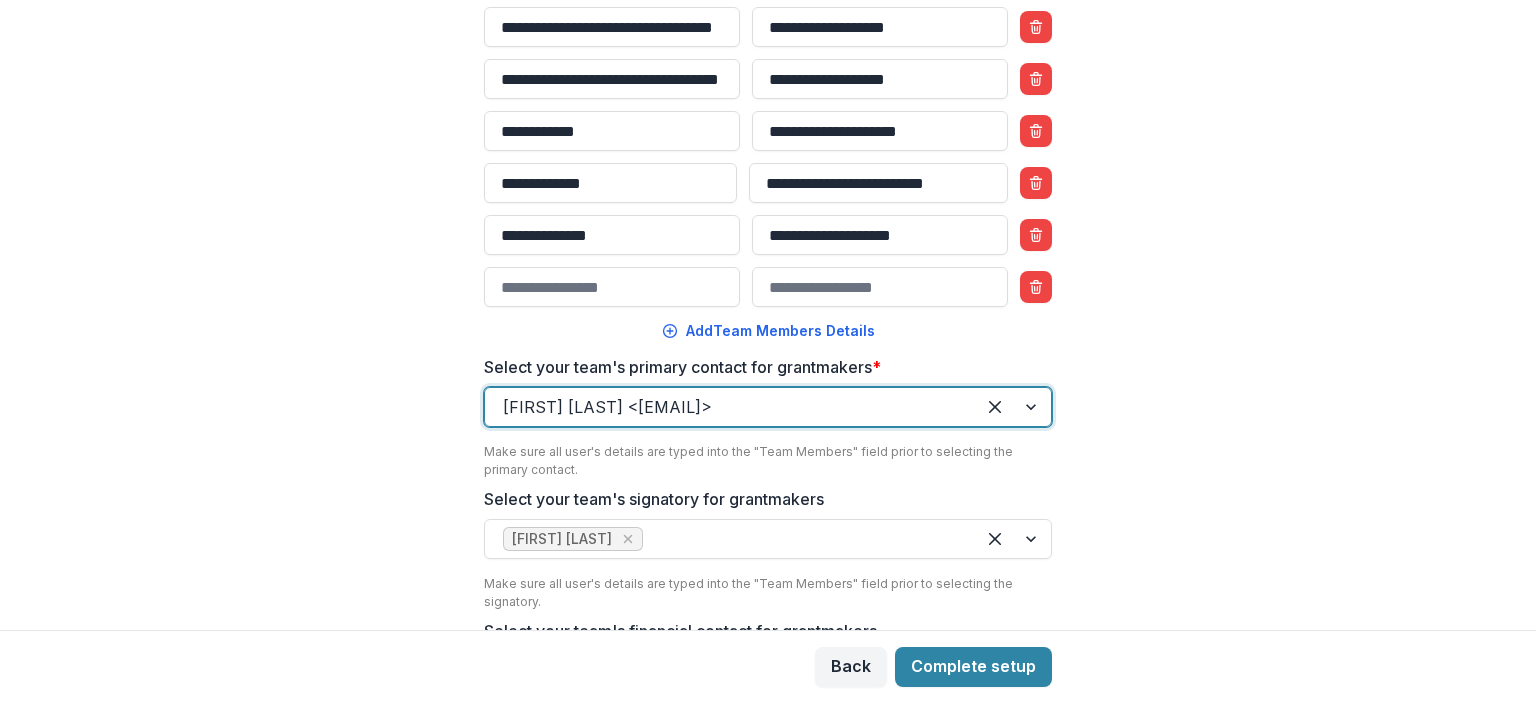 scroll, scrollTop: 566, scrollLeft: 0, axis: vertical 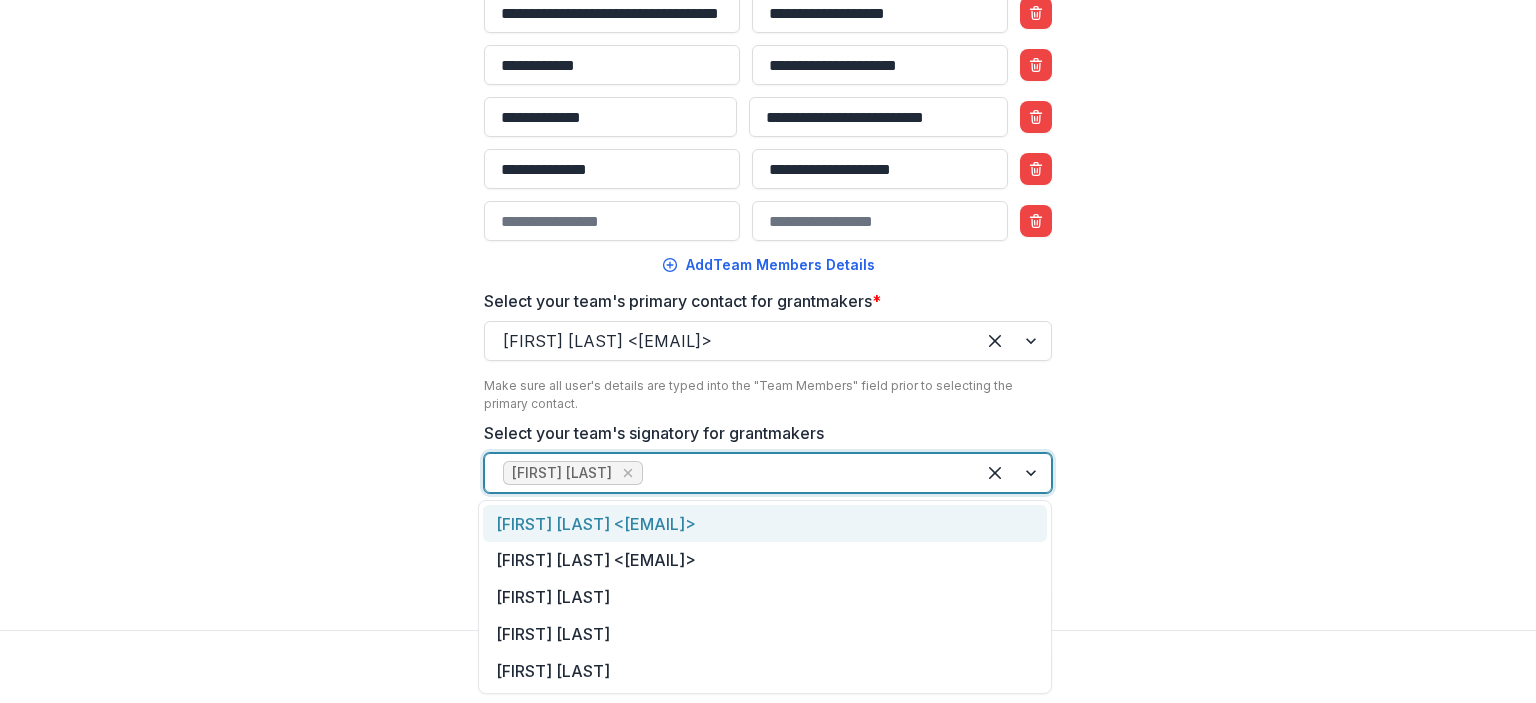 click at bounding box center [1013, 473] 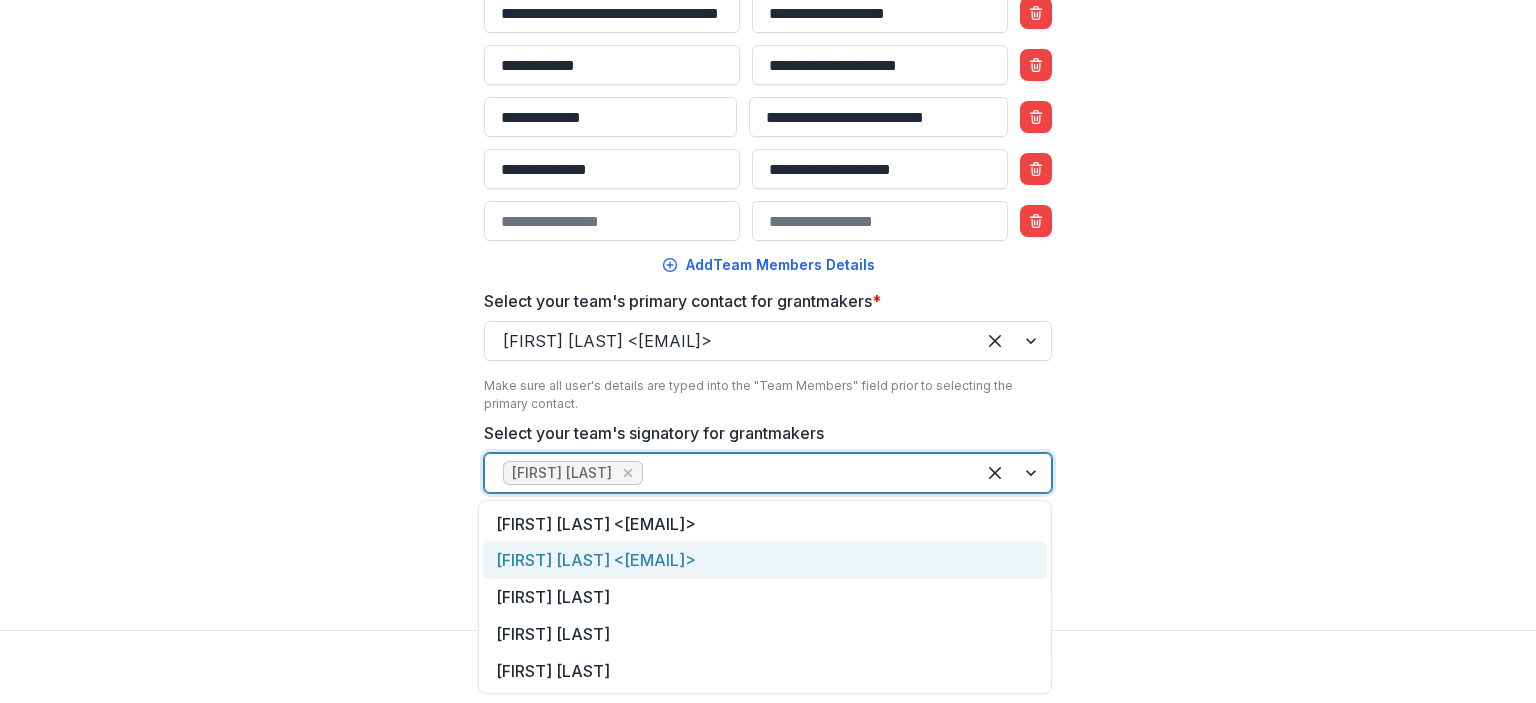 click on "[FIRST] [LAST] <[EMAIL]>" at bounding box center (765, 560) 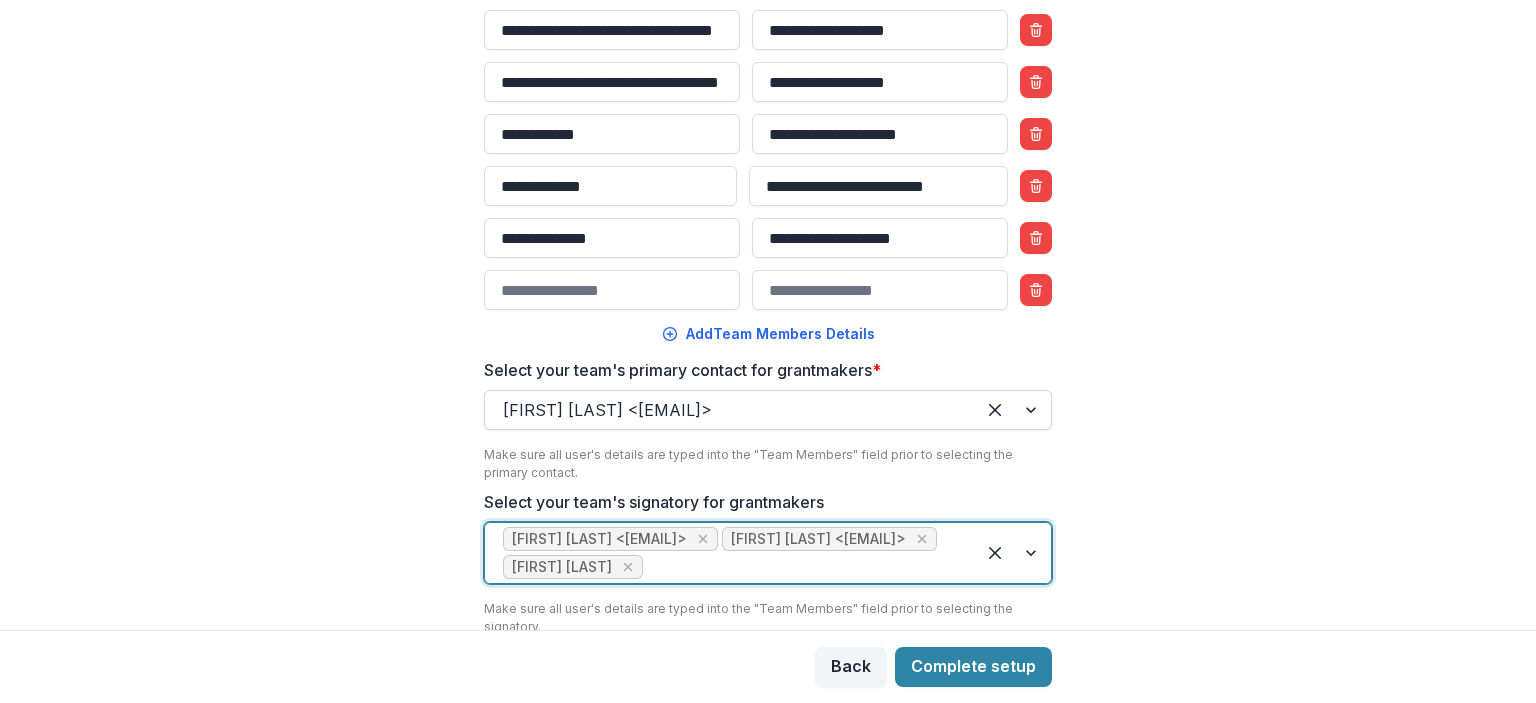 scroll, scrollTop: 616, scrollLeft: 0, axis: vertical 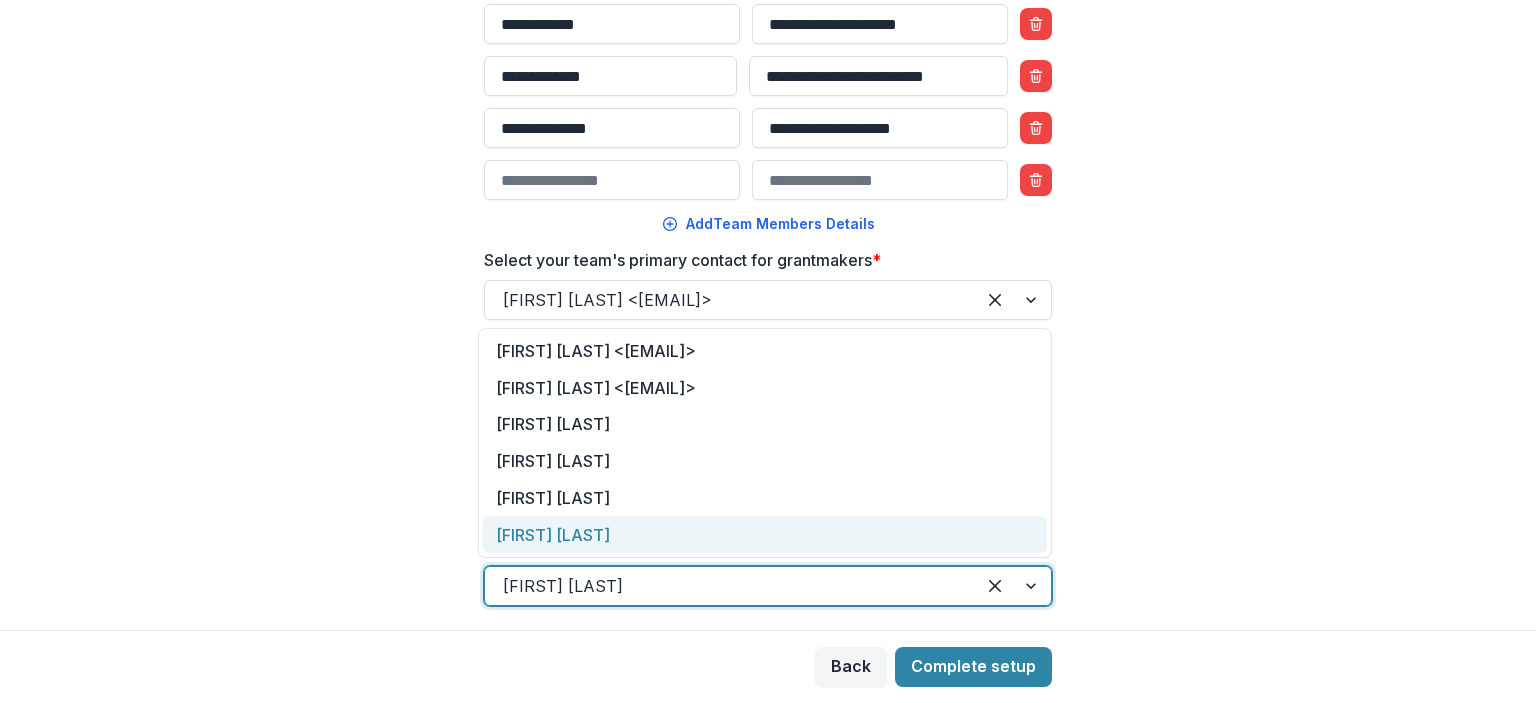 click at bounding box center [1013, 586] 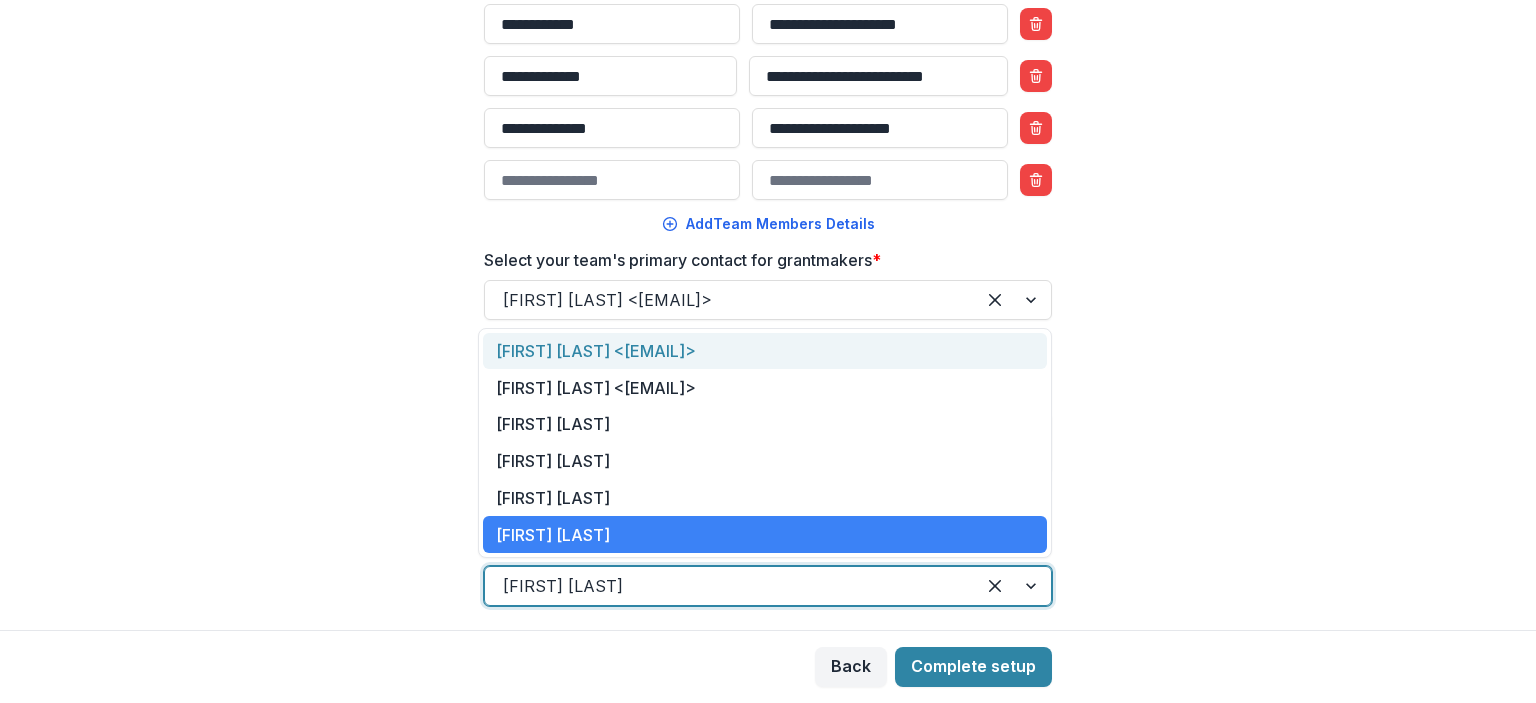 click on "Joseph Wachira <jwachiras@yahoo.co>" at bounding box center (765, 351) 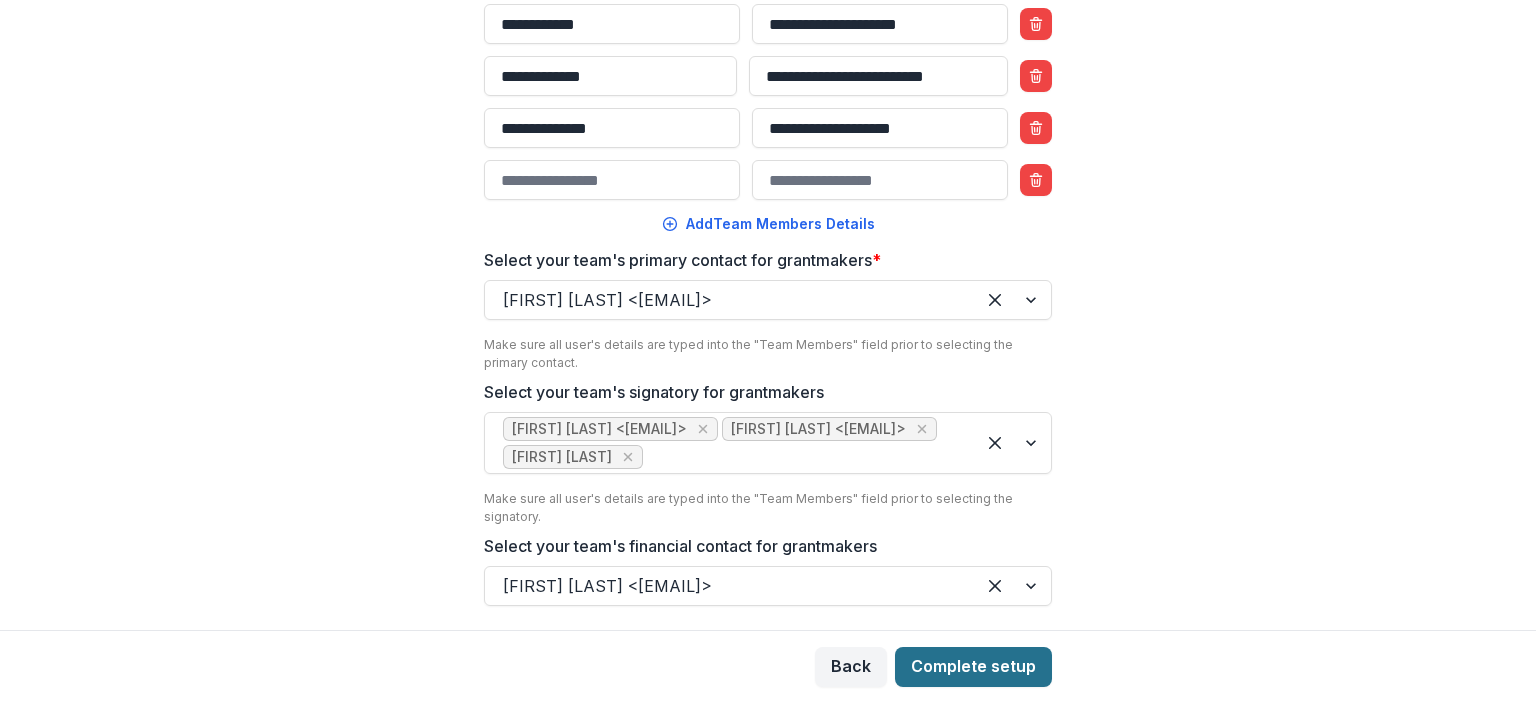 click on "Complete setup" at bounding box center (973, 667) 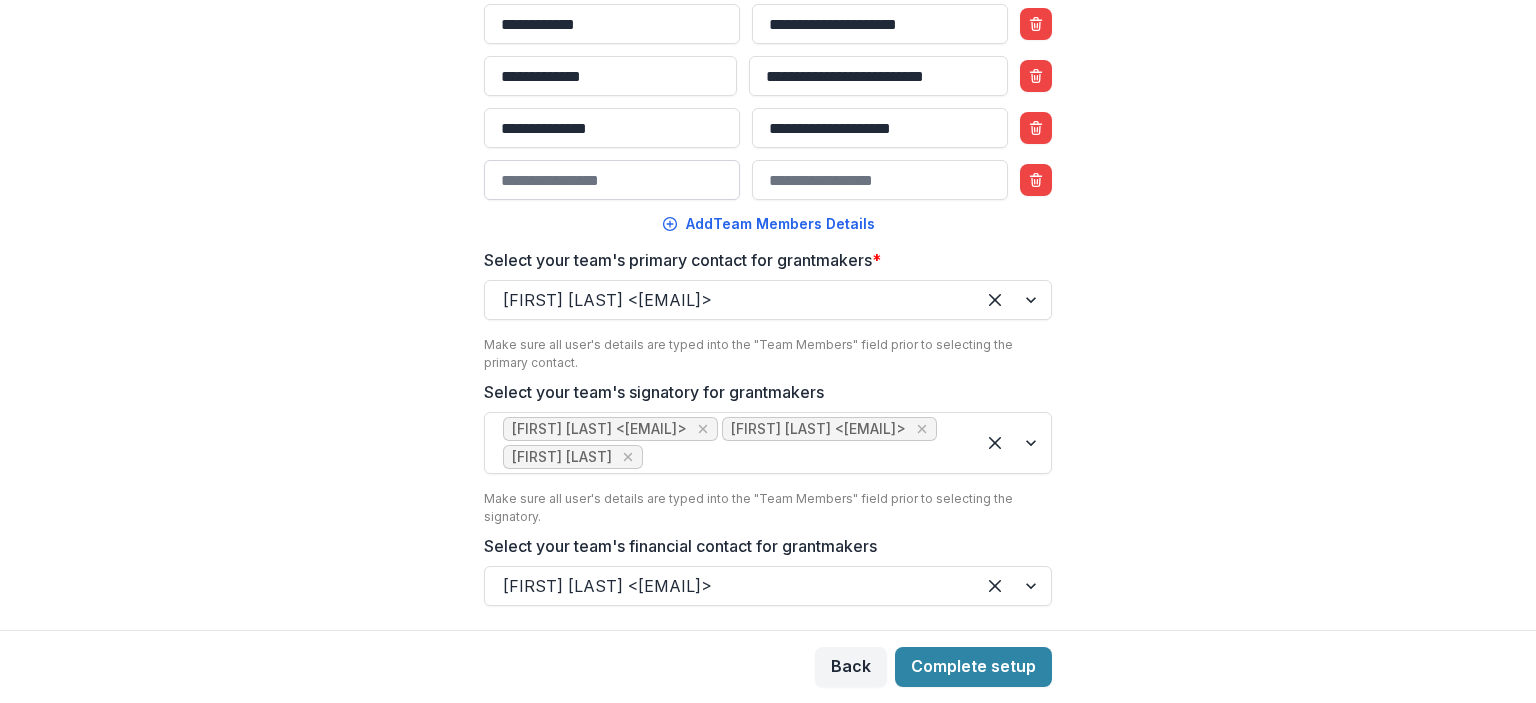 click on "Team Members Details" at bounding box center [612, 180] 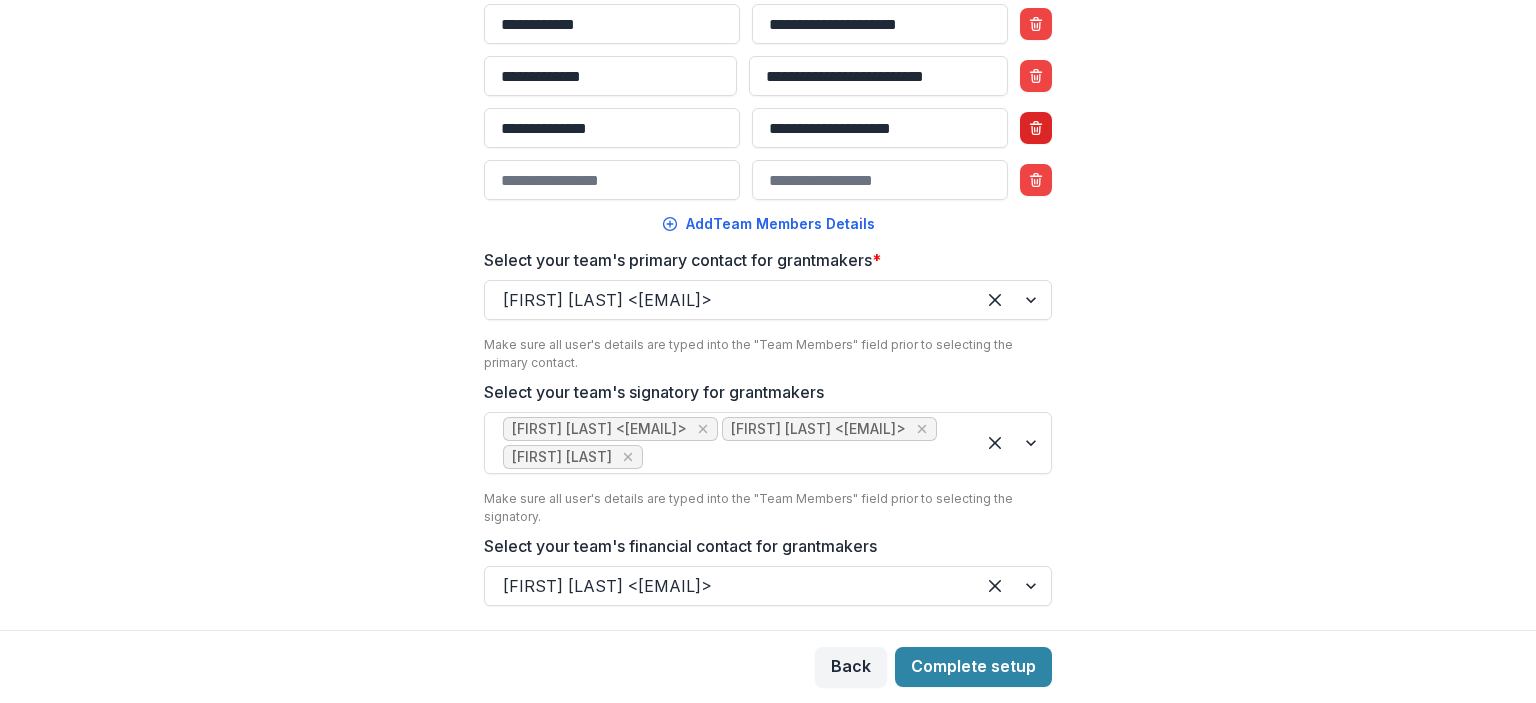 click at bounding box center [1036, 180] 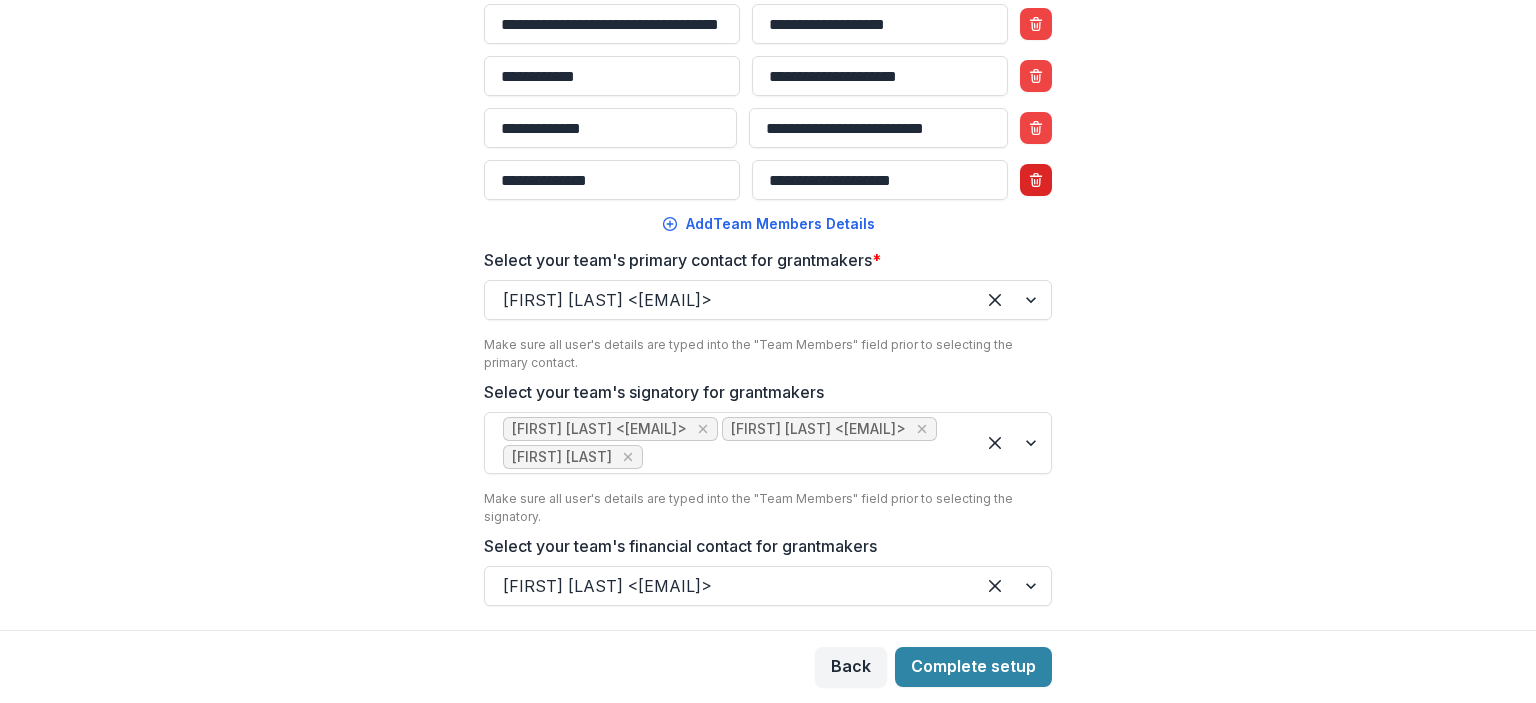 scroll, scrollTop: 564, scrollLeft: 0, axis: vertical 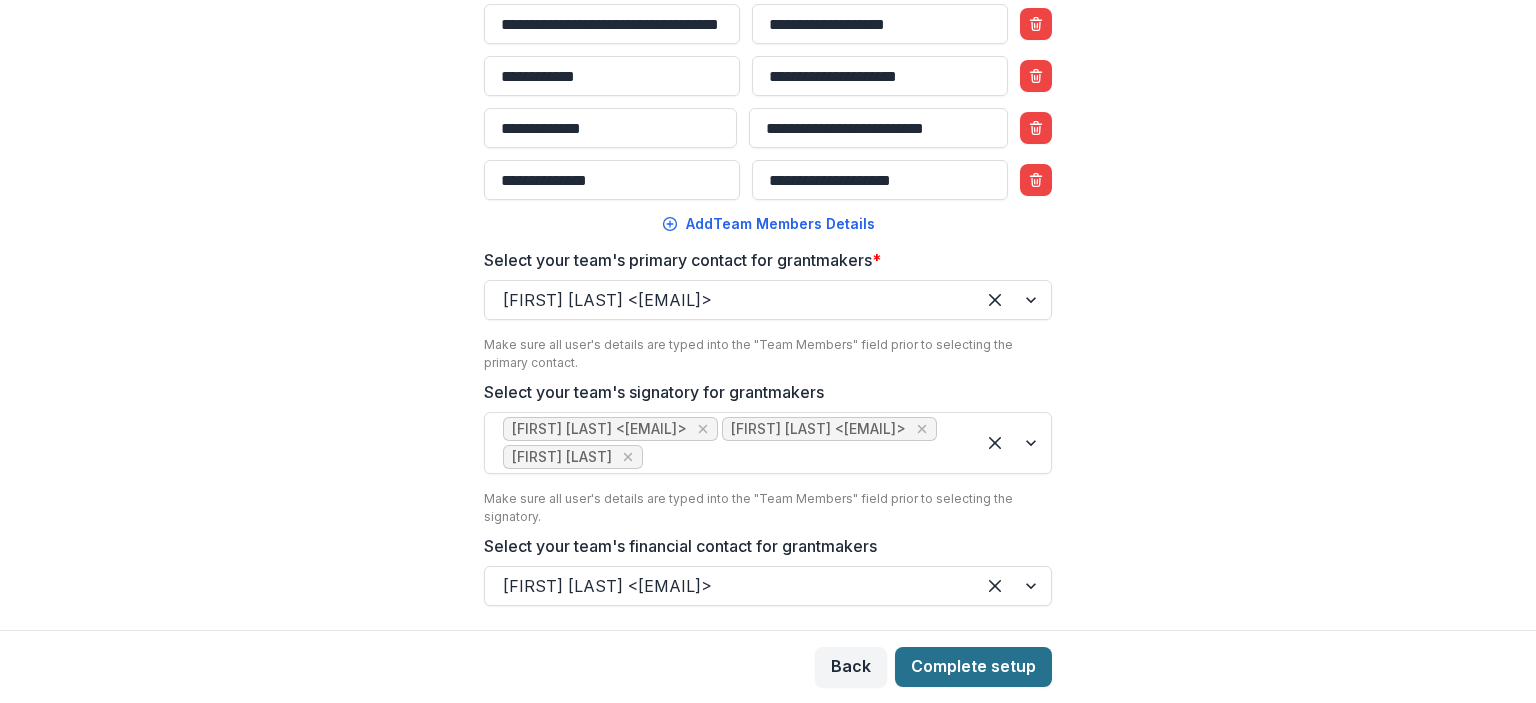 click on "Complete setup" at bounding box center (973, 667) 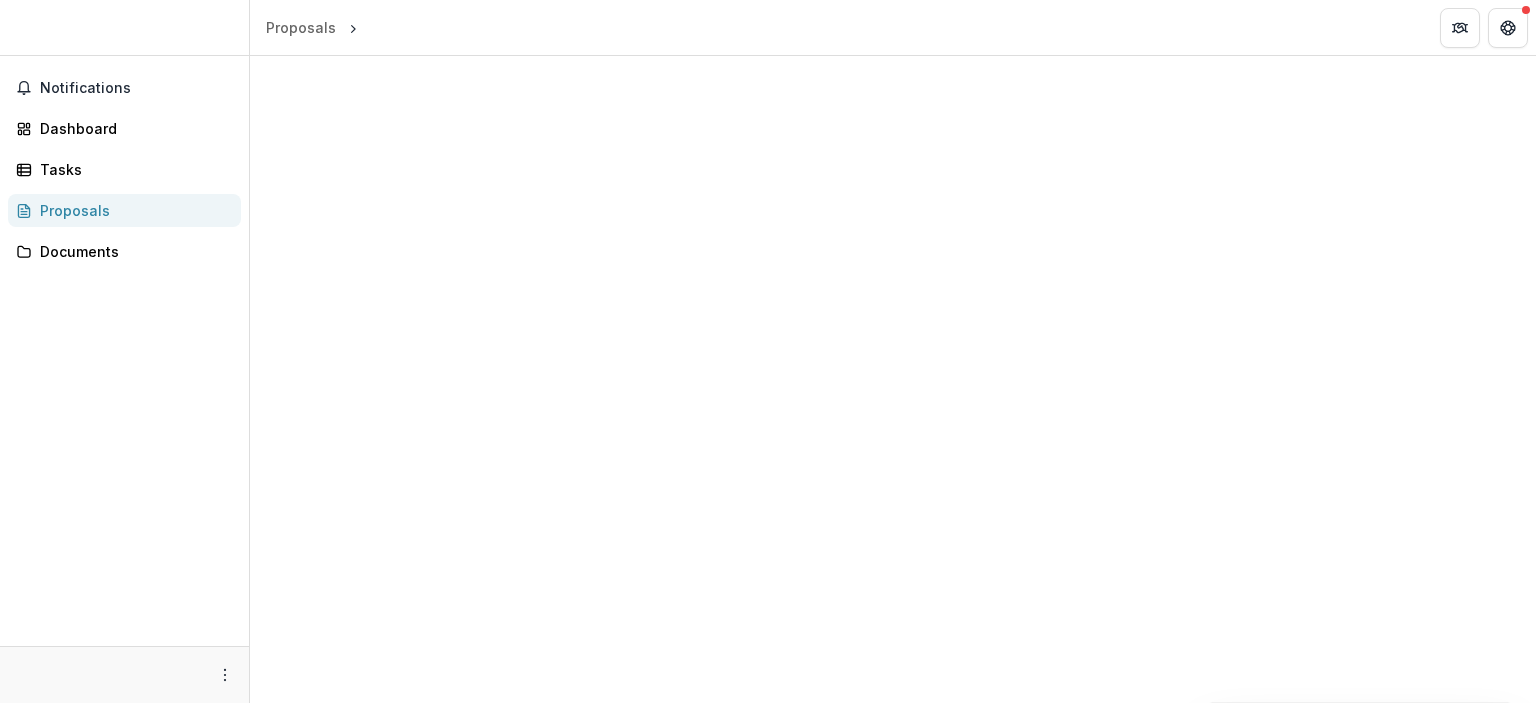 scroll, scrollTop: 0, scrollLeft: 0, axis: both 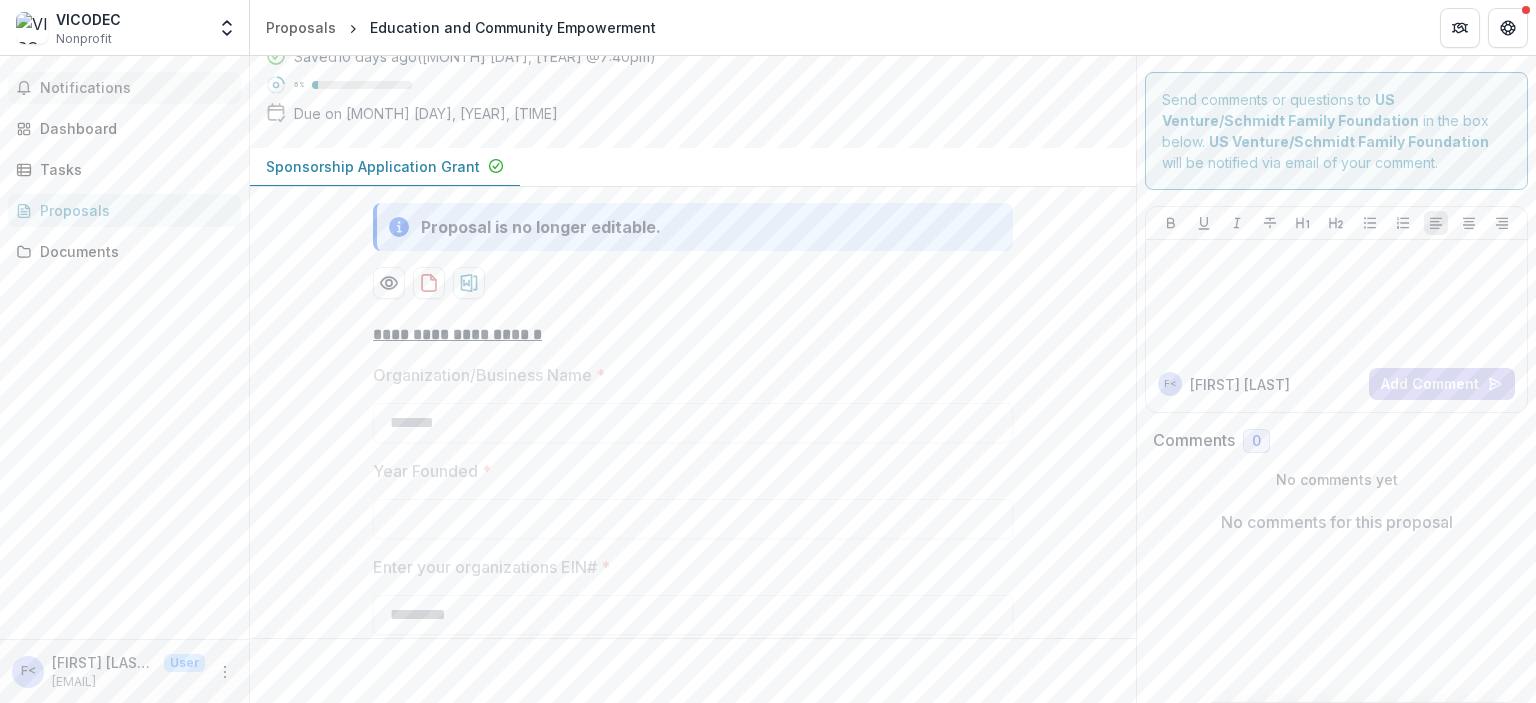 click on "Notifications" at bounding box center (136, 88) 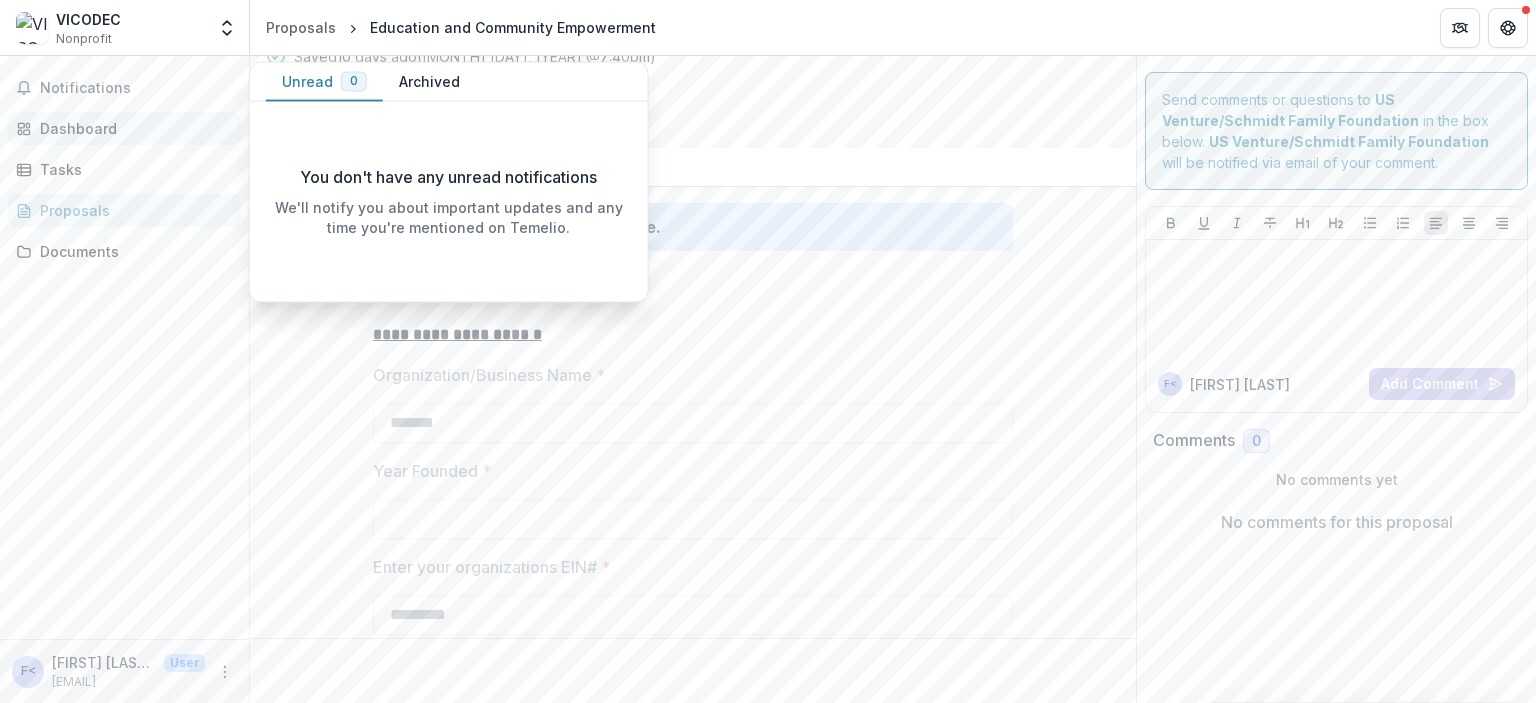 click on "Dashboard" at bounding box center [132, 128] 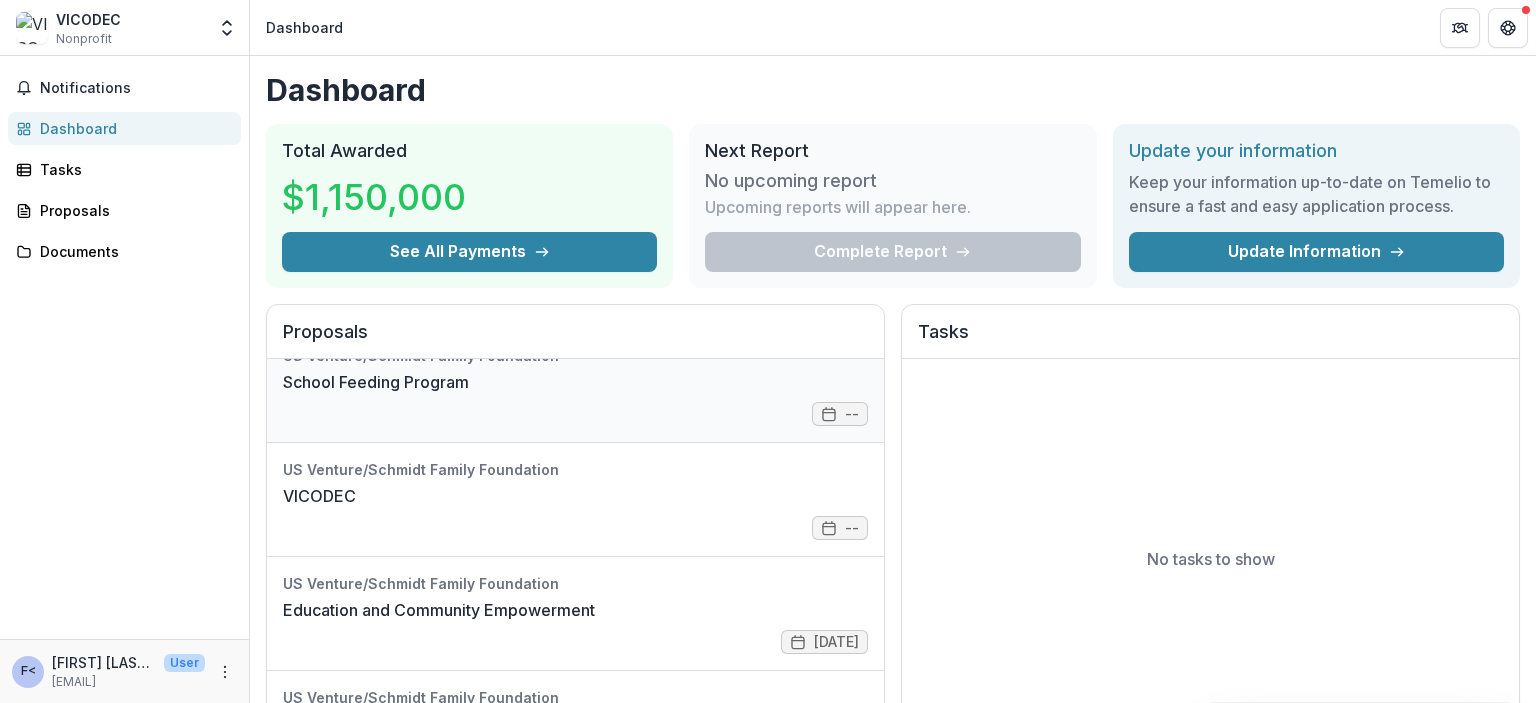 scroll, scrollTop: 168, scrollLeft: 0, axis: vertical 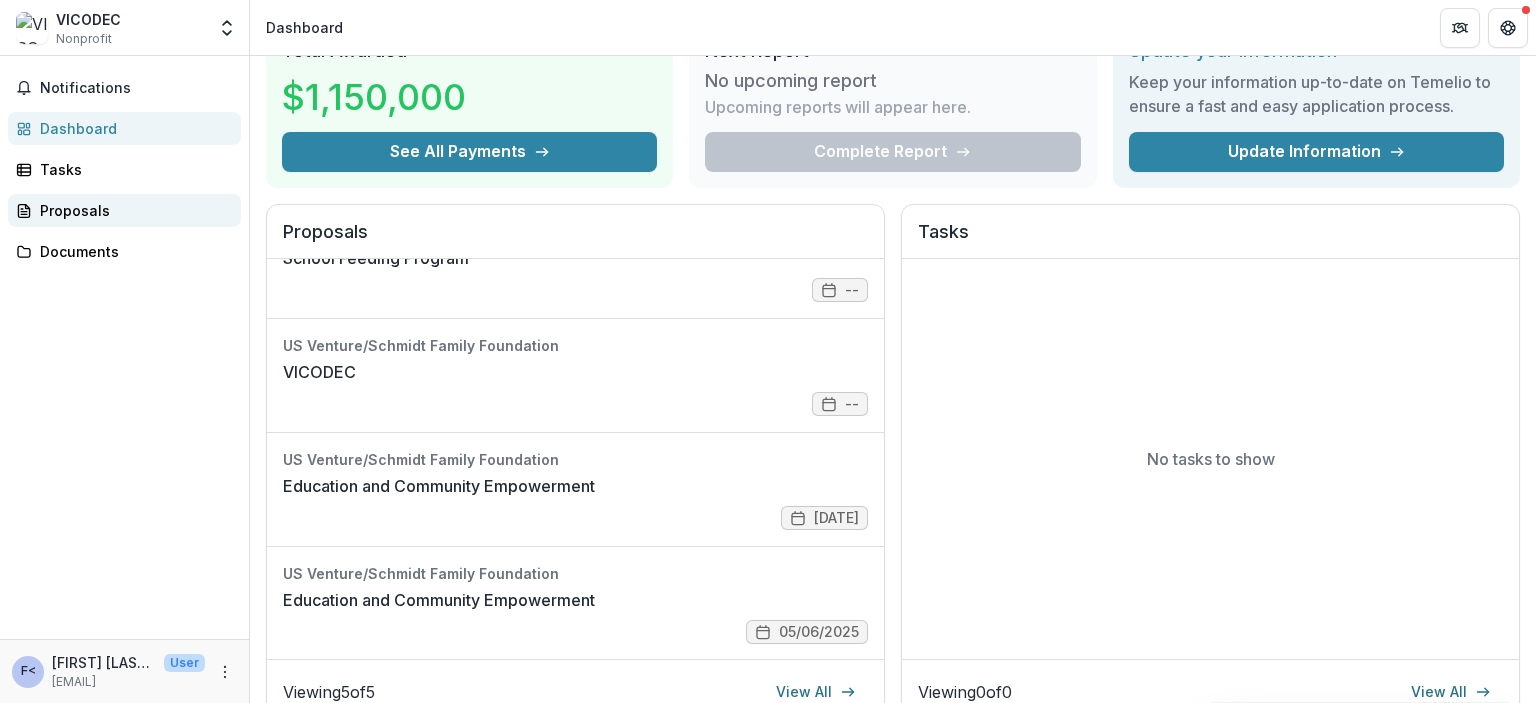 click on "Proposals" at bounding box center [132, 210] 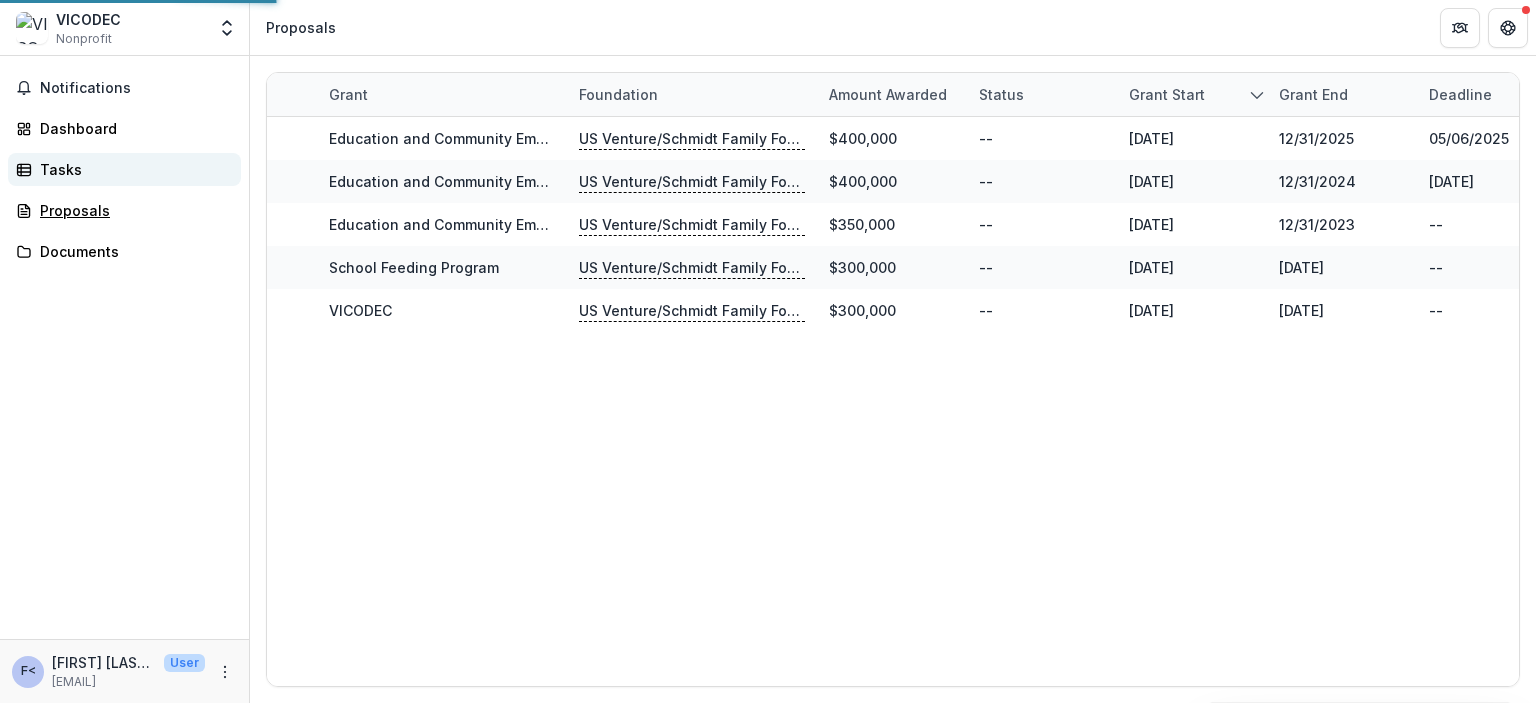 scroll, scrollTop: 0, scrollLeft: 0, axis: both 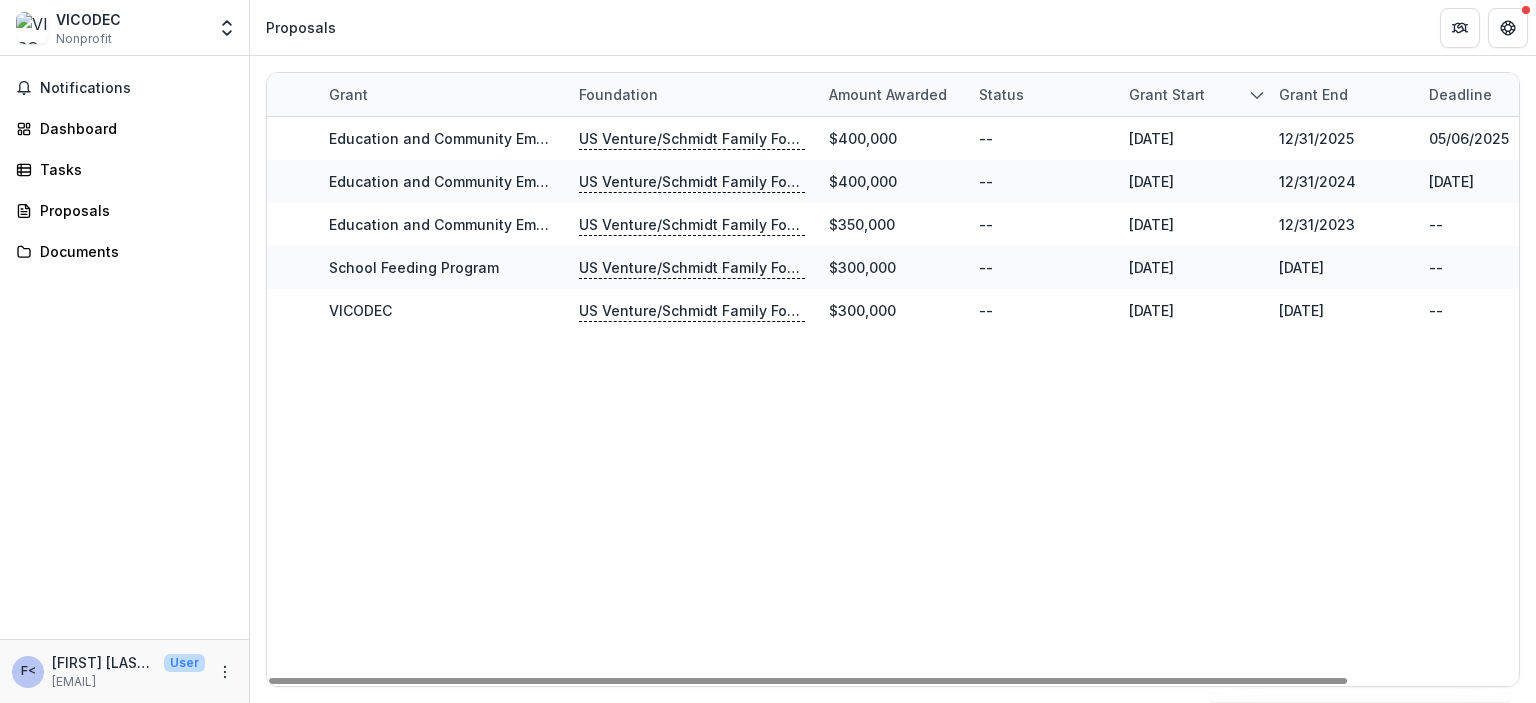 click on "Foundation" at bounding box center (618, 94) 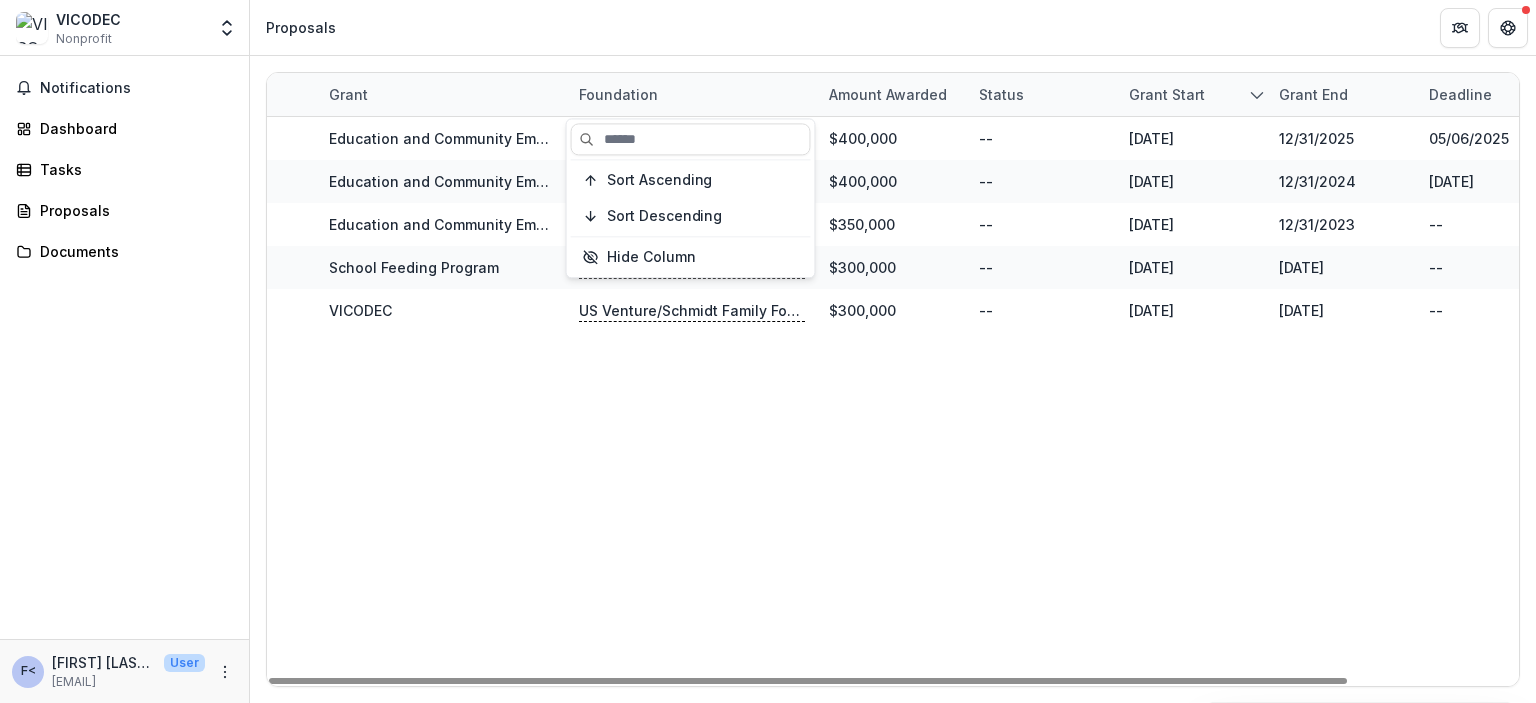 click on "Amount awarded" at bounding box center [888, 94] 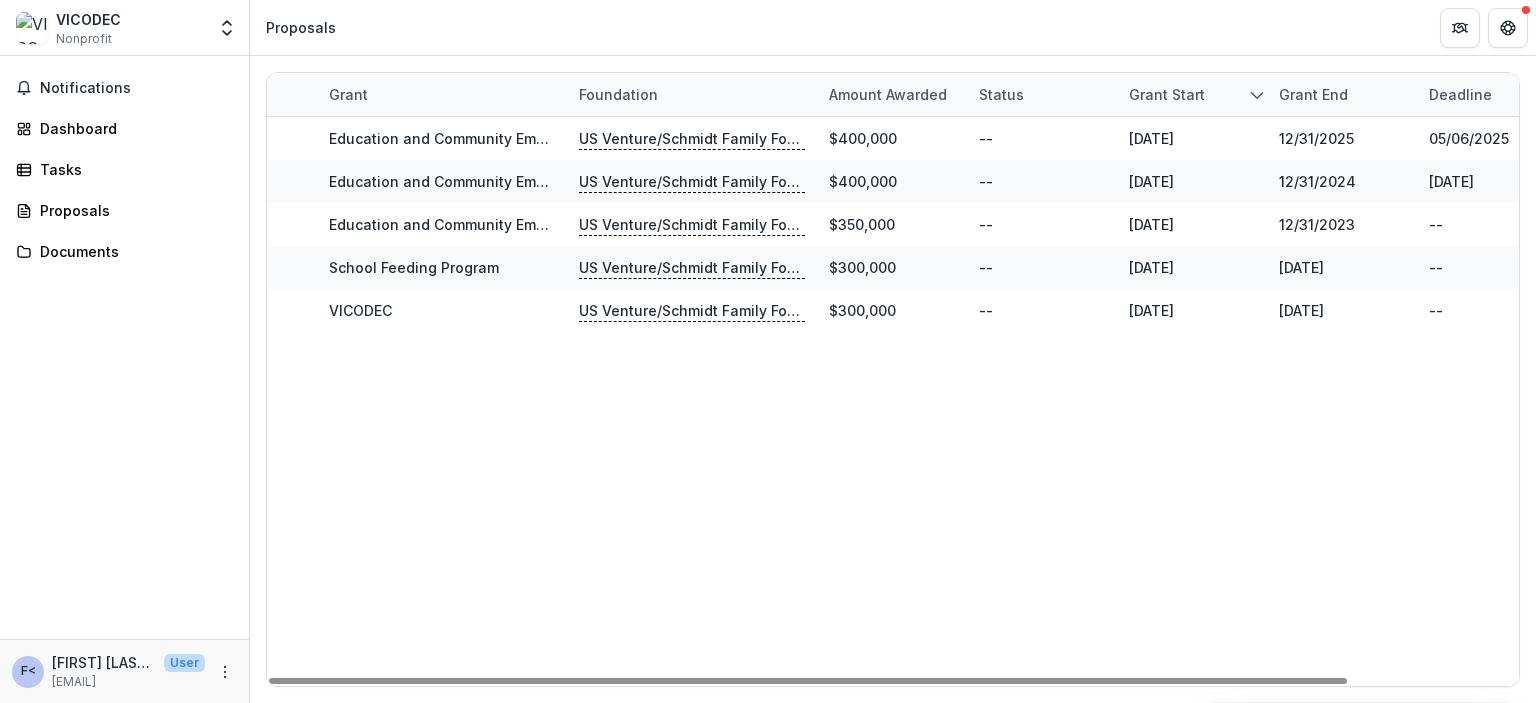 click on "Grant start" at bounding box center (1167, 94) 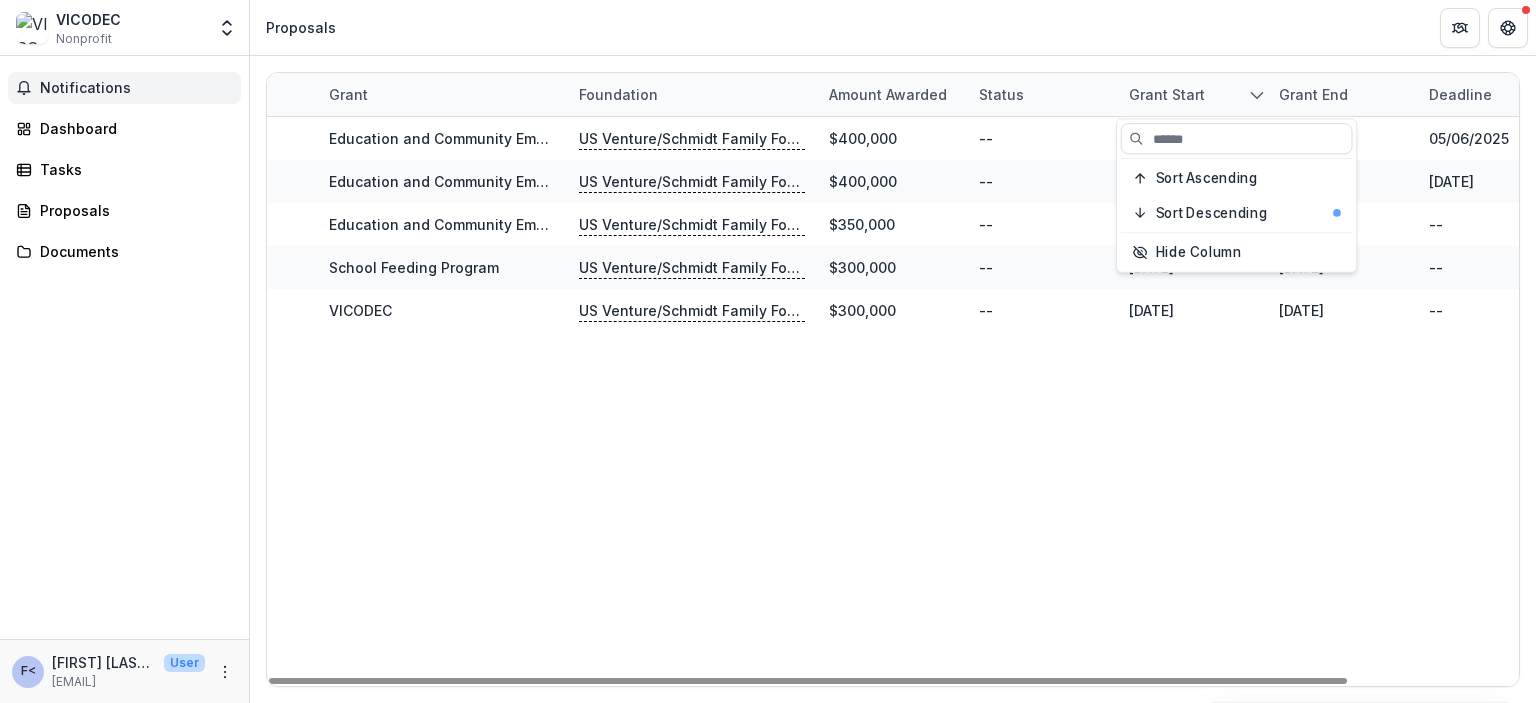 click on "Notifications" at bounding box center (136, 88) 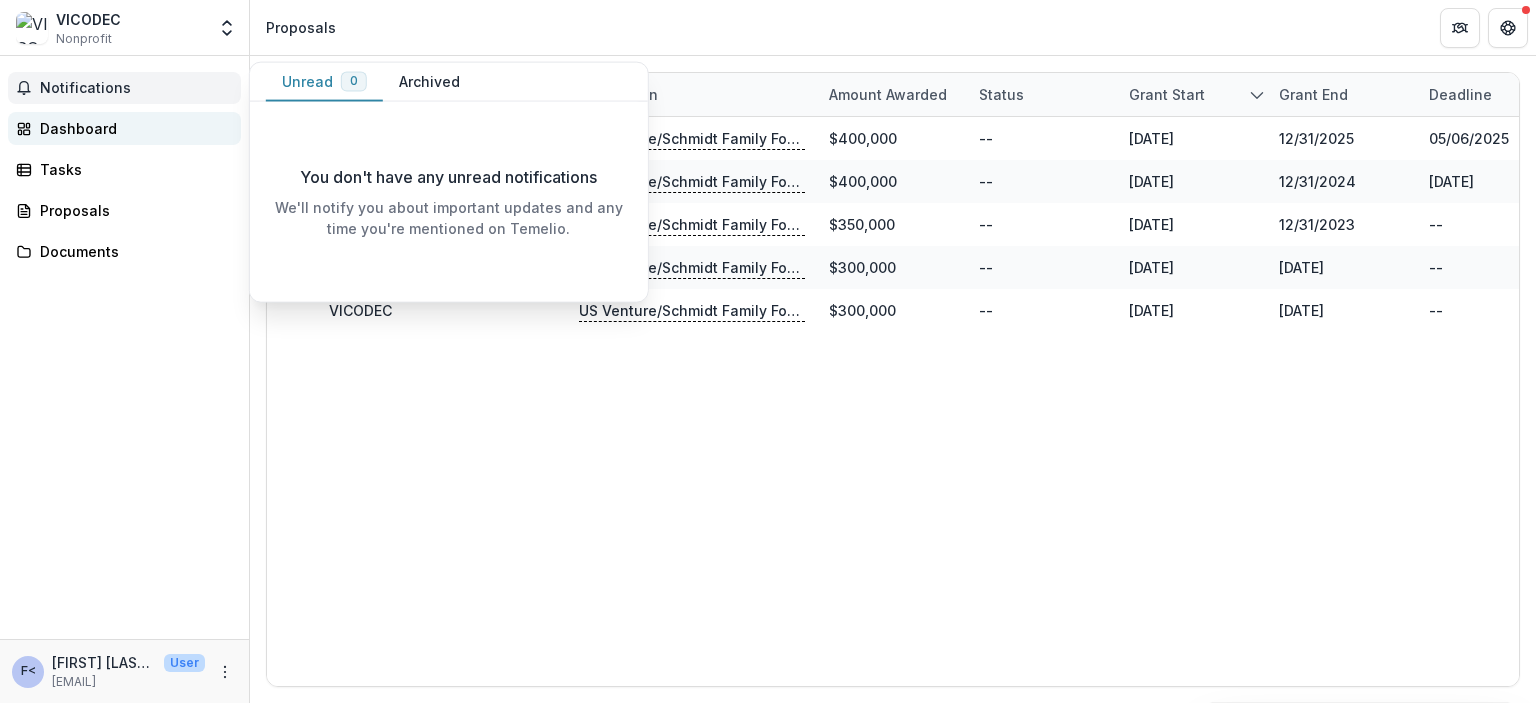 click on "Dashboard" at bounding box center [132, 128] 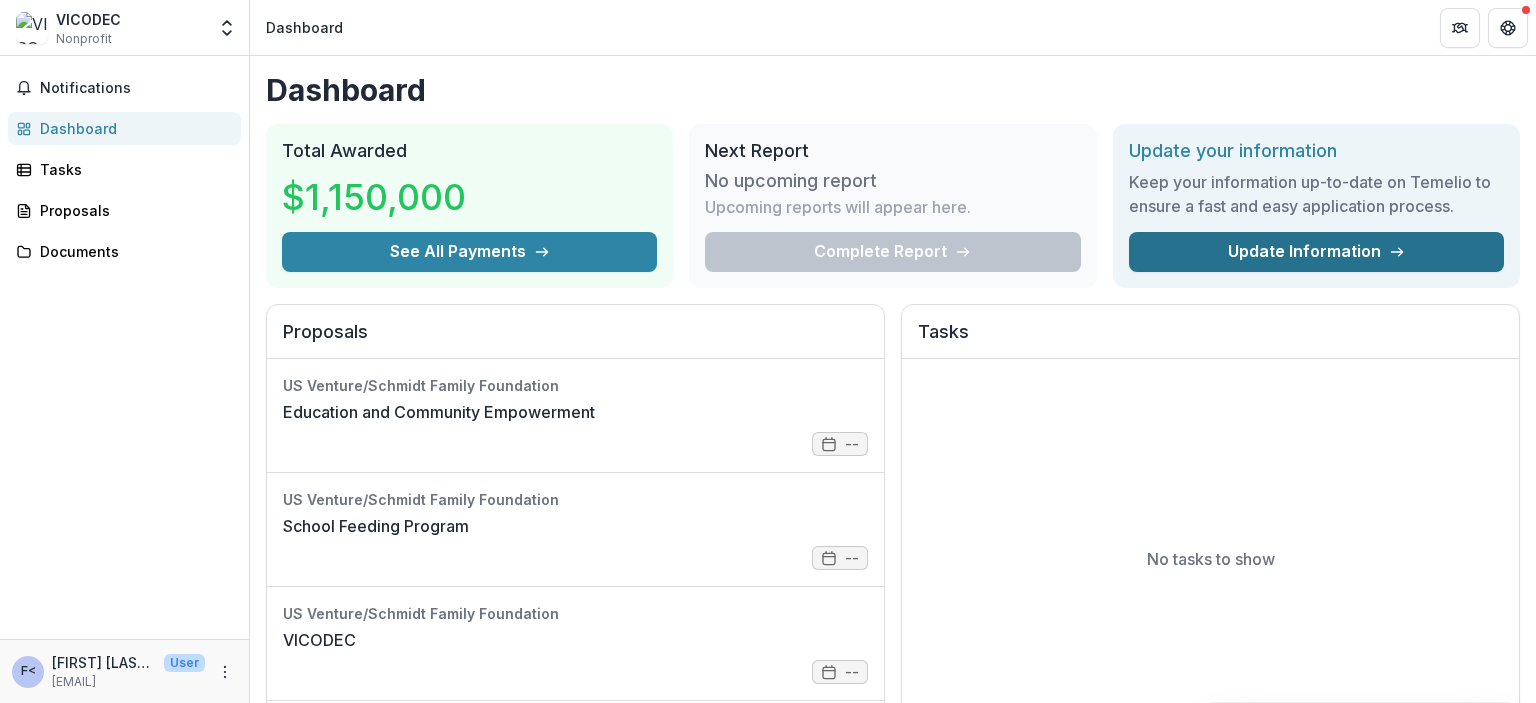click on "Update Information" at bounding box center (1316, 252) 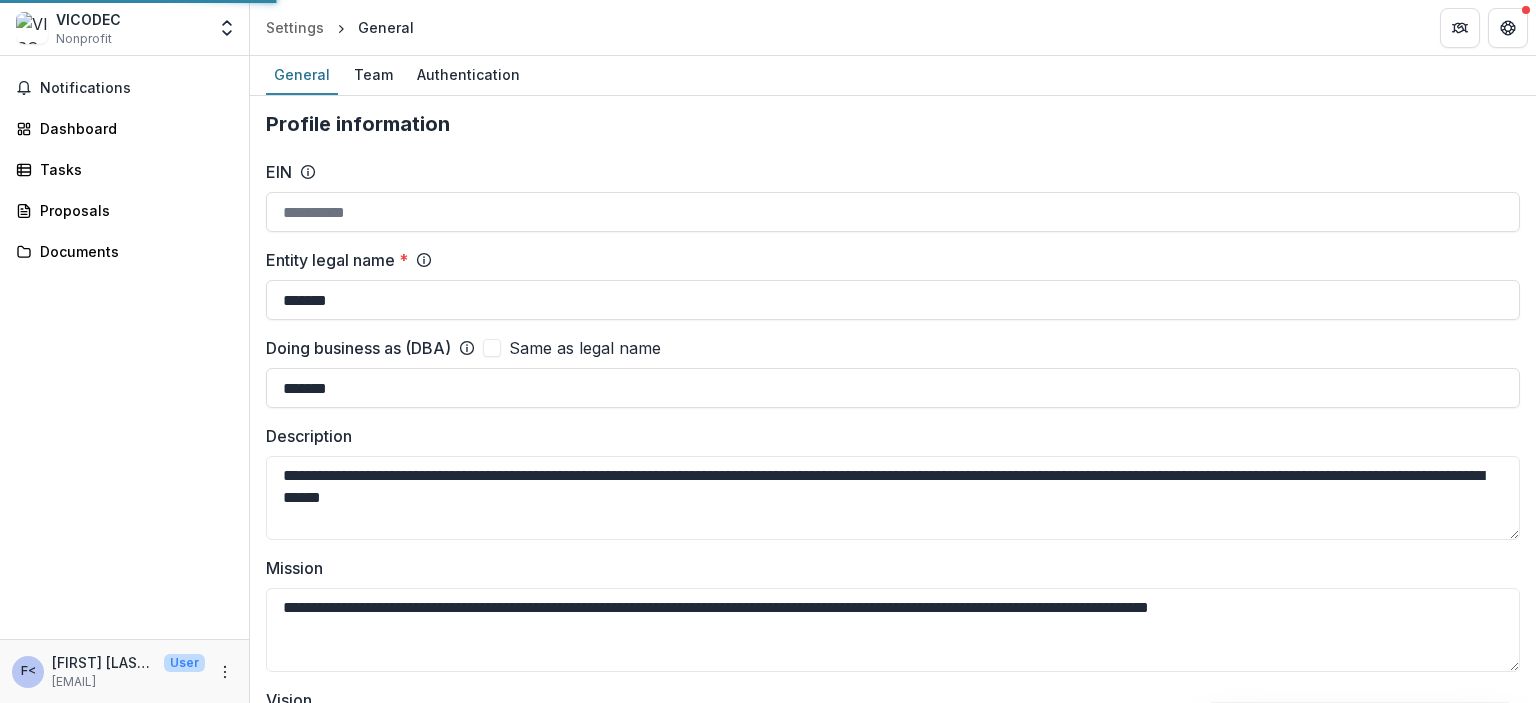 type on "**********" 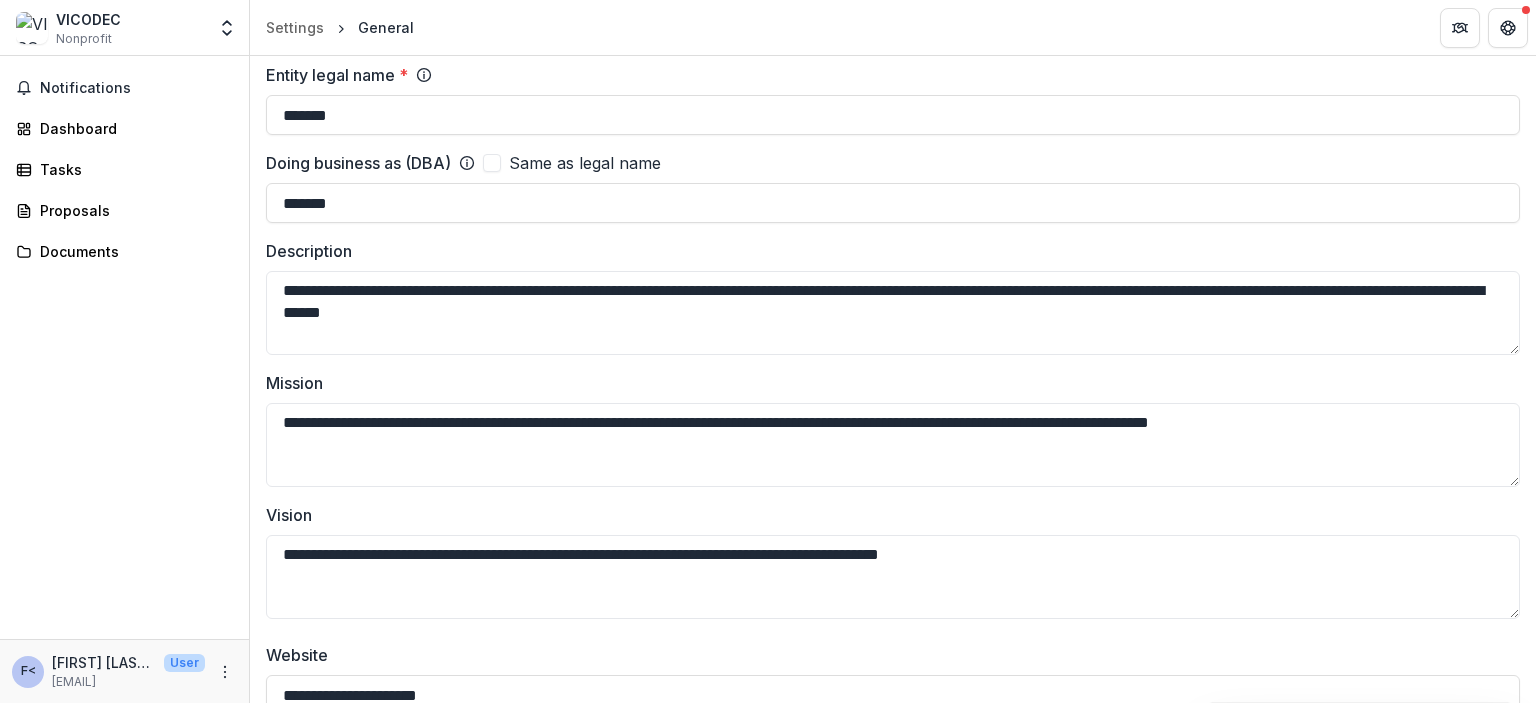 scroll, scrollTop: 0, scrollLeft: 0, axis: both 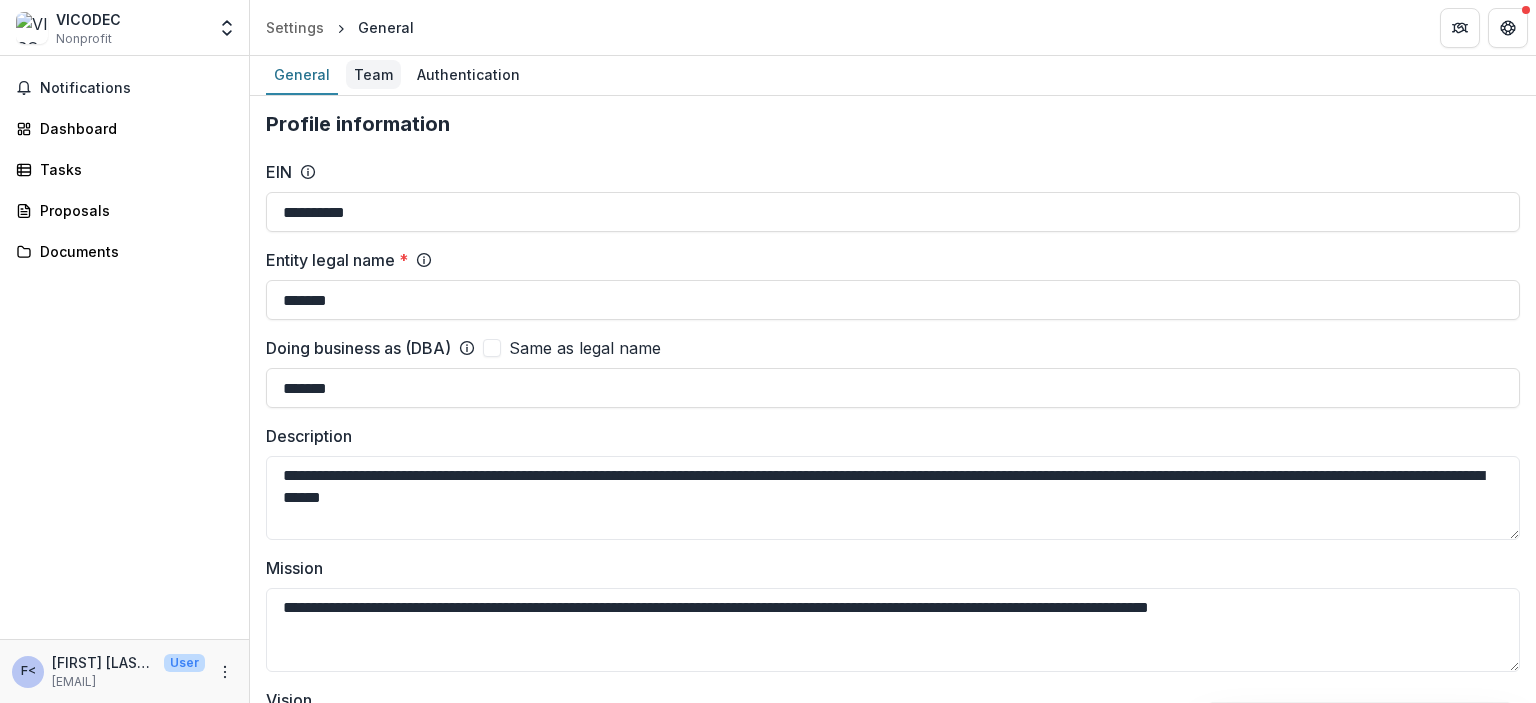 click on "Team" at bounding box center (373, 74) 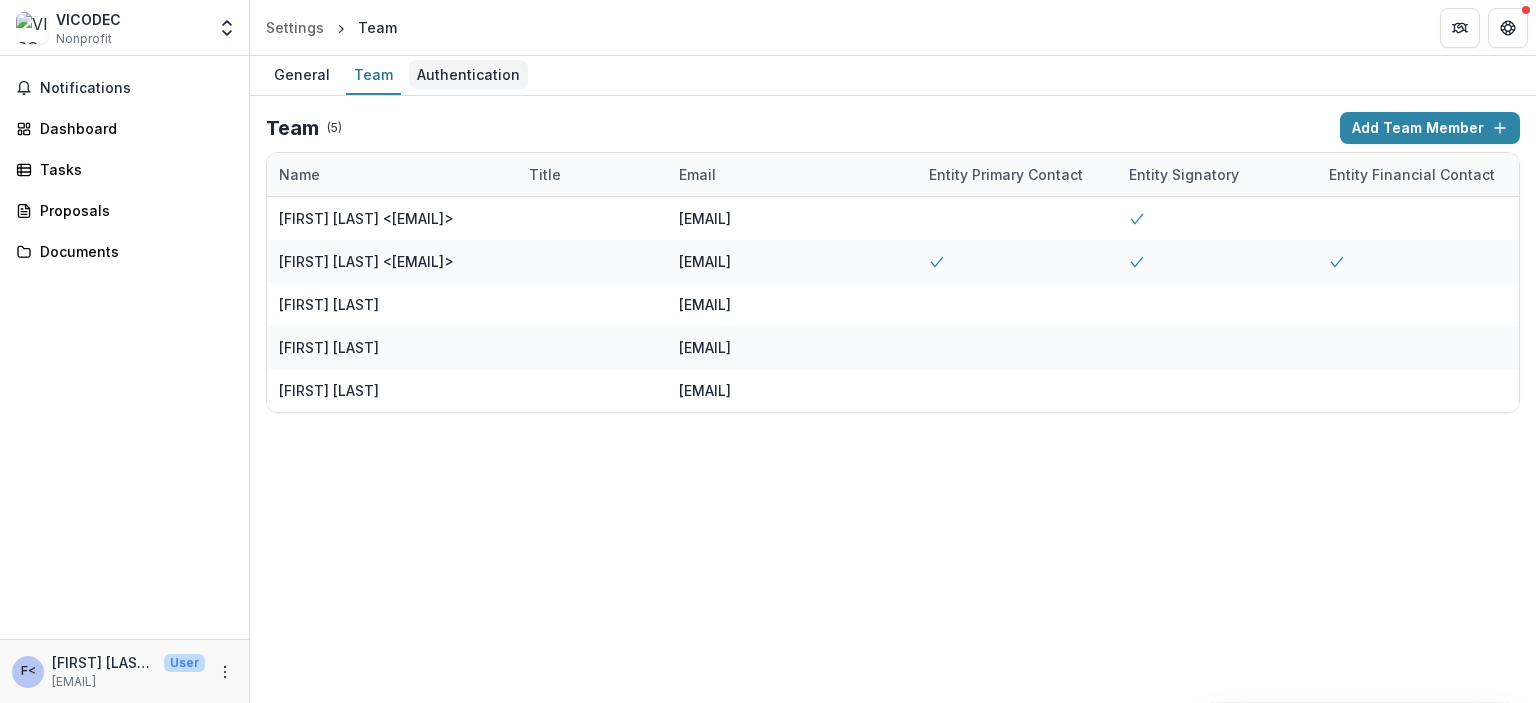 click on "Authentication" at bounding box center (468, 74) 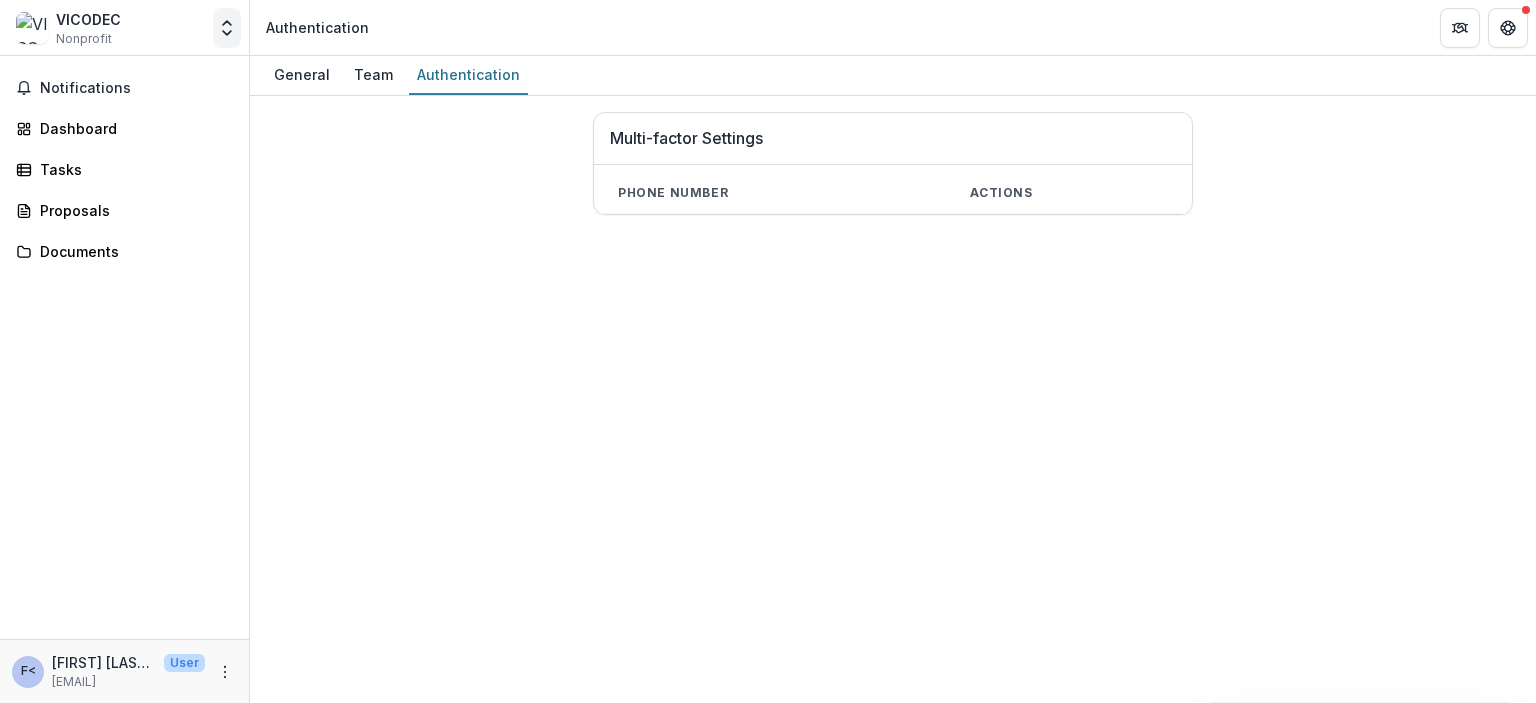 click at bounding box center [227, 28] 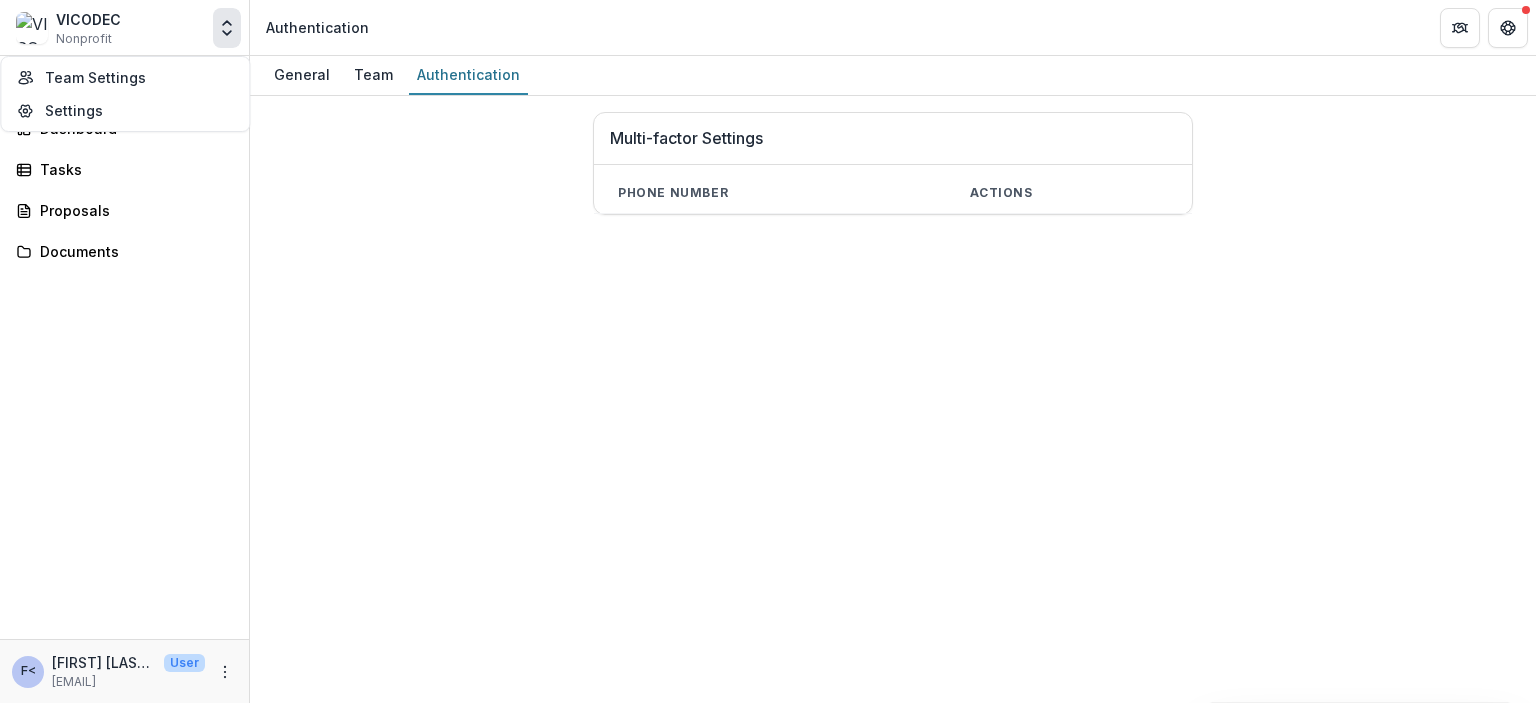 click on "Notifications Dashboard Tasks Proposals Documents" at bounding box center (124, 347) 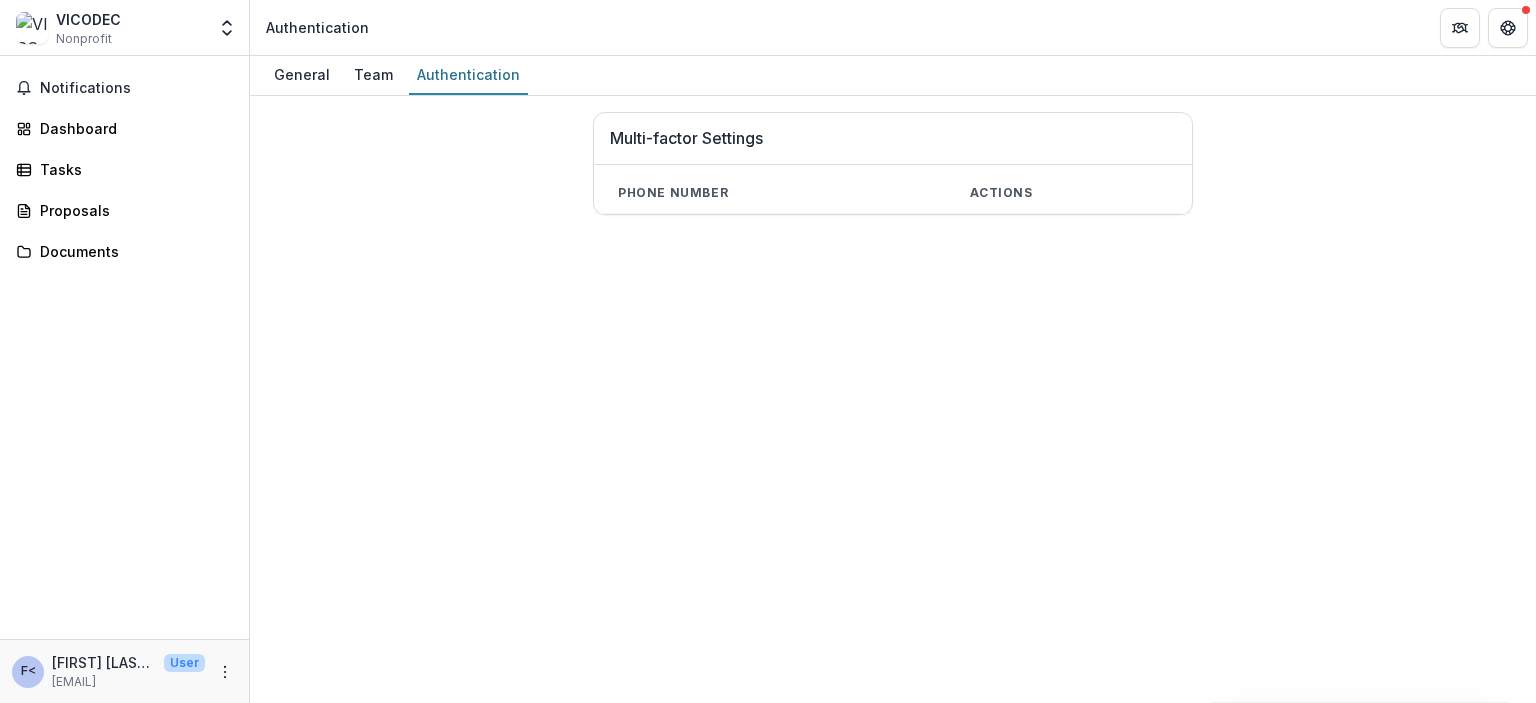 click on "Authentication" at bounding box center (317, 27) 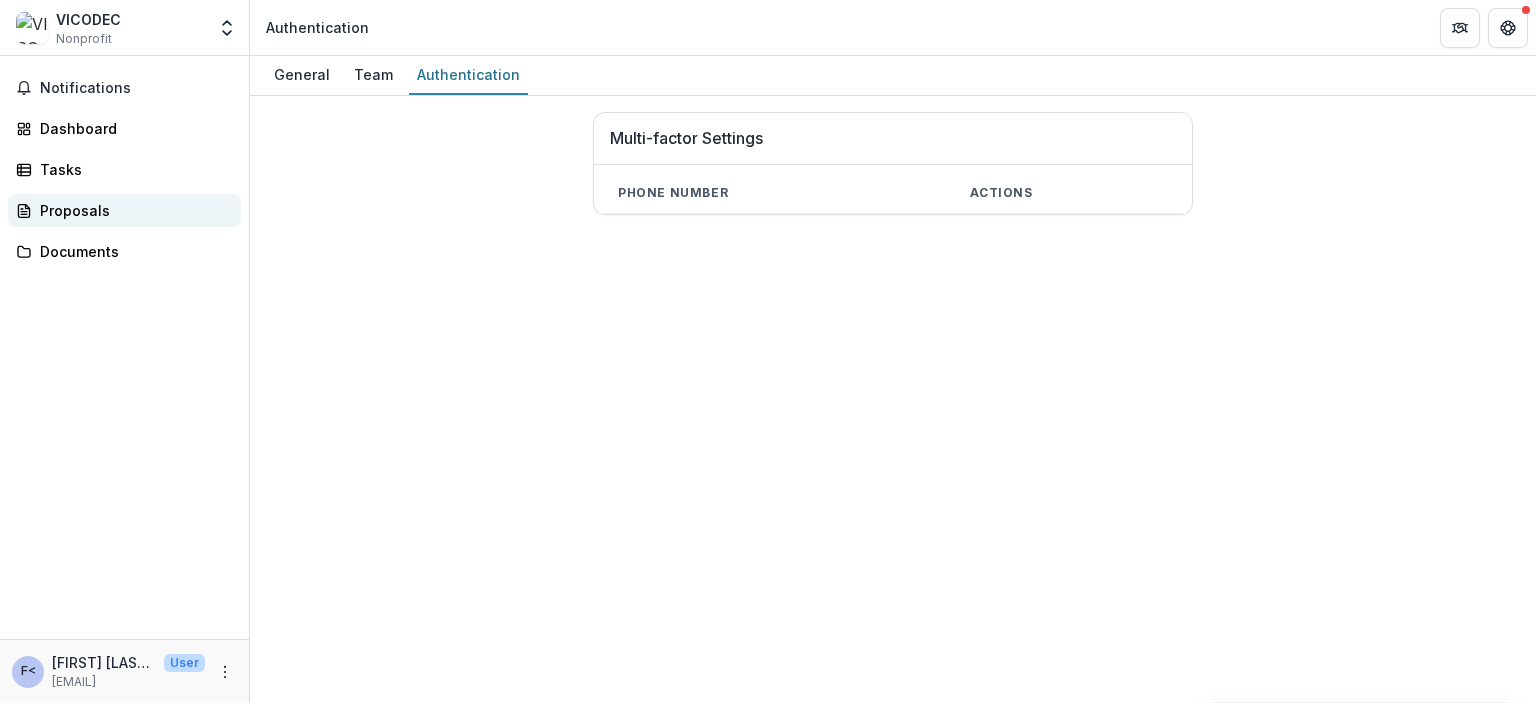 click on "Proposals" at bounding box center (132, 210) 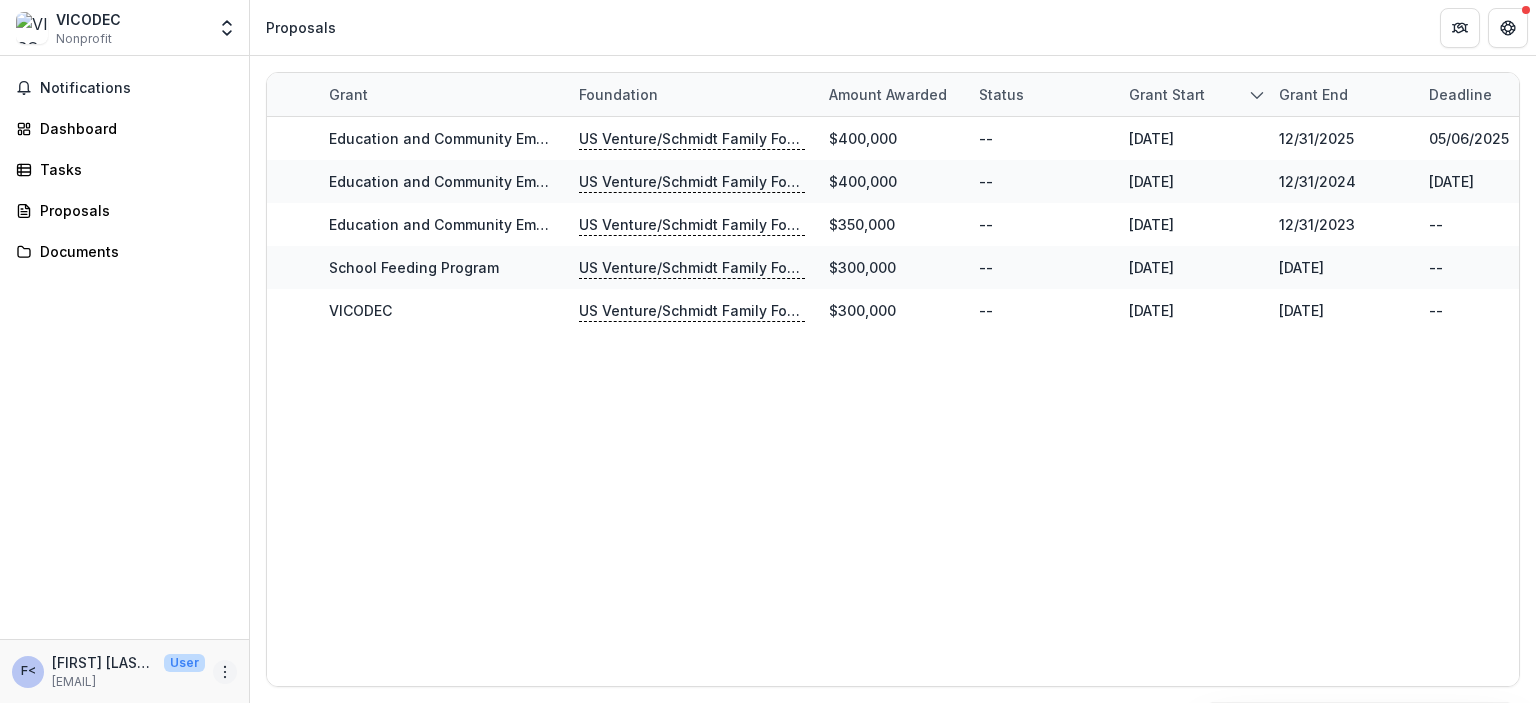 click 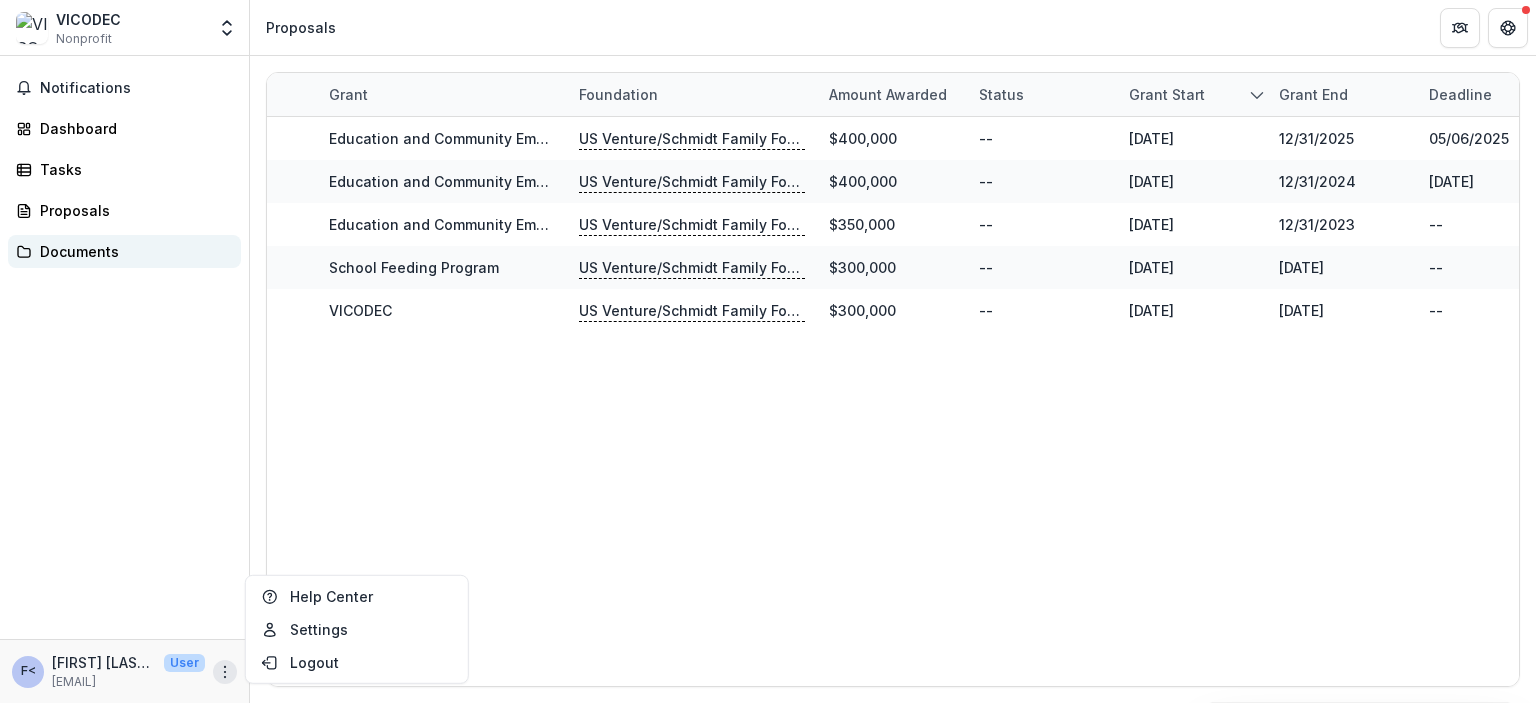 click on "Documents" at bounding box center [132, 251] 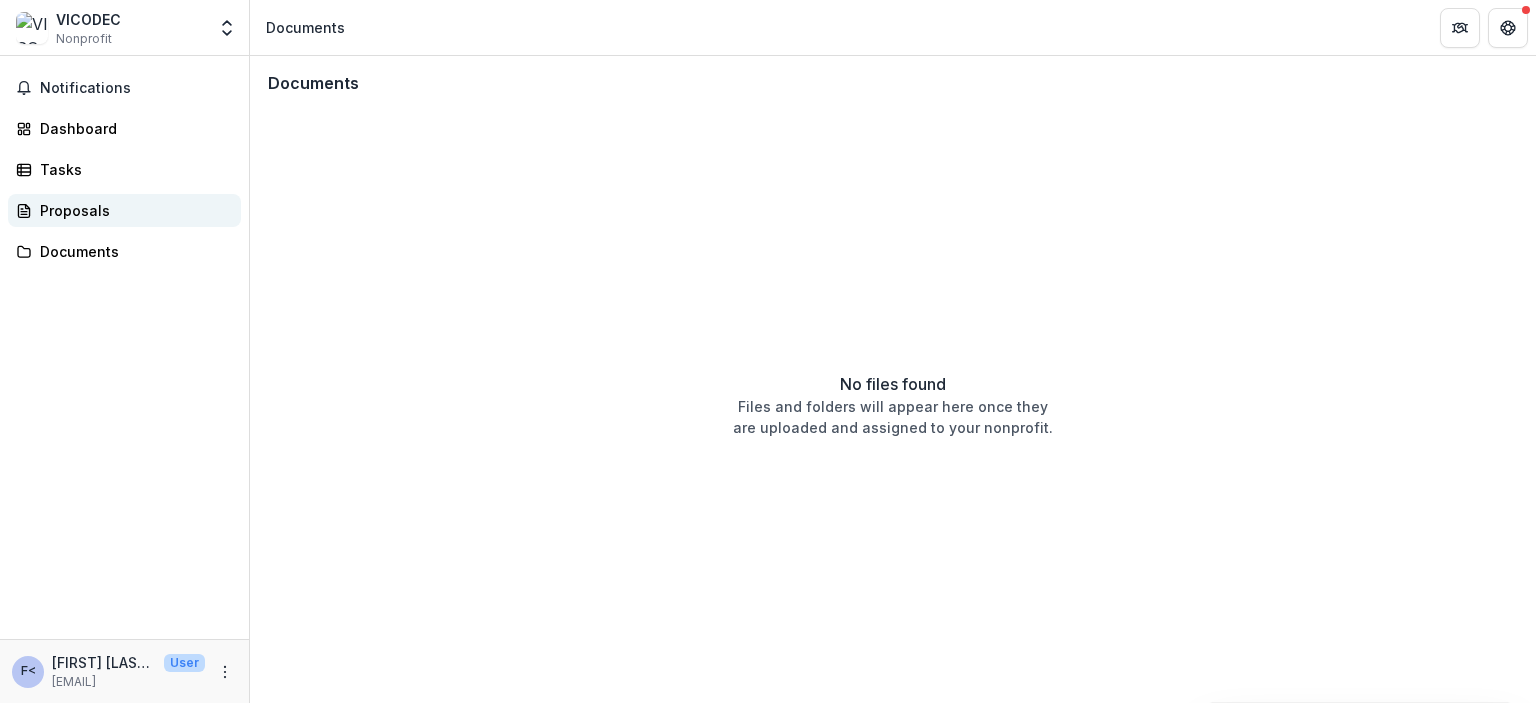 click on "Proposals" at bounding box center [132, 210] 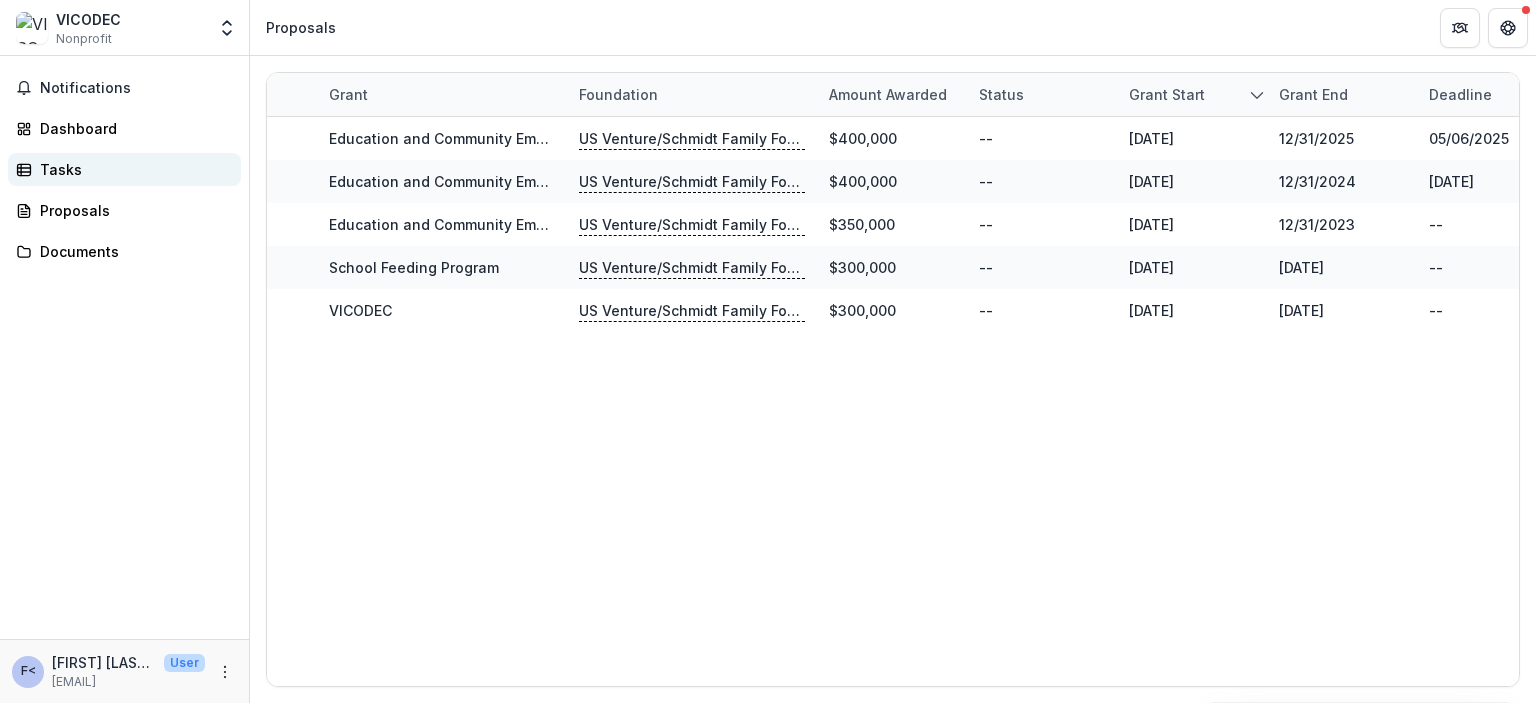 click on "Tasks" at bounding box center (124, 169) 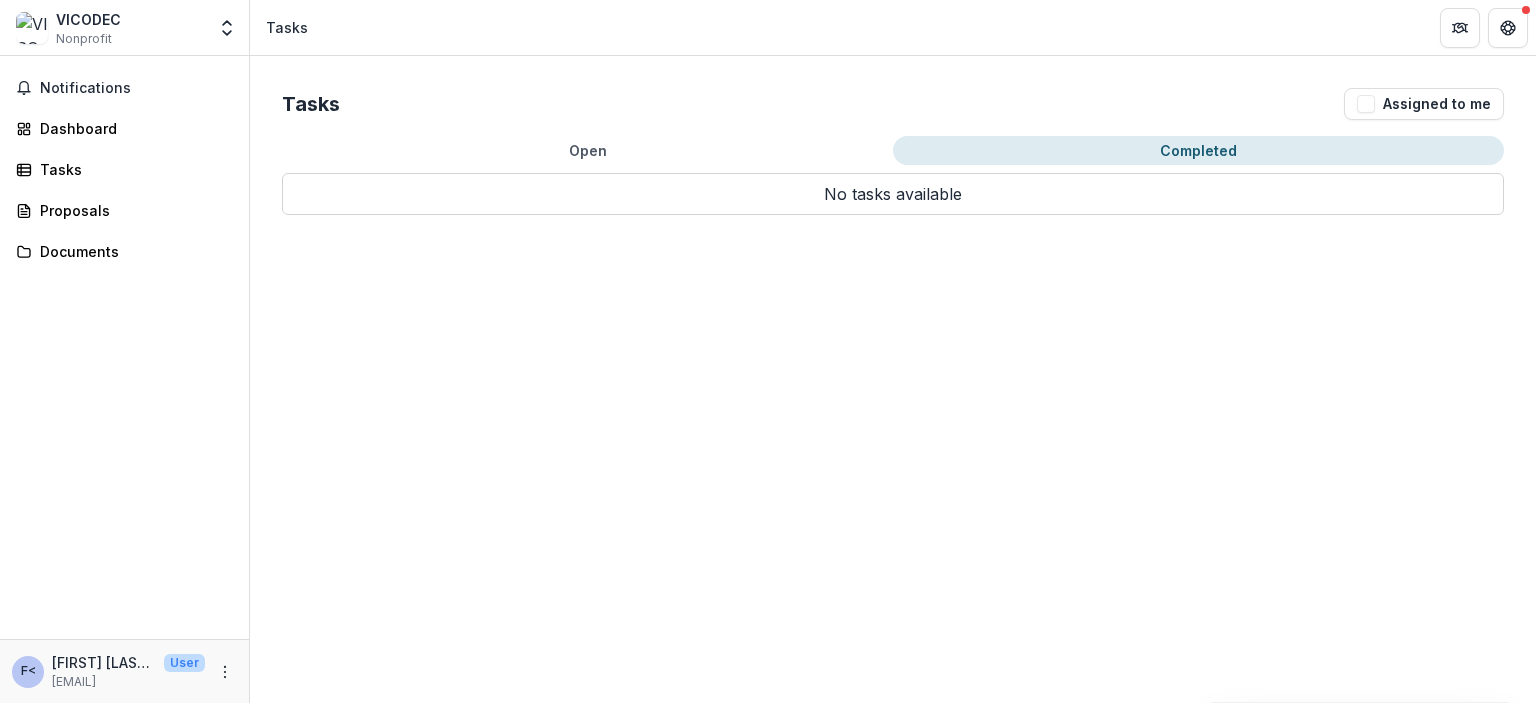 click on "Completed" at bounding box center (1198, 150) 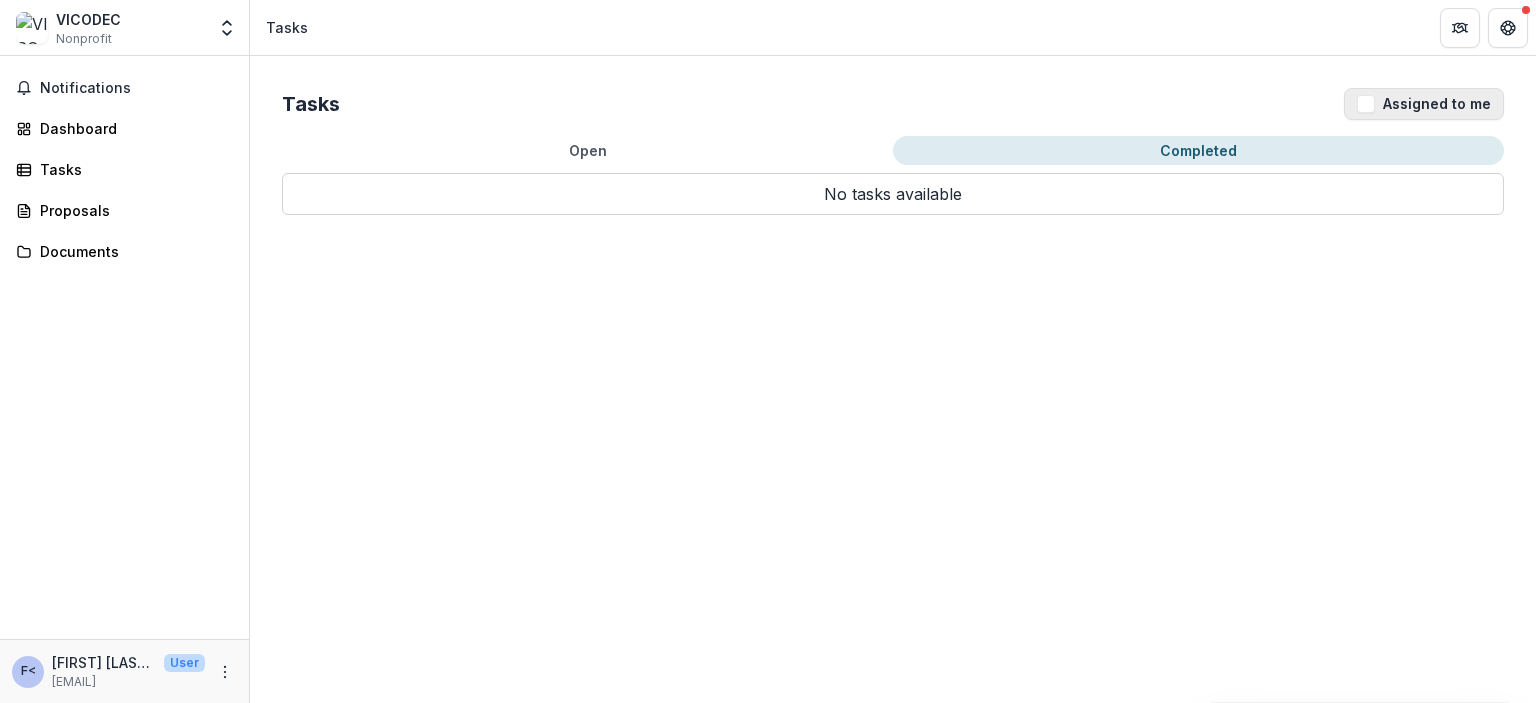 click on "Assigned to me" at bounding box center (1424, 104) 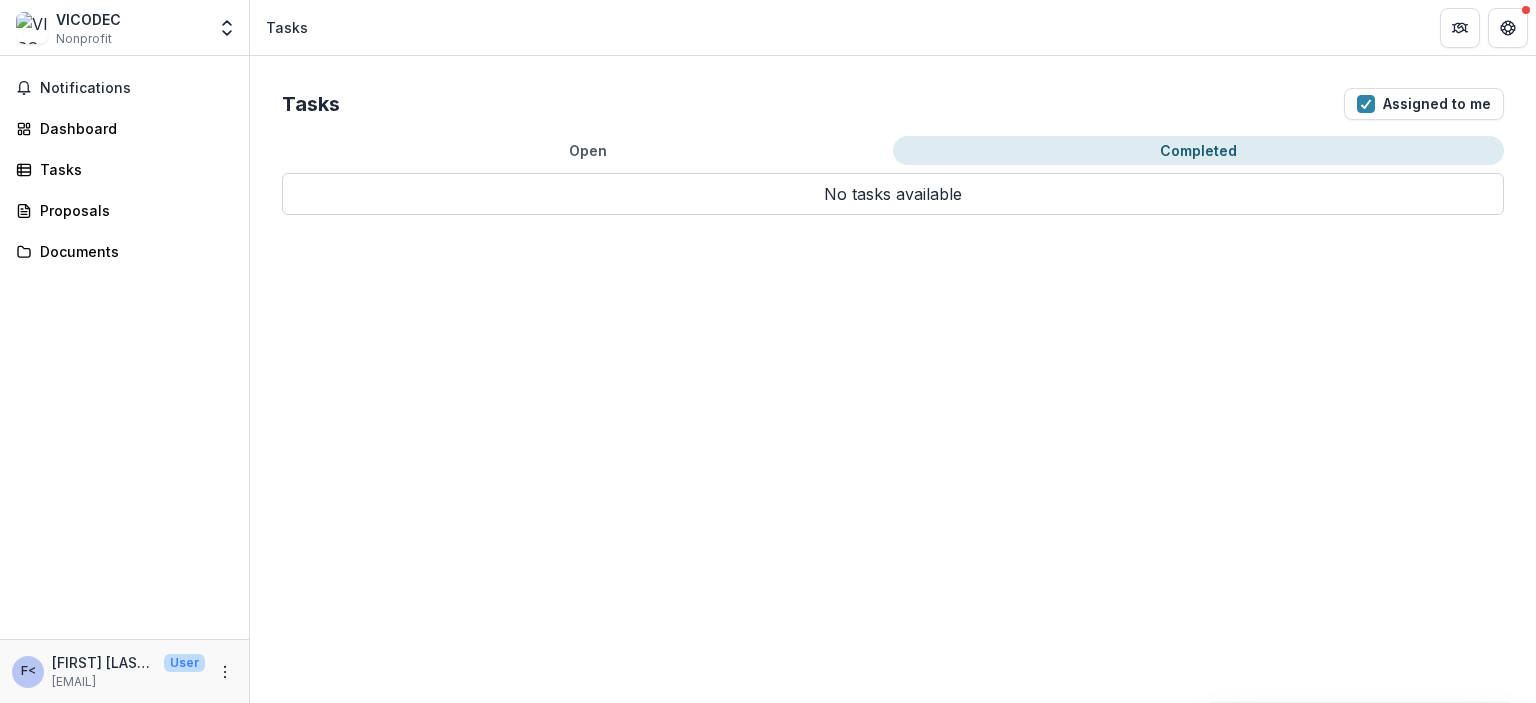 click on "Open" at bounding box center [587, 150] 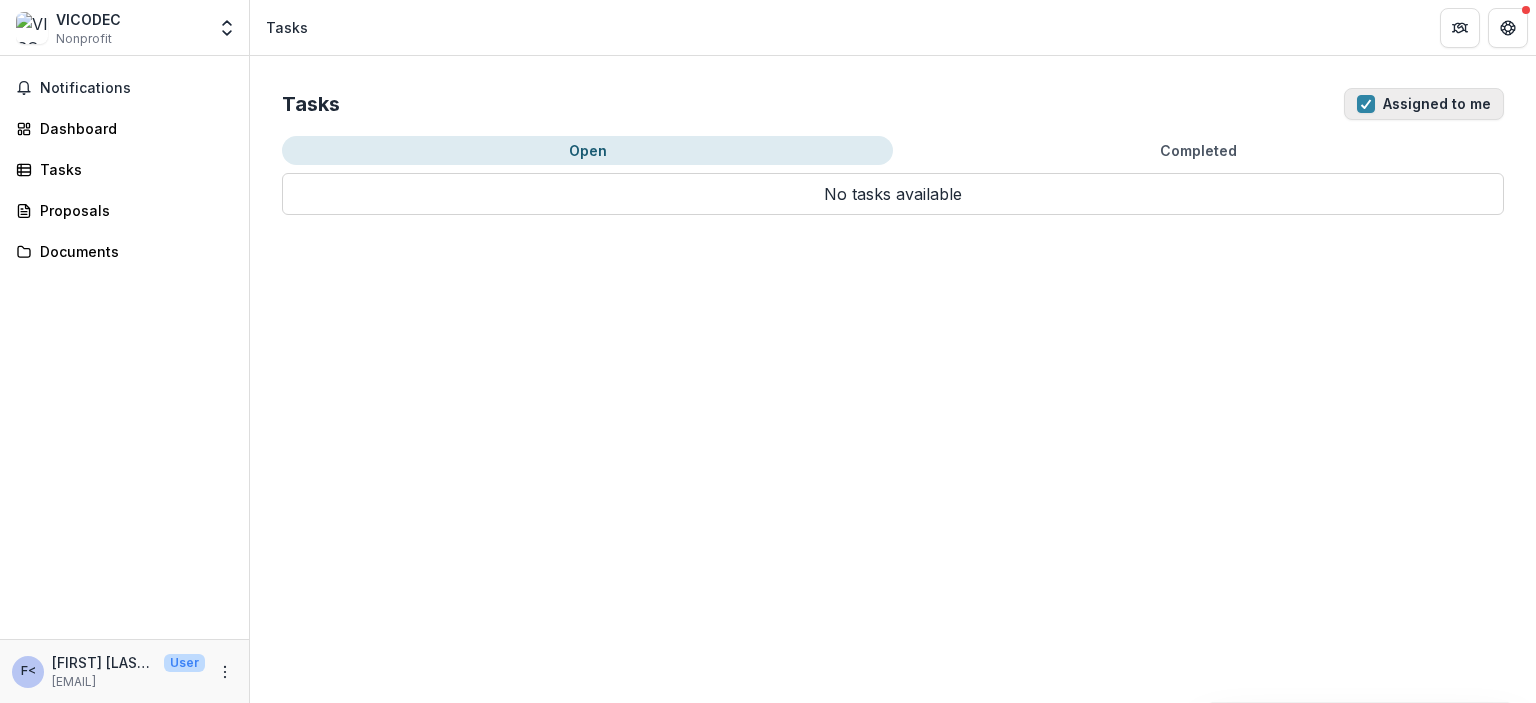 click at bounding box center [1366, 104] 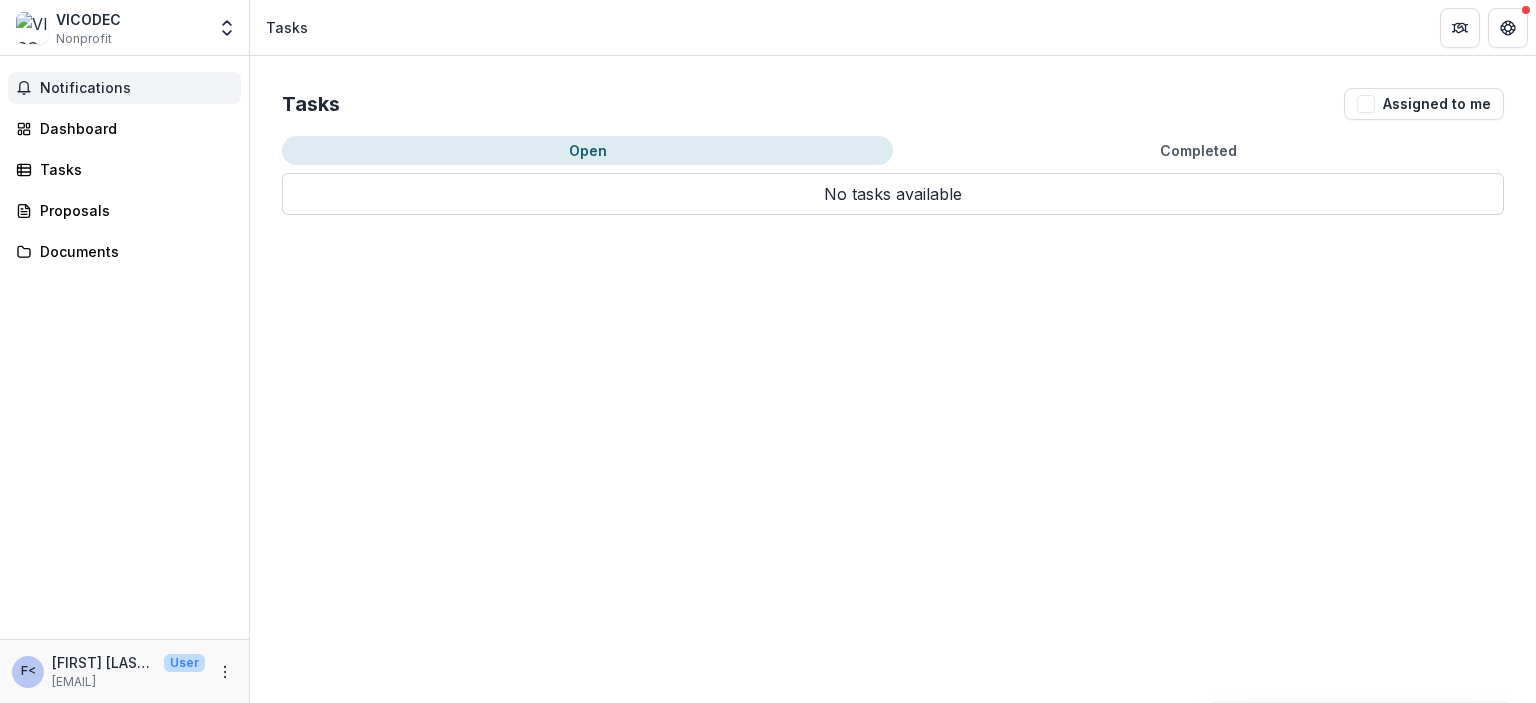click on "Notifications" at bounding box center [136, 88] 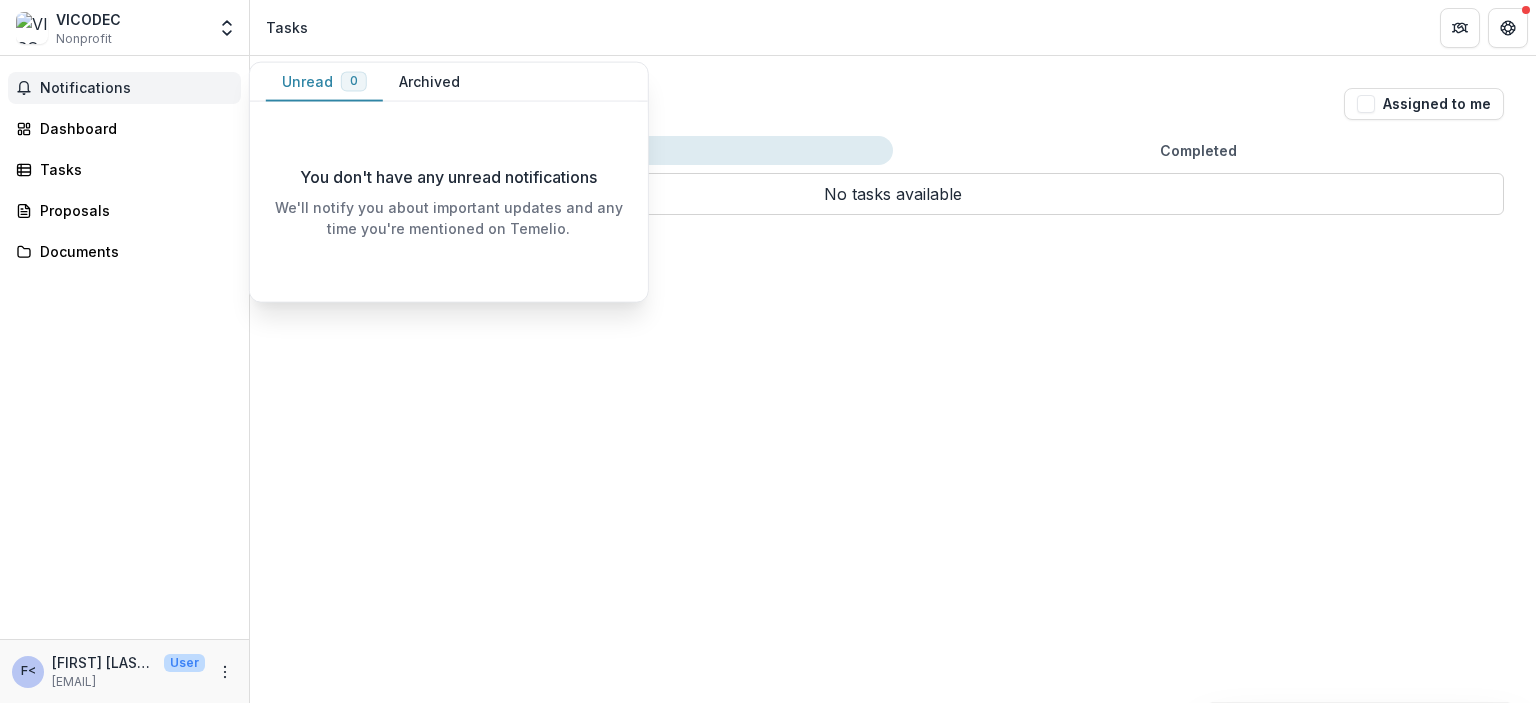 click on "Archived" at bounding box center [429, 82] 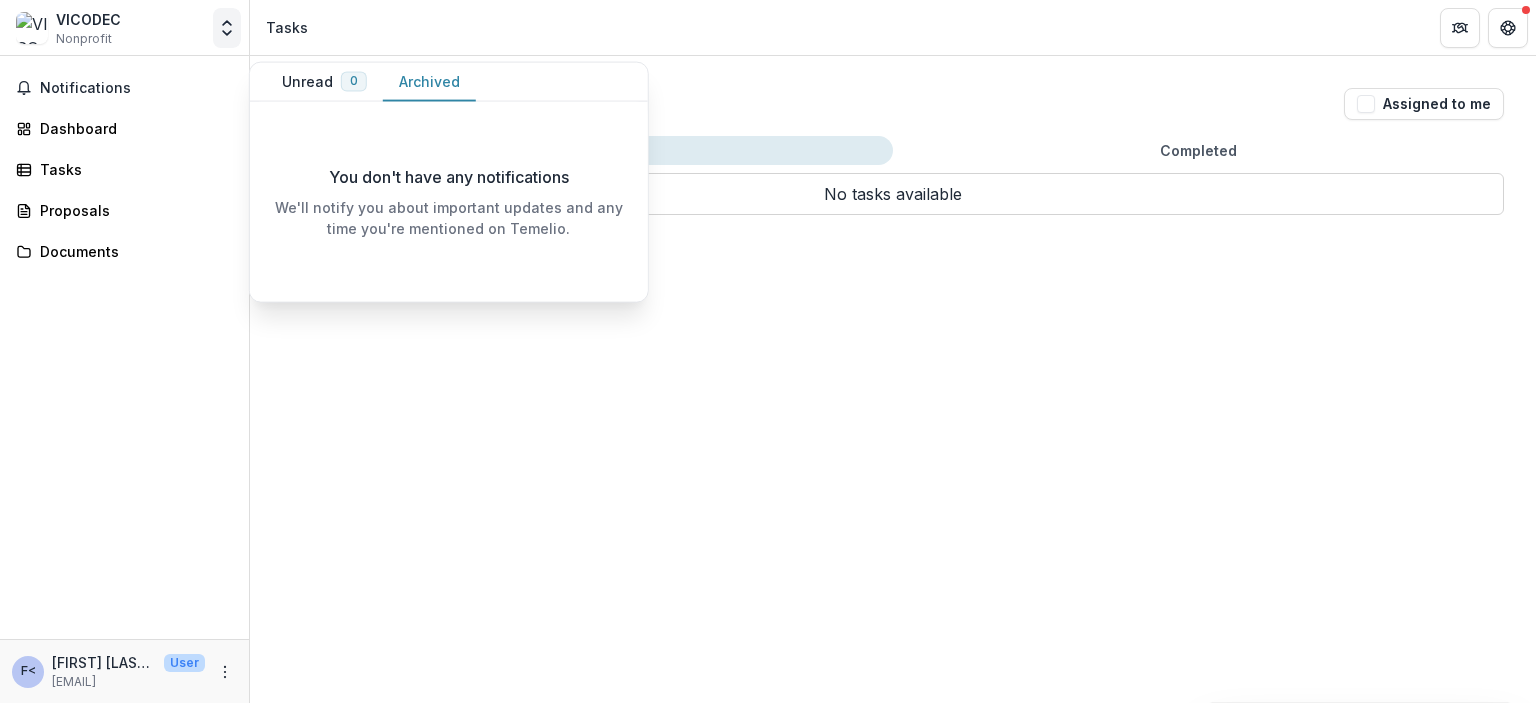 click 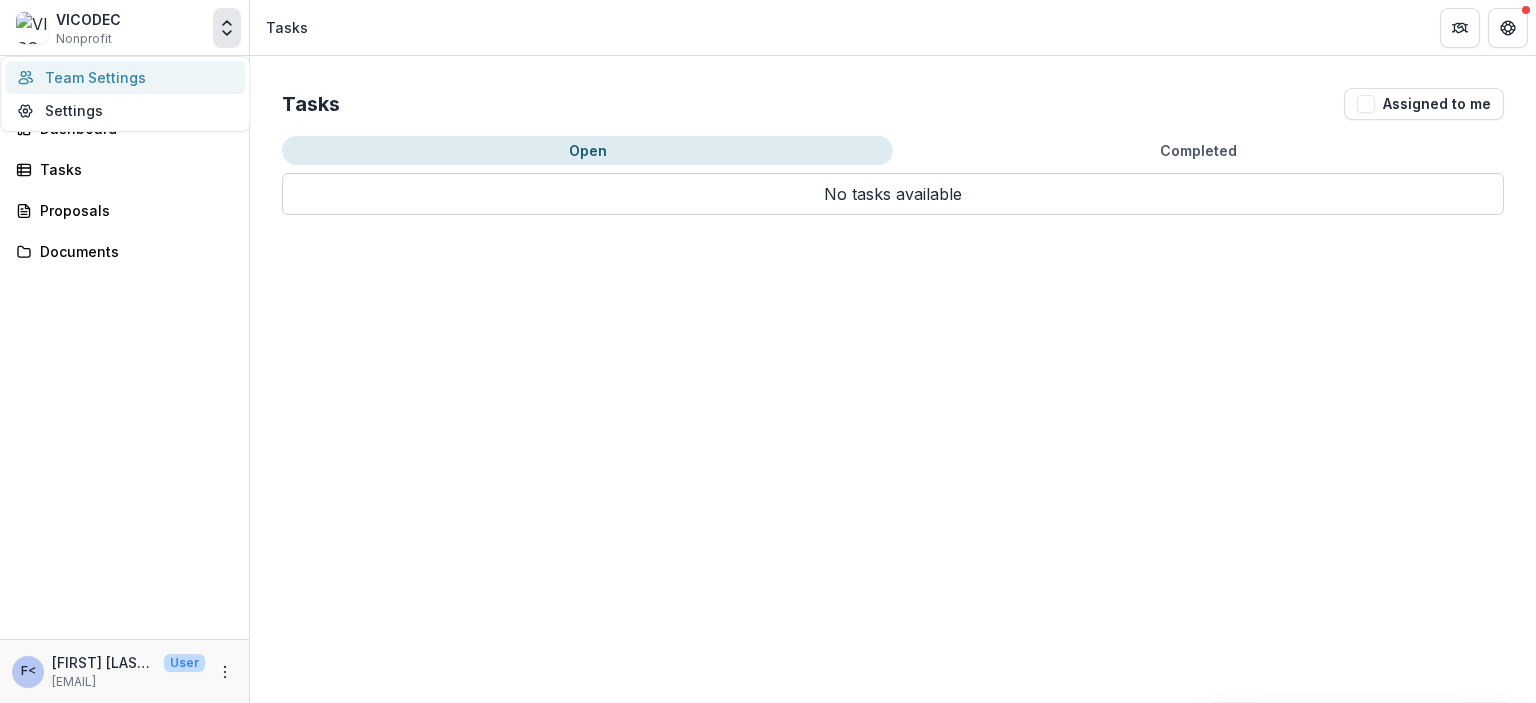 click on "Team Settings" at bounding box center (125, 77) 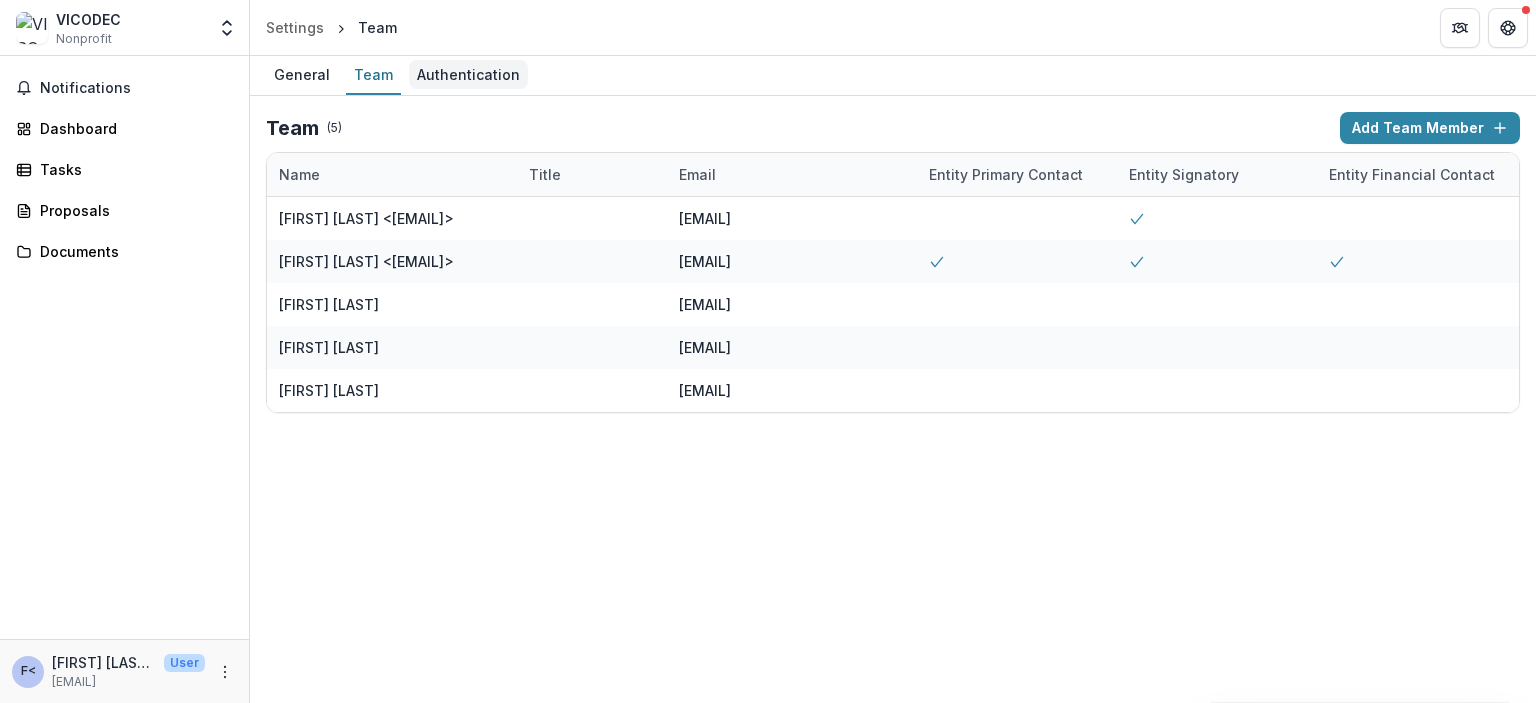 click on "Authentication" at bounding box center [468, 74] 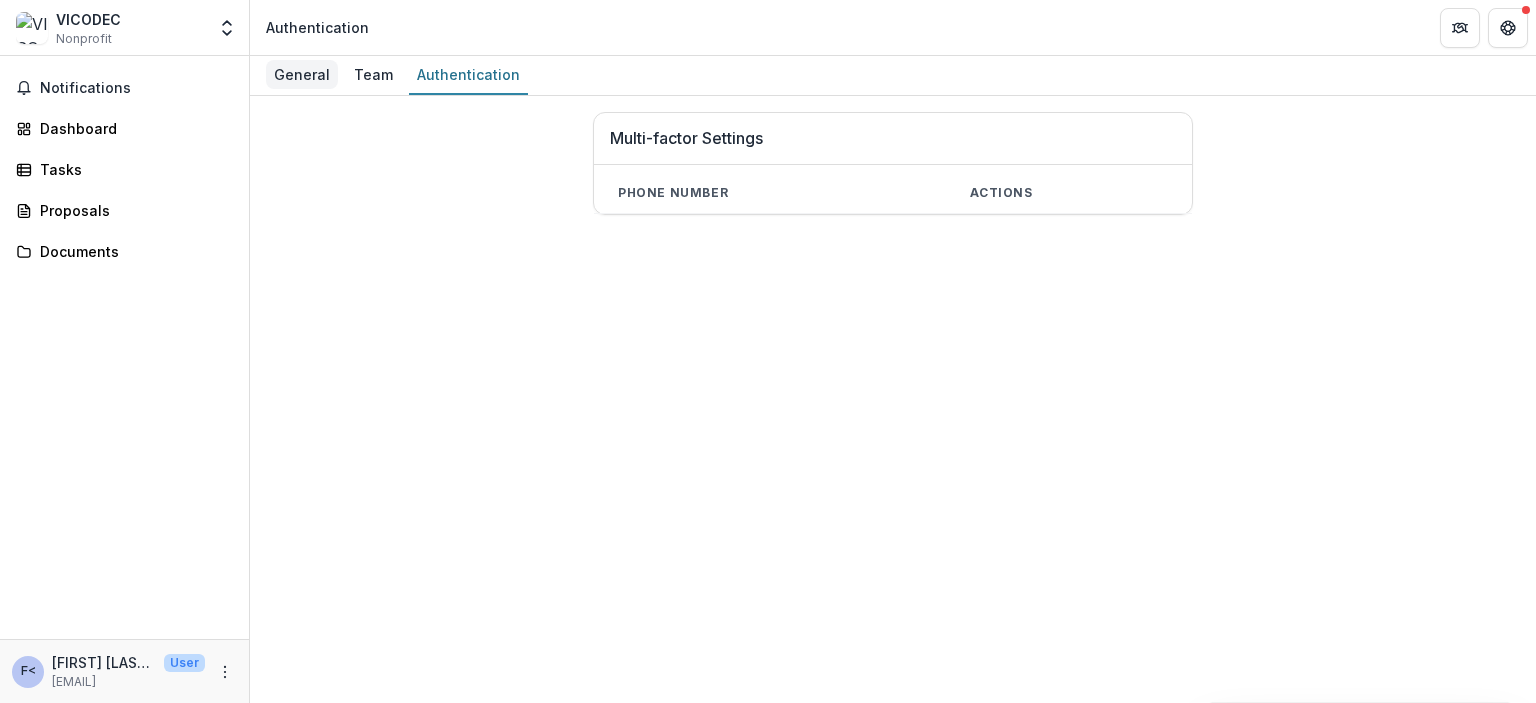 click on "General" at bounding box center [302, 74] 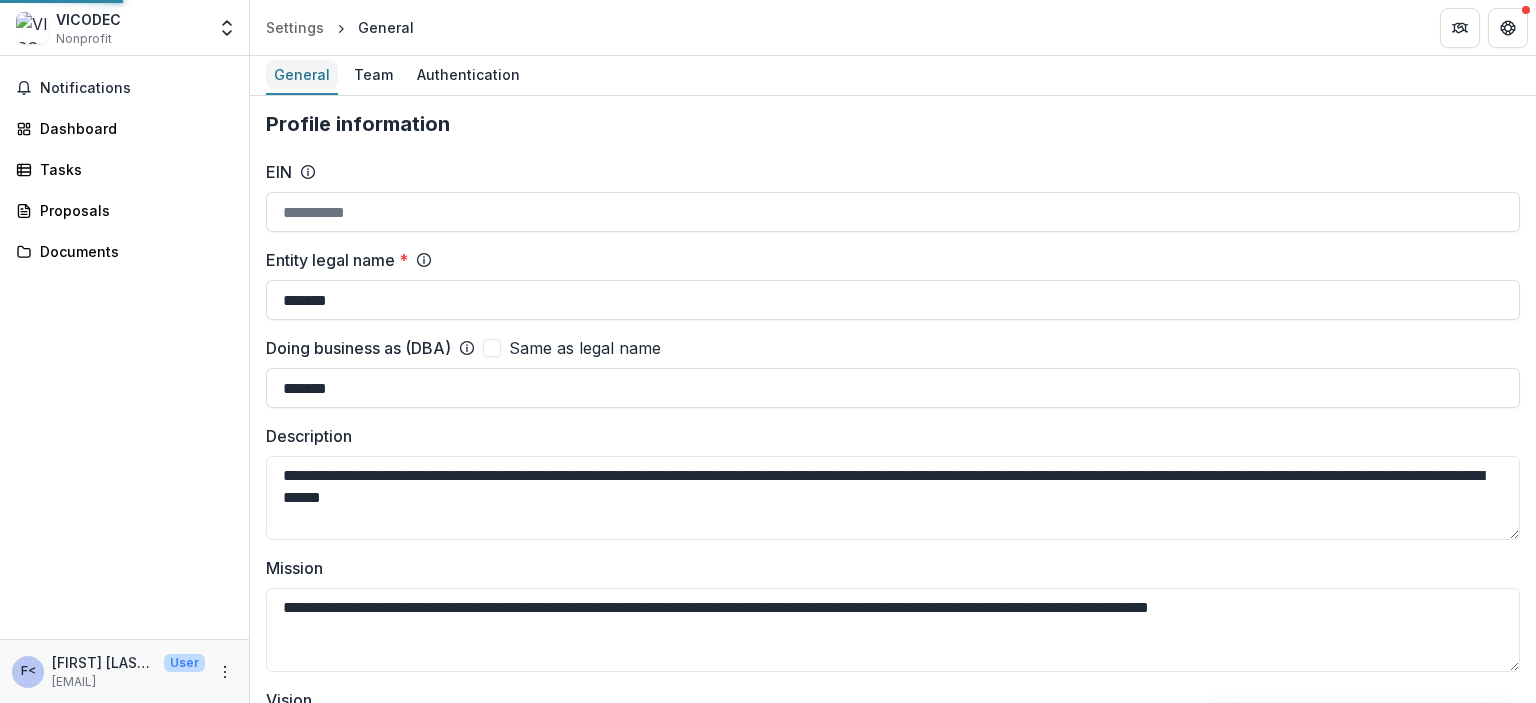 type on "**********" 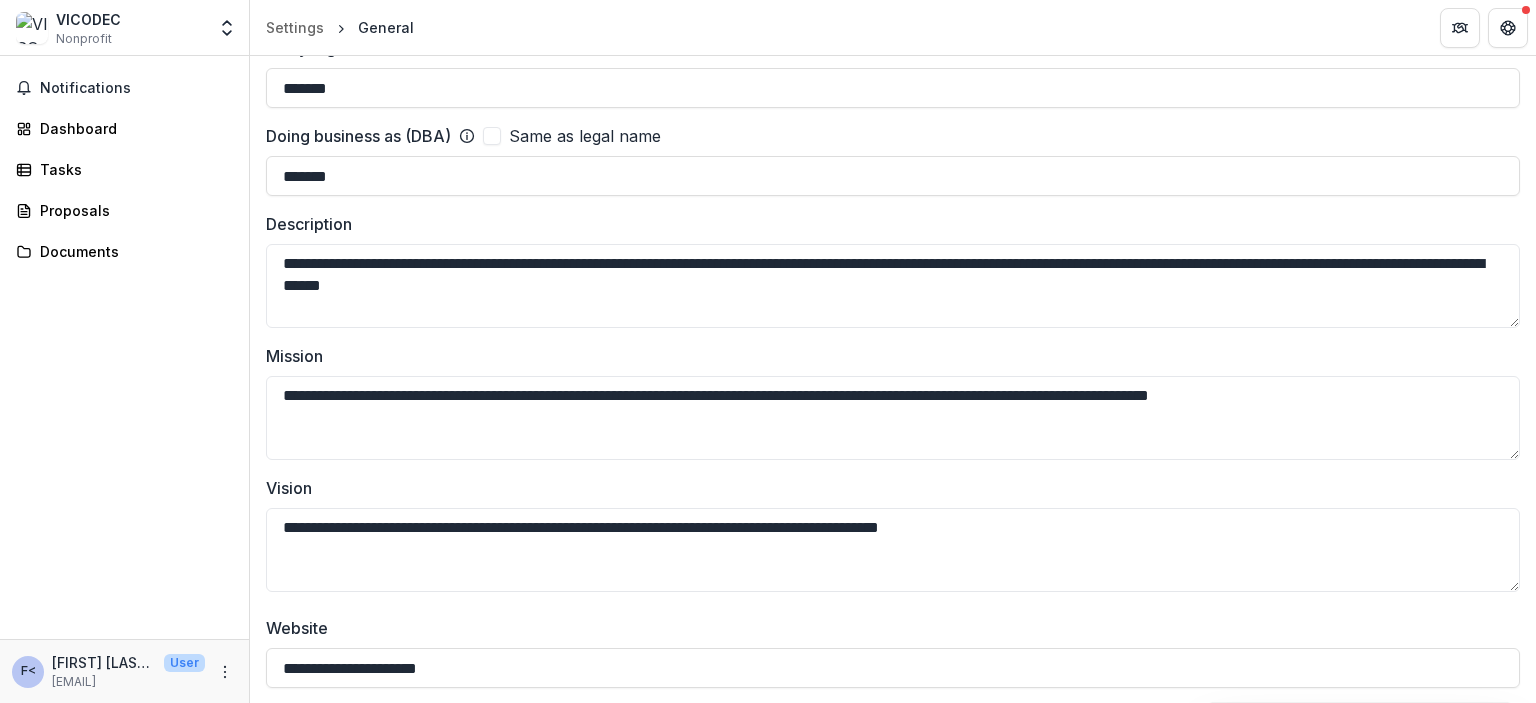 scroll, scrollTop: 0, scrollLeft: 0, axis: both 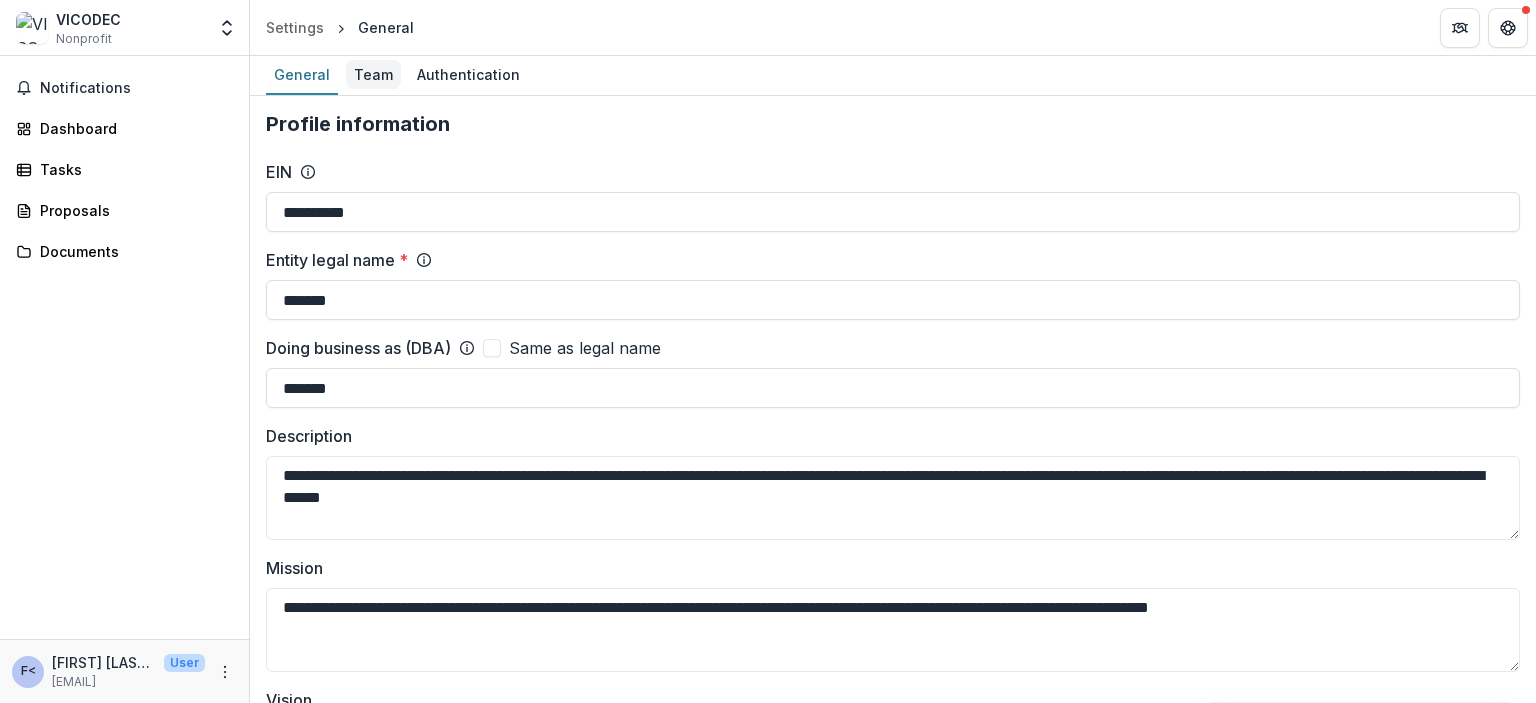 click on "Team" at bounding box center (373, 75) 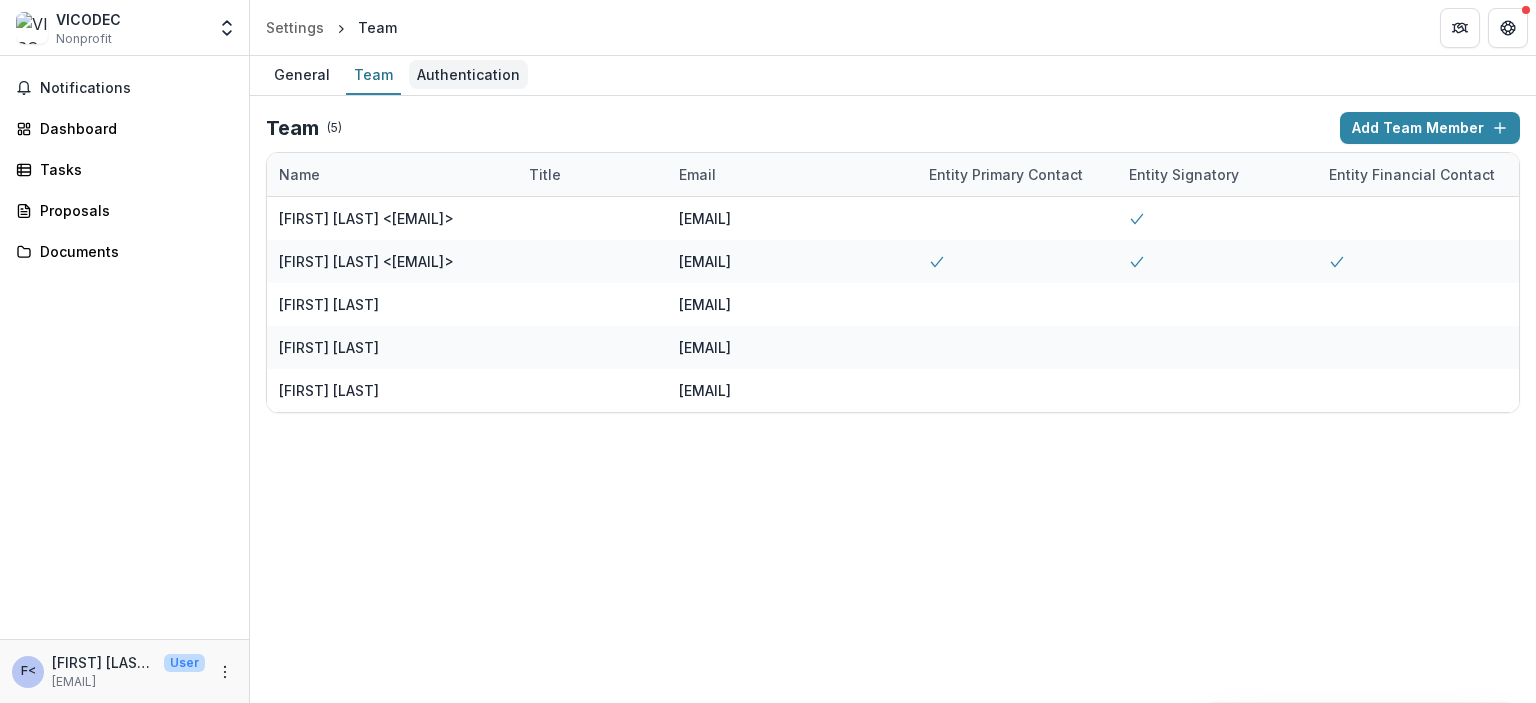 click on "Authentication" at bounding box center [468, 74] 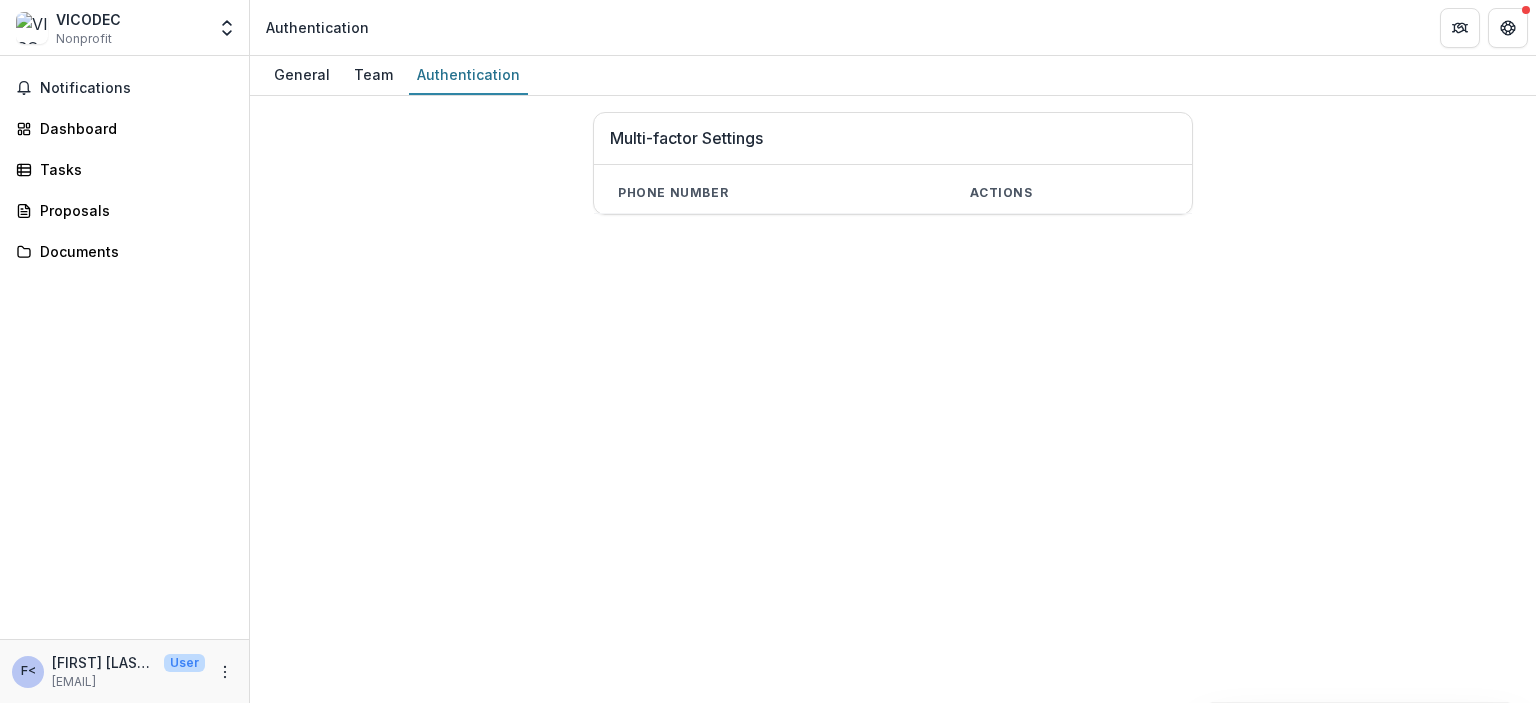 click on "Multi-factor Settings" at bounding box center (893, 139) 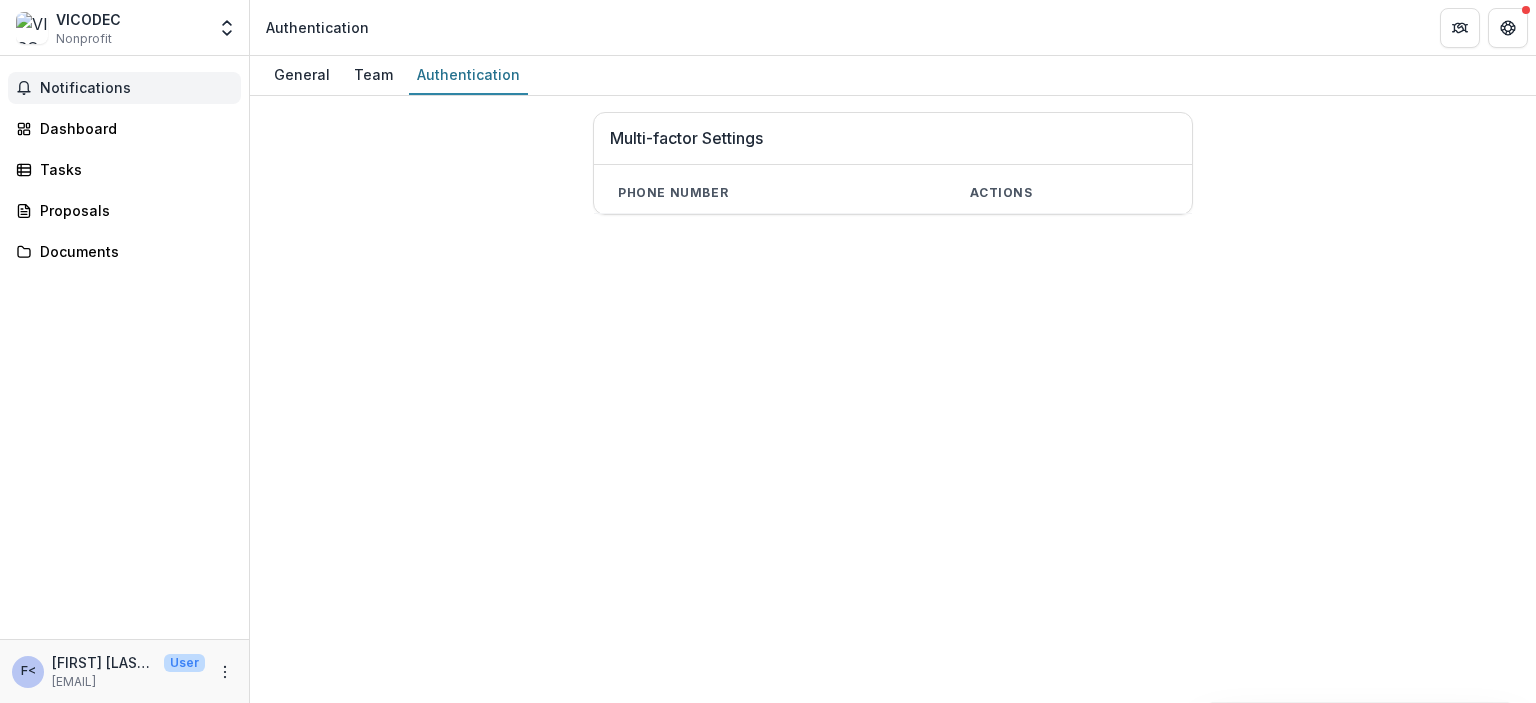 click on "Notifications" at bounding box center (136, 88) 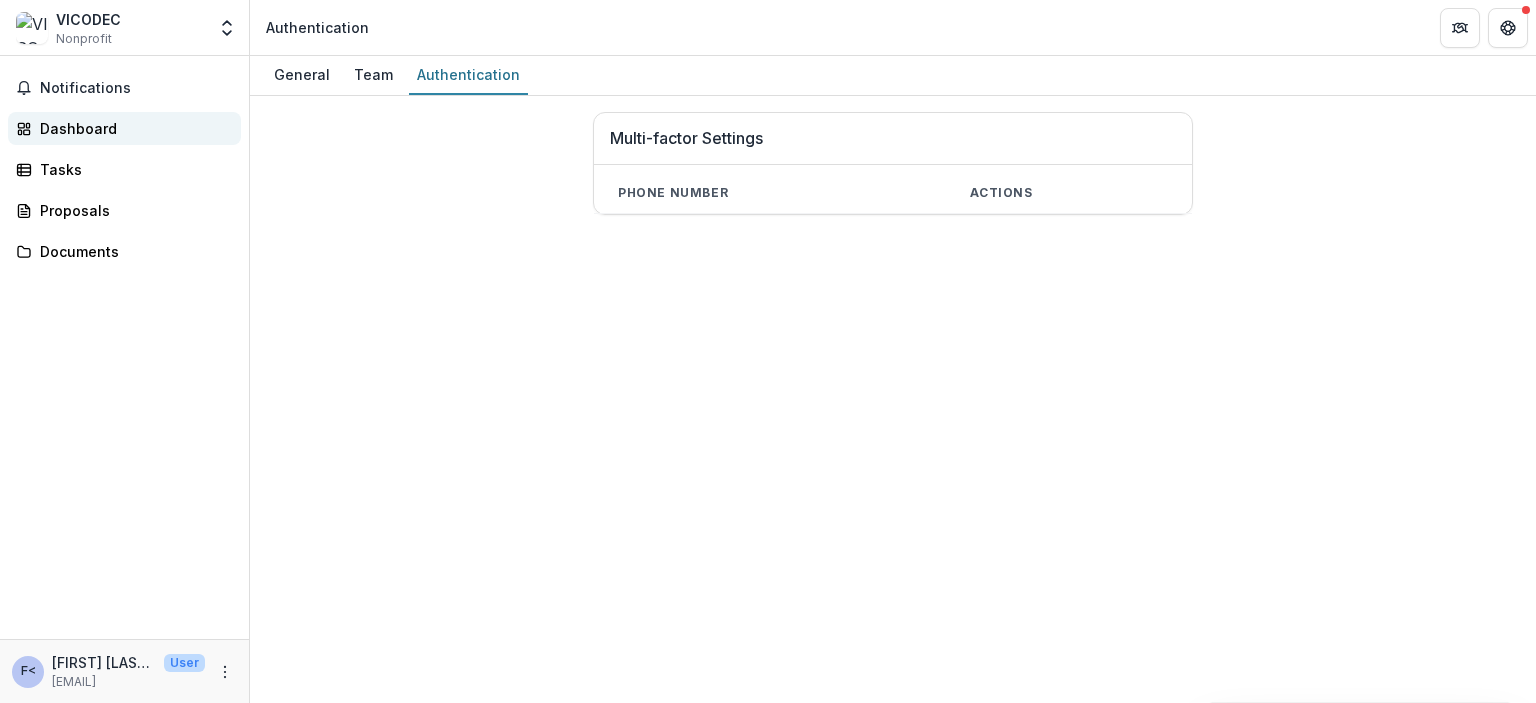 click on "Dashboard" at bounding box center (132, 128) 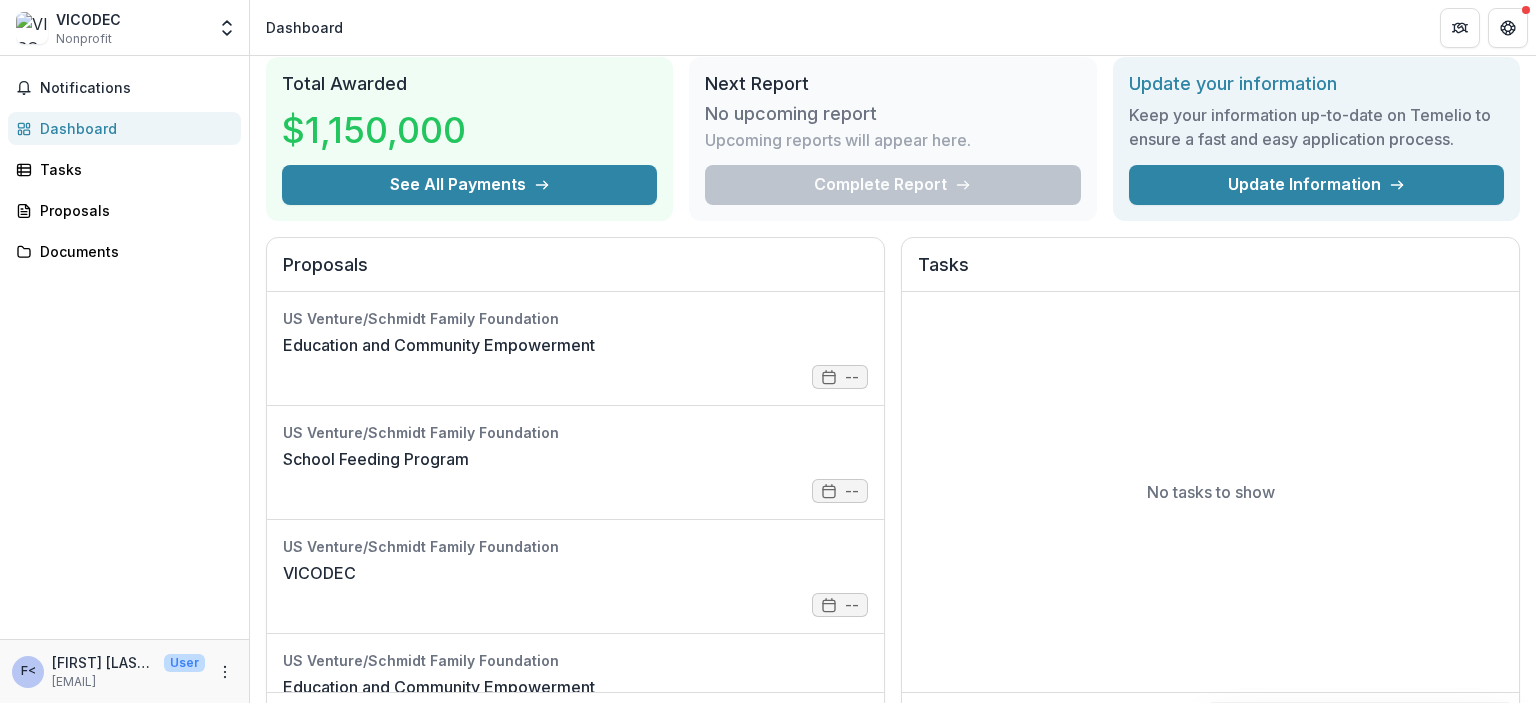 scroll, scrollTop: 300, scrollLeft: 0, axis: vertical 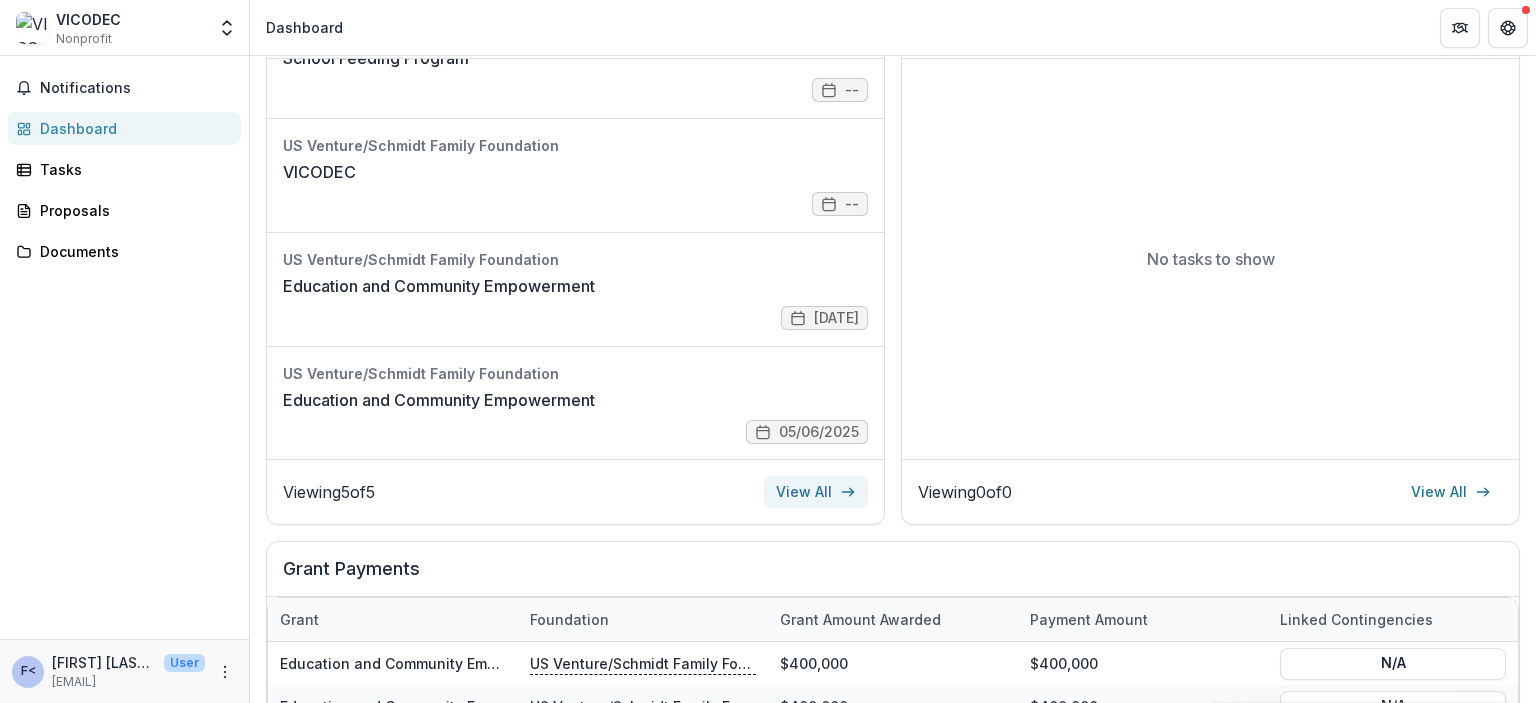 click on "View All" at bounding box center [816, 492] 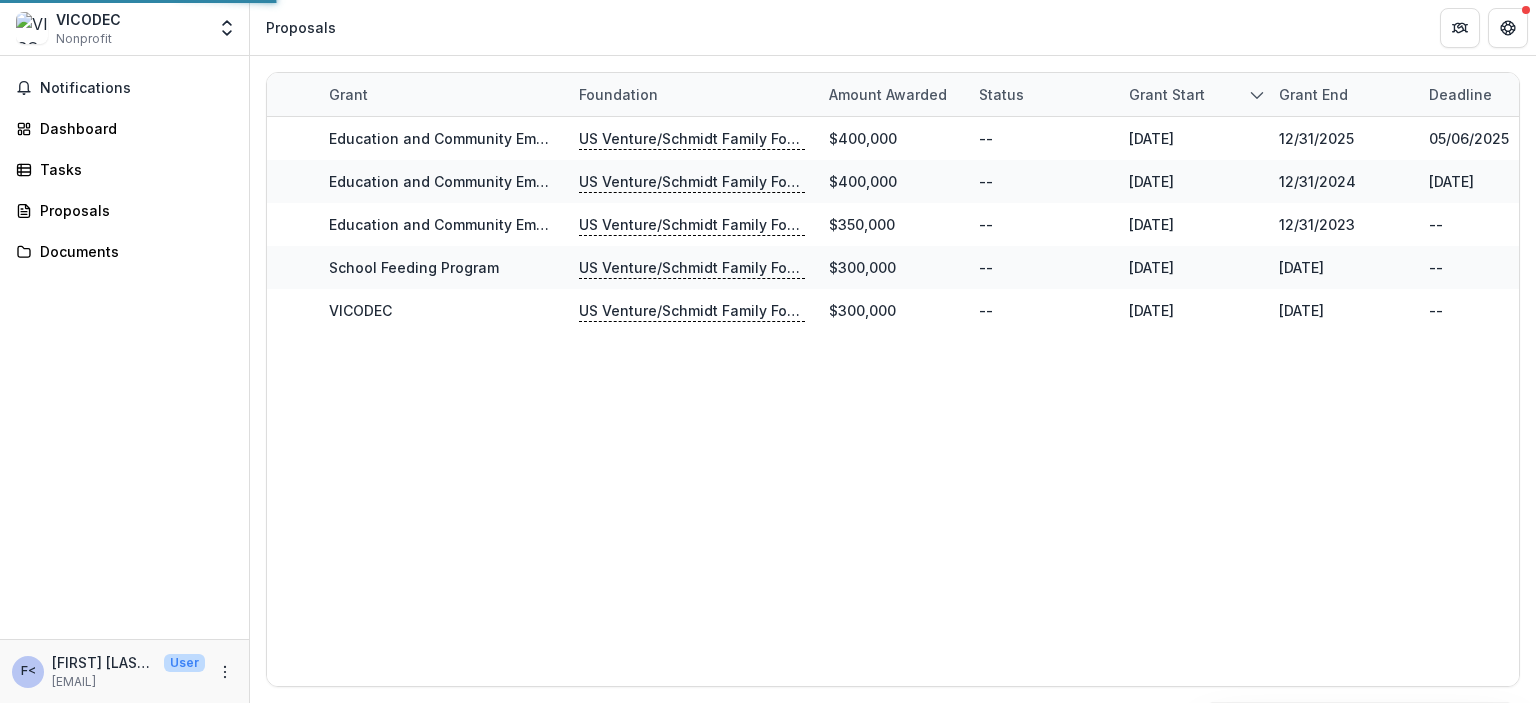scroll, scrollTop: 0, scrollLeft: 0, axis: both 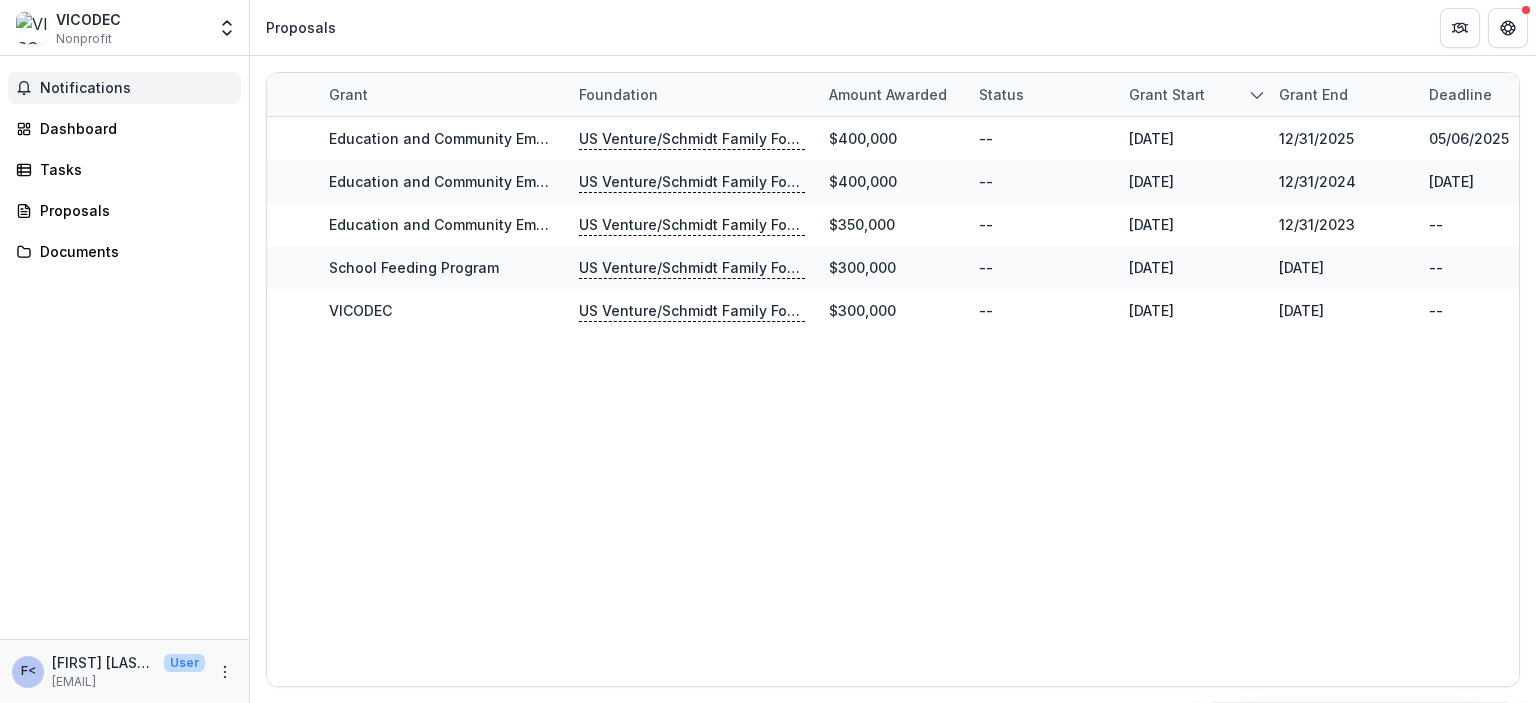 click on "Notifications" at bounding box center [136, 88] 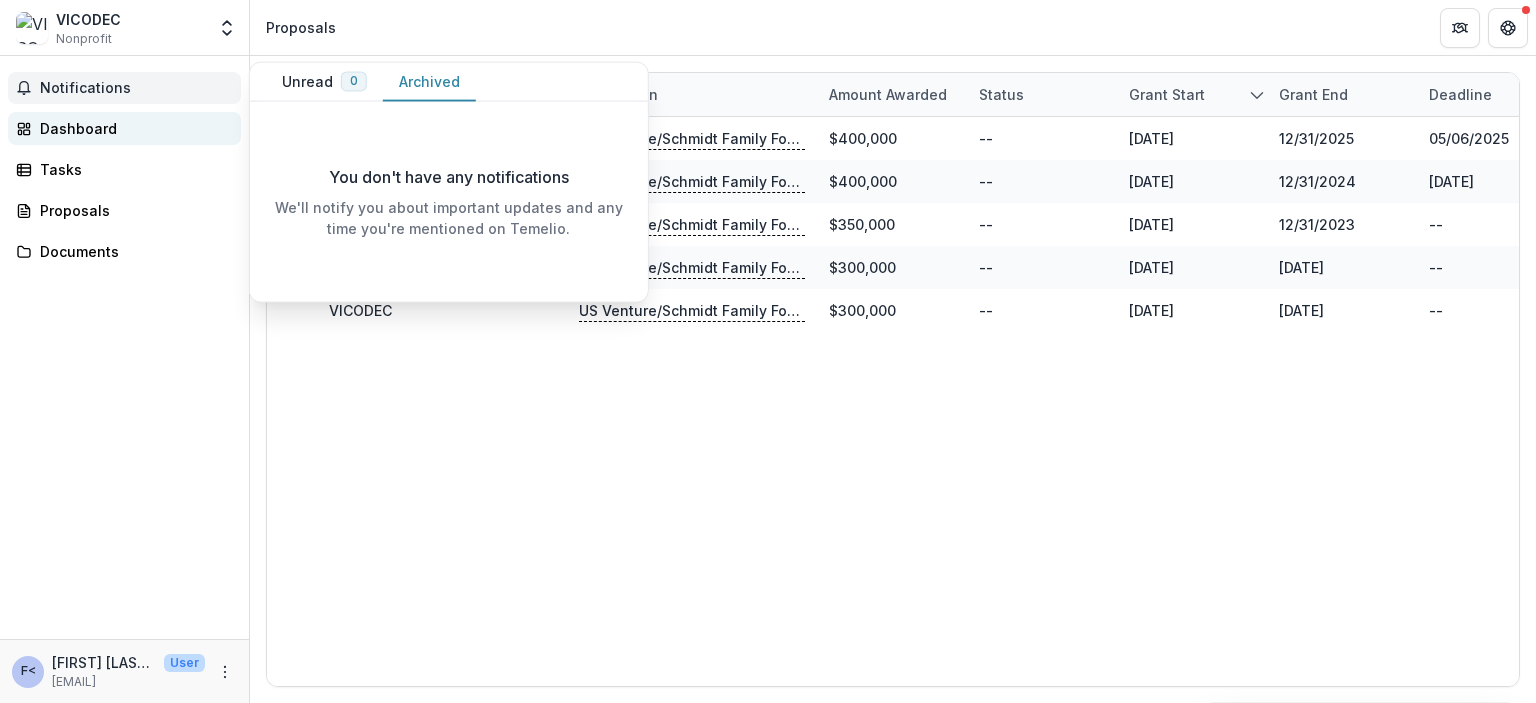click on "Dashboard" at bounding box center (132, 128) 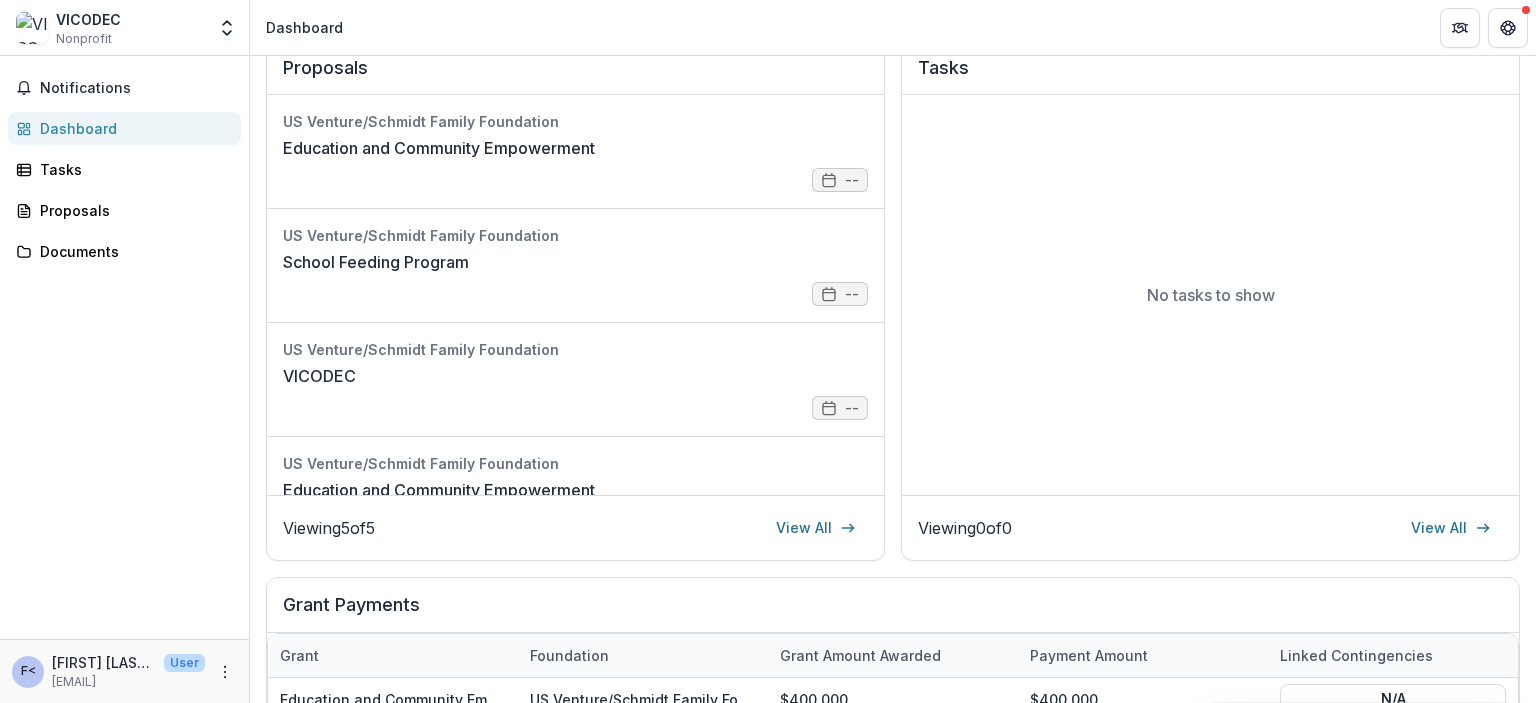 scroll, scrollTop: 300, scrollLeft: 0, axis: vertical 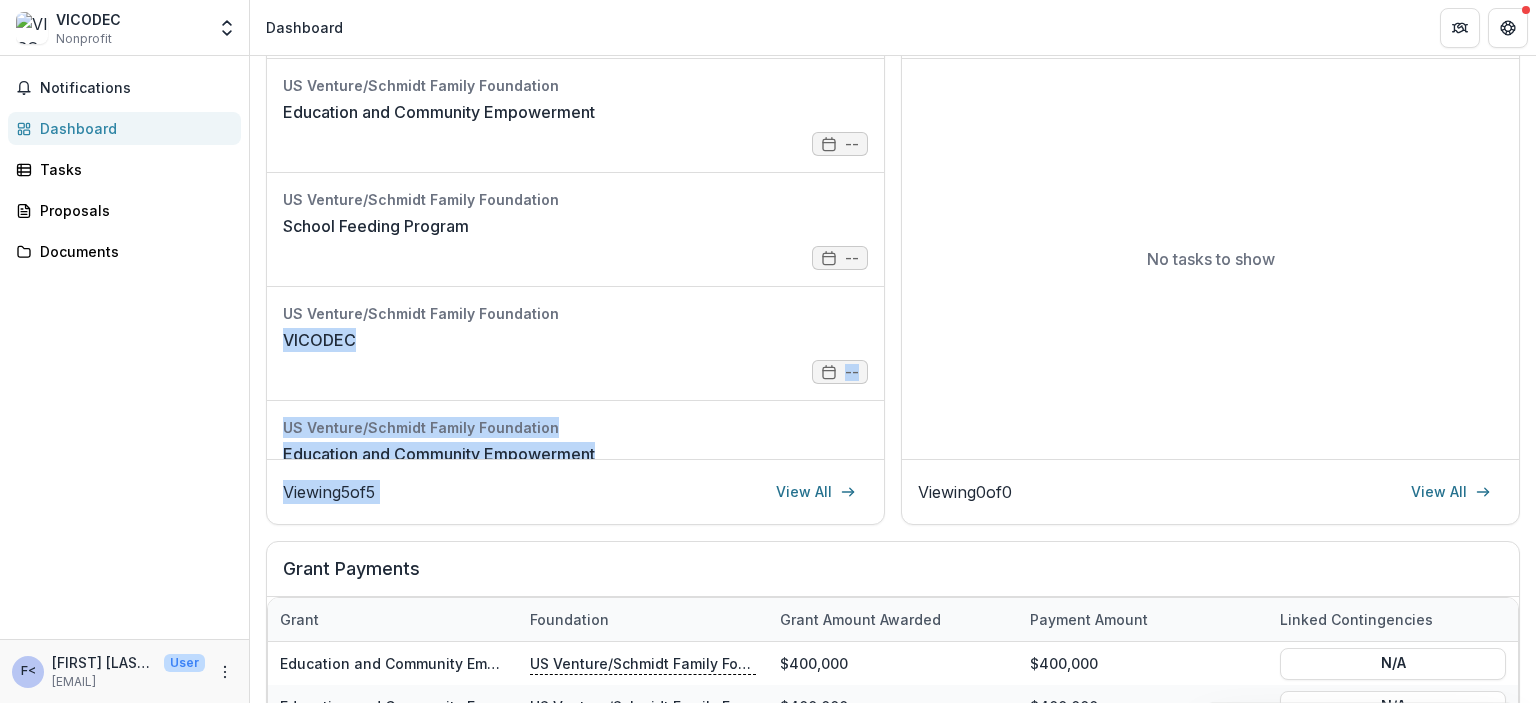 drag, startPoint x: 882, startPoint y: 304, endPoint x: 895, endPoint y: 403, distance: 99.849884 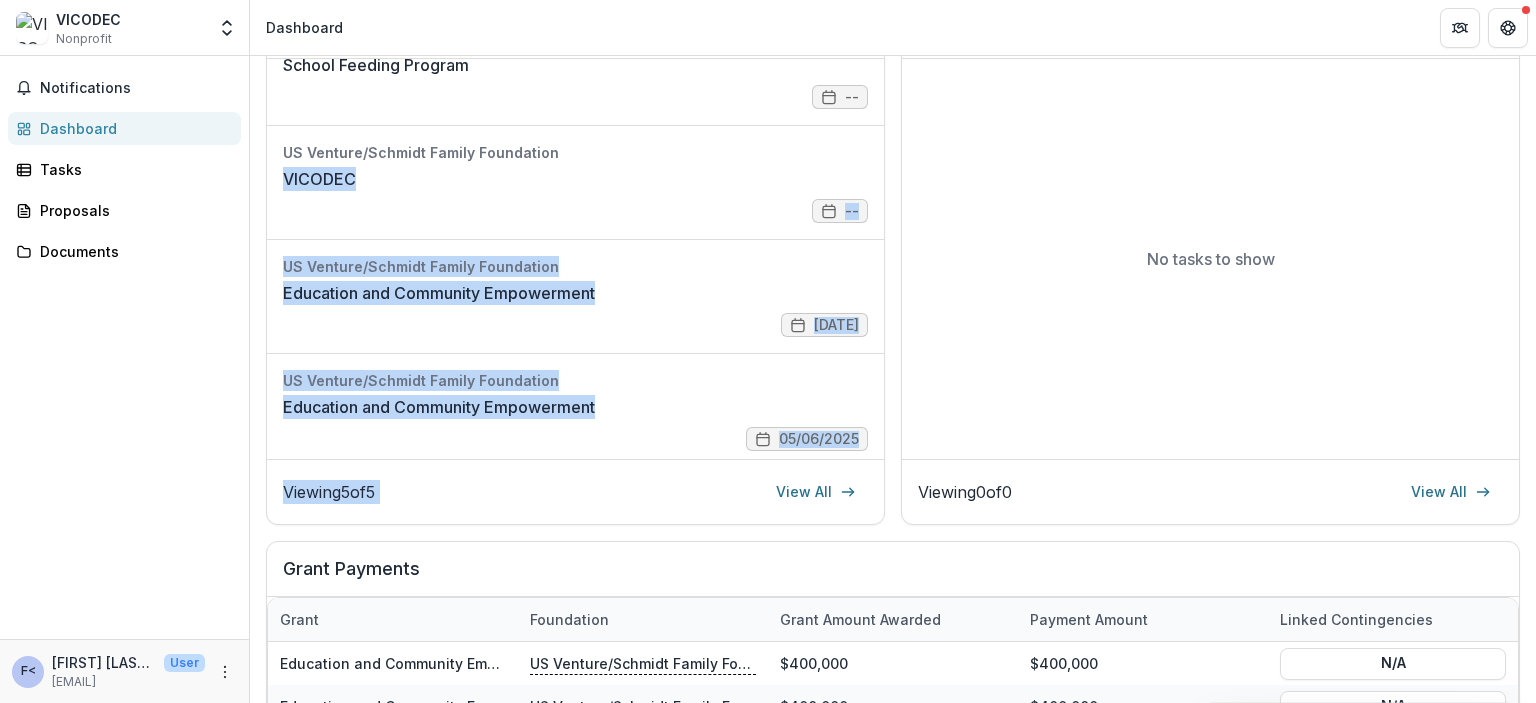 scroll, scrollTop: 168, scrollLeft: 0, axis: vertical 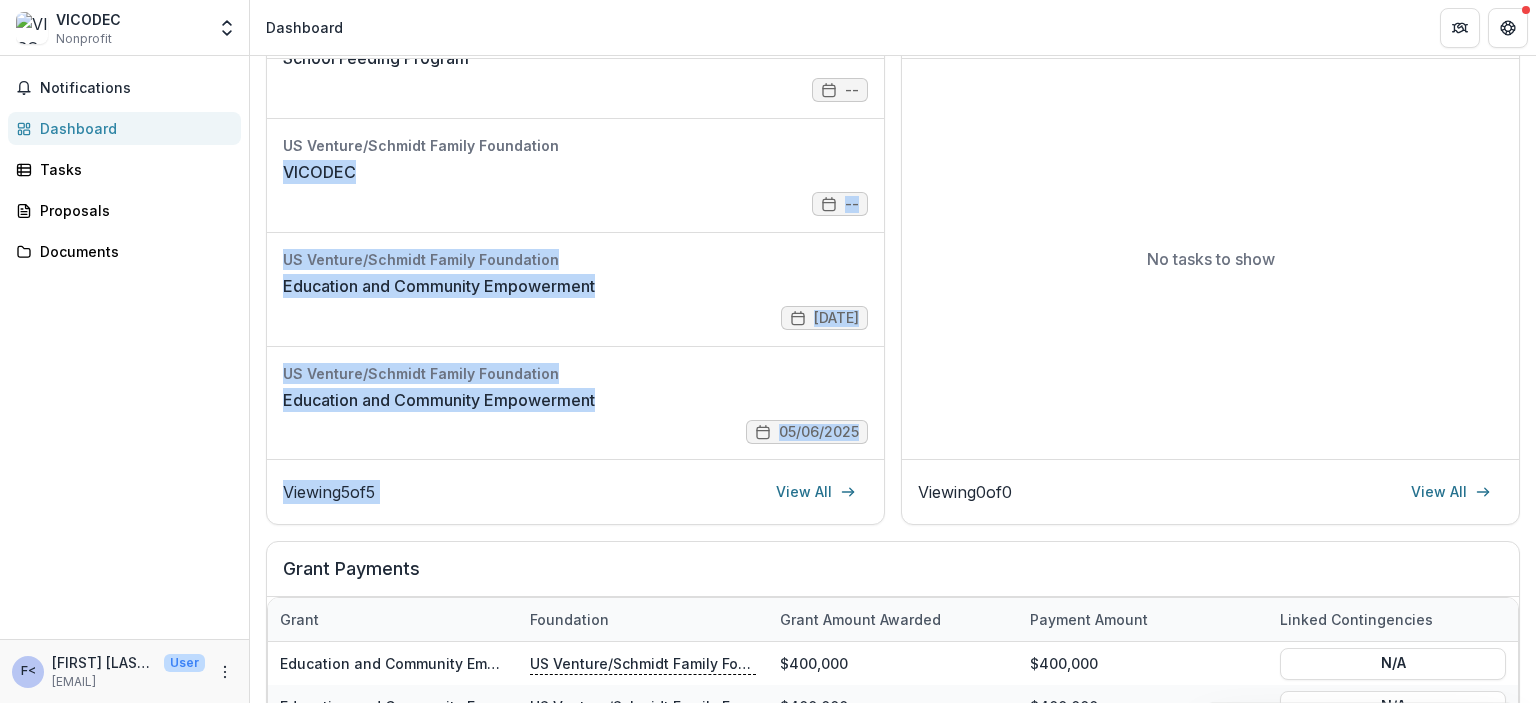 click on "No tasks to show" at bounding box center [1210, 259] 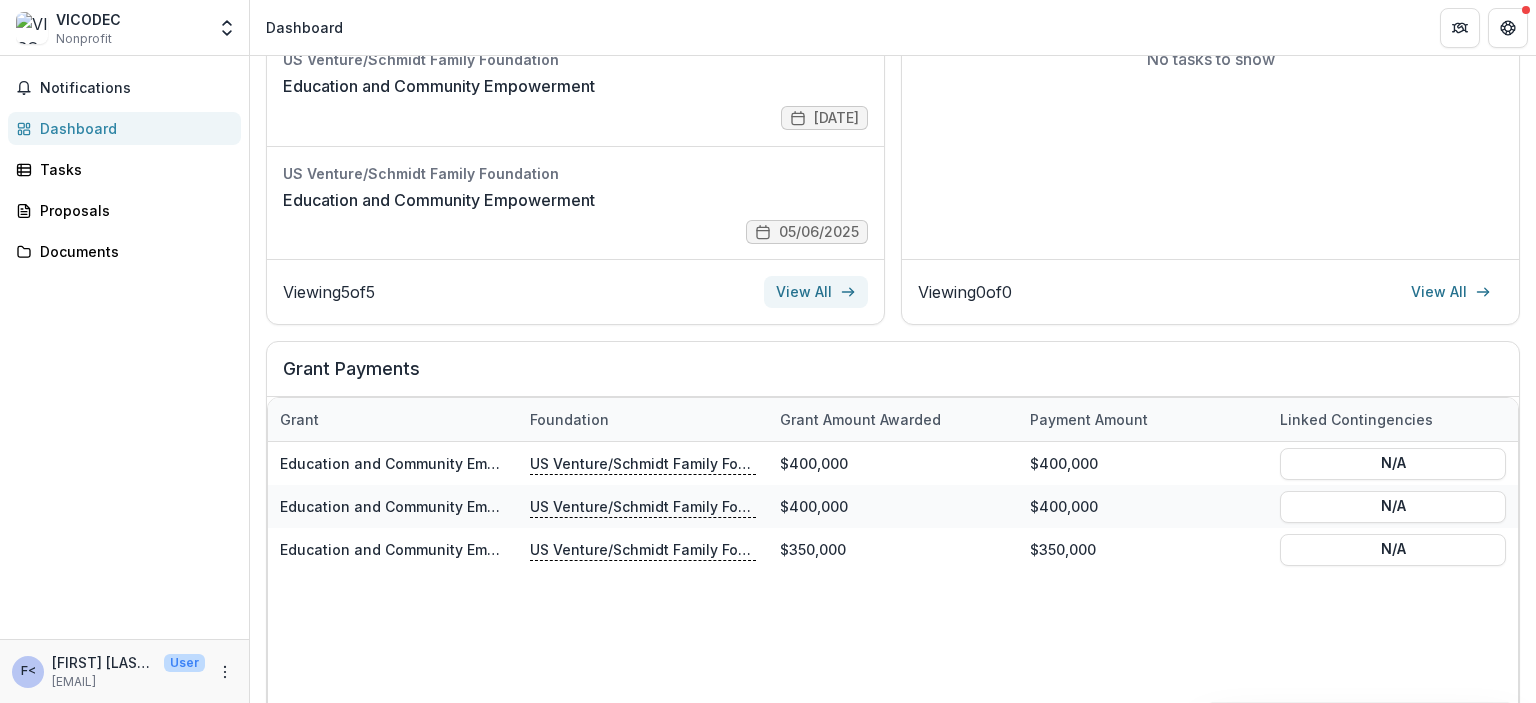 scroll, scrollTop: 200, scrollLeft: 0, axis: vertical 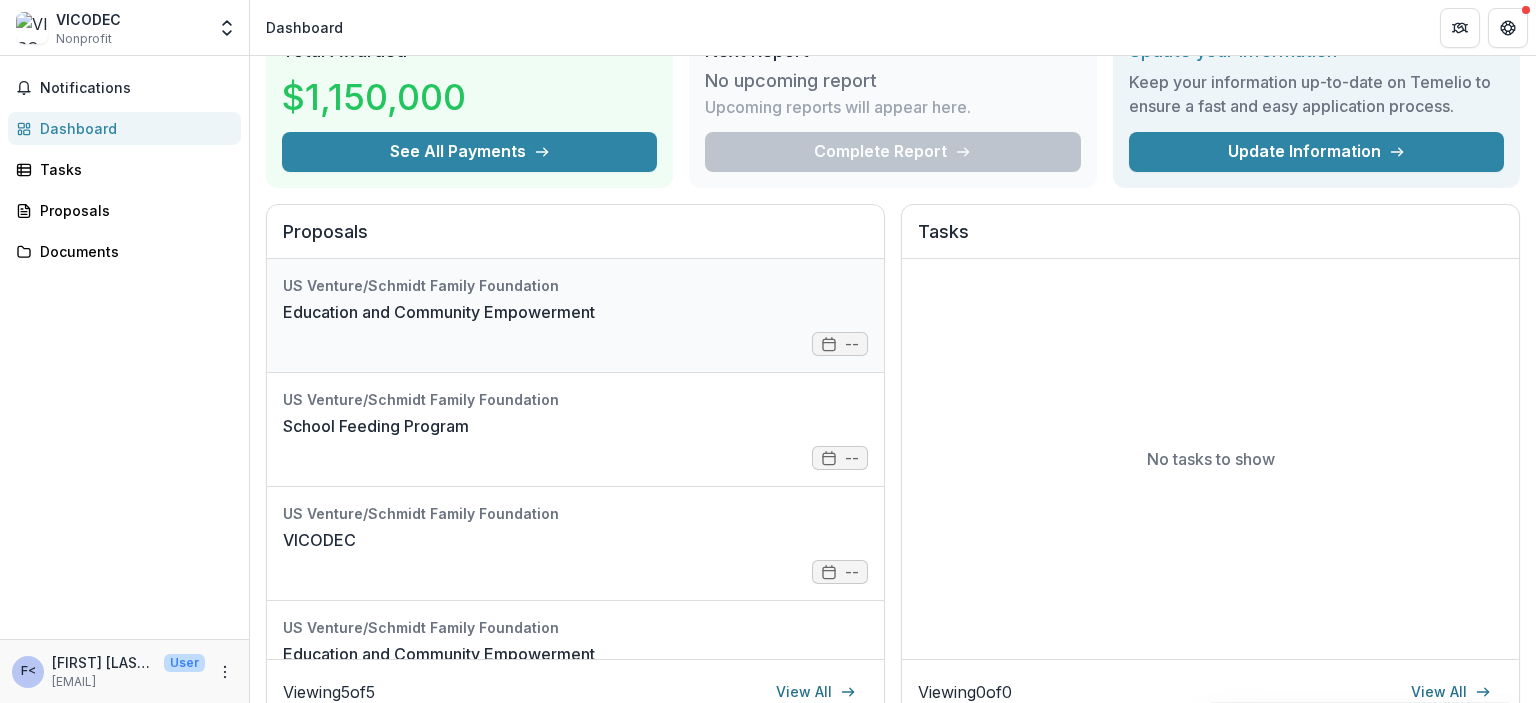 click on "Education and Community Empowerment" at bounding box center (439, 312) 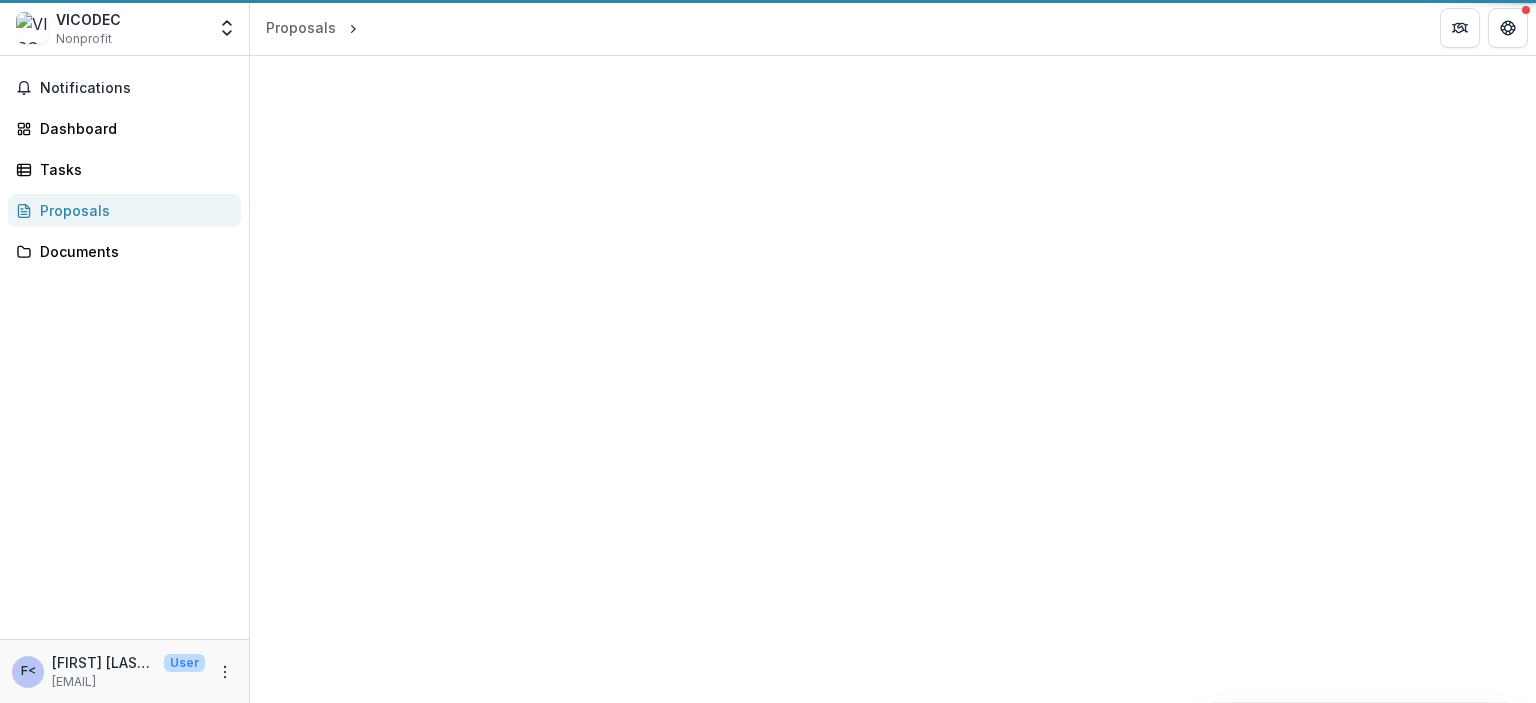 scroll, scrollTop: 0, scrollLeft: 0, axis: both 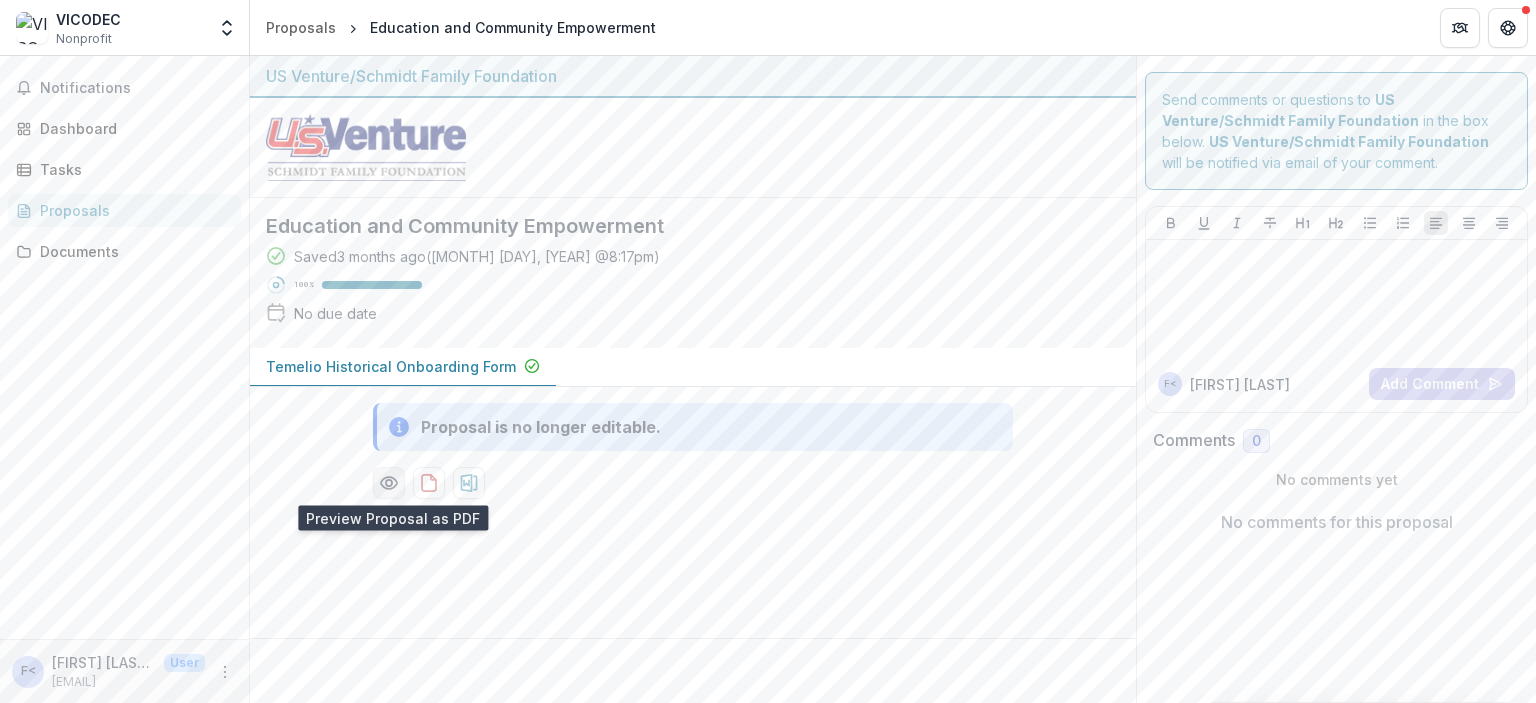 click 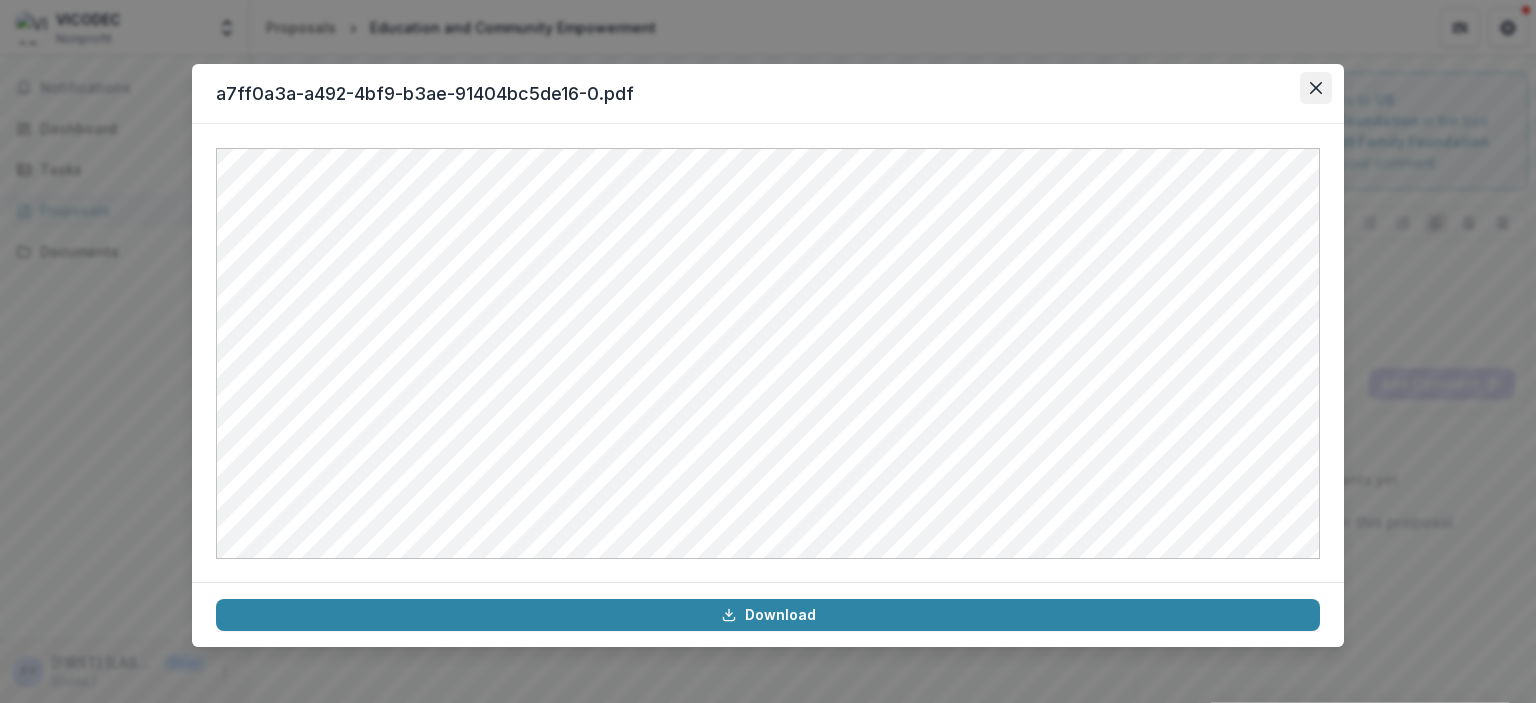 click 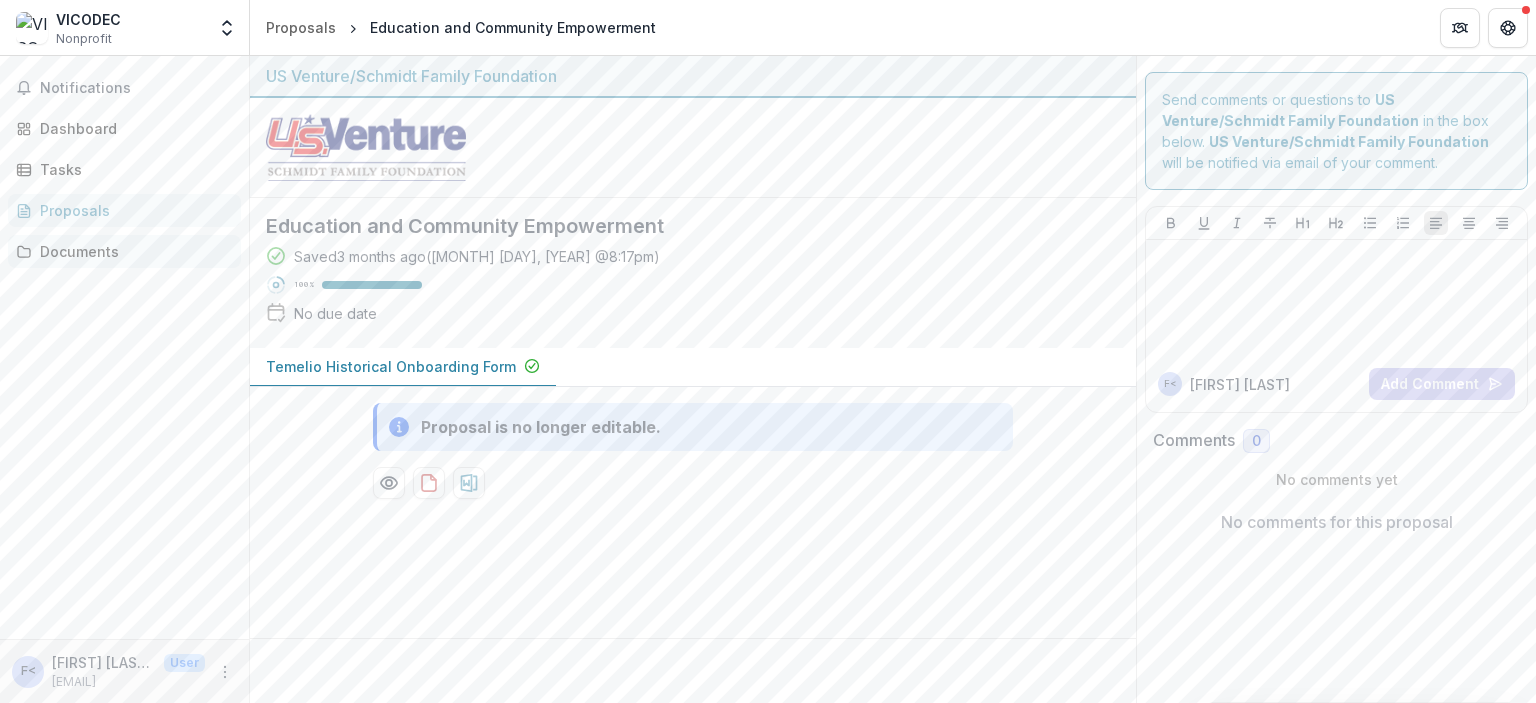 click on "Documents" at bounding box center (132, 251) 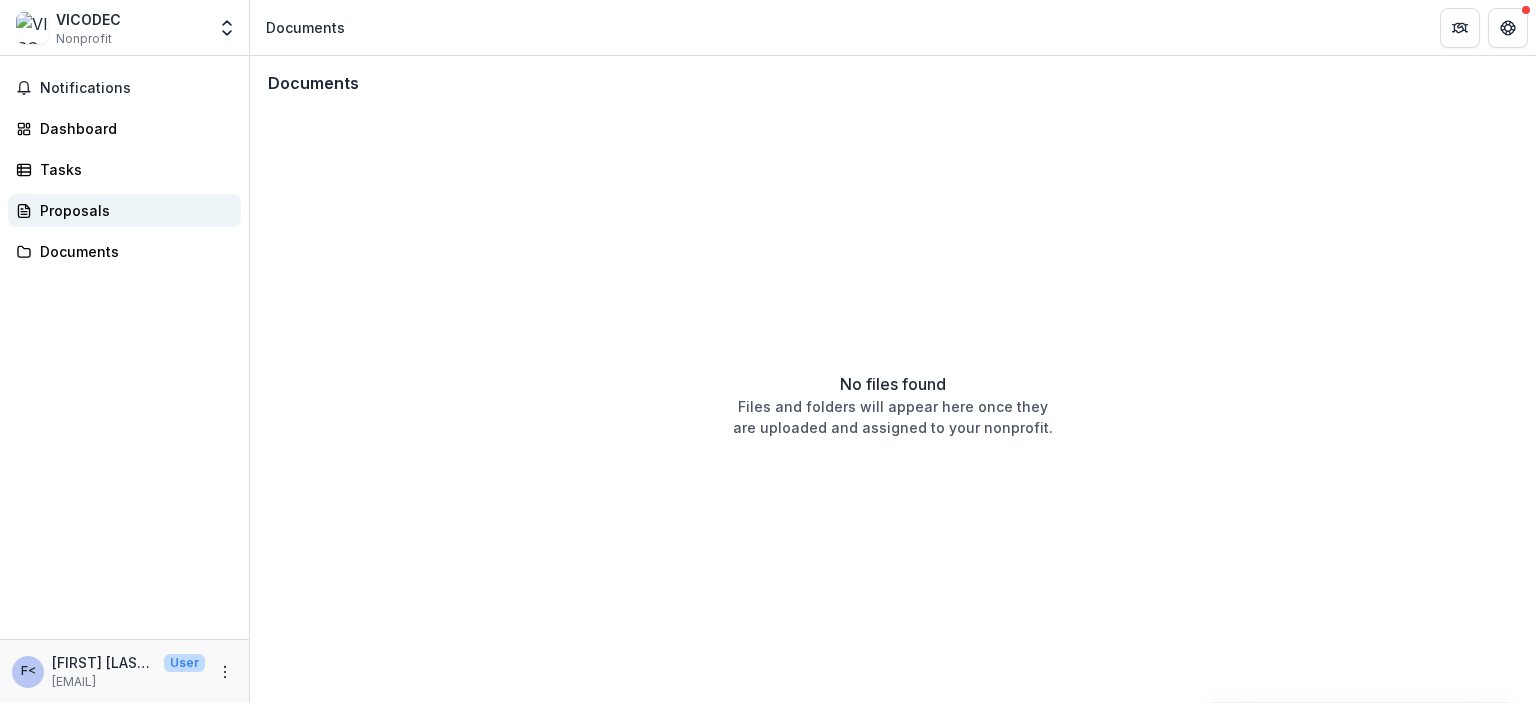 click on "Proposals" at bounding box center [132, 210] 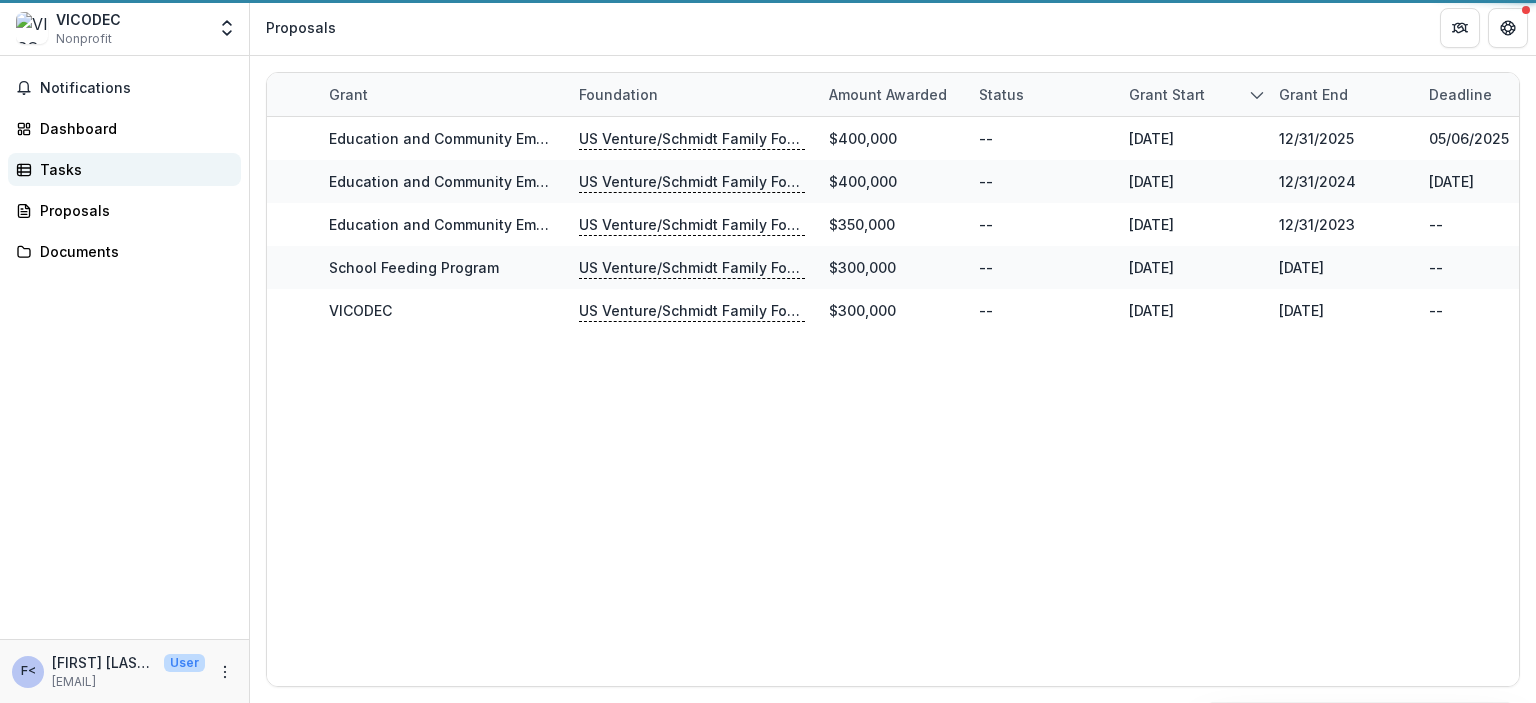click on "Tasks" at bounding box center (132, 169) 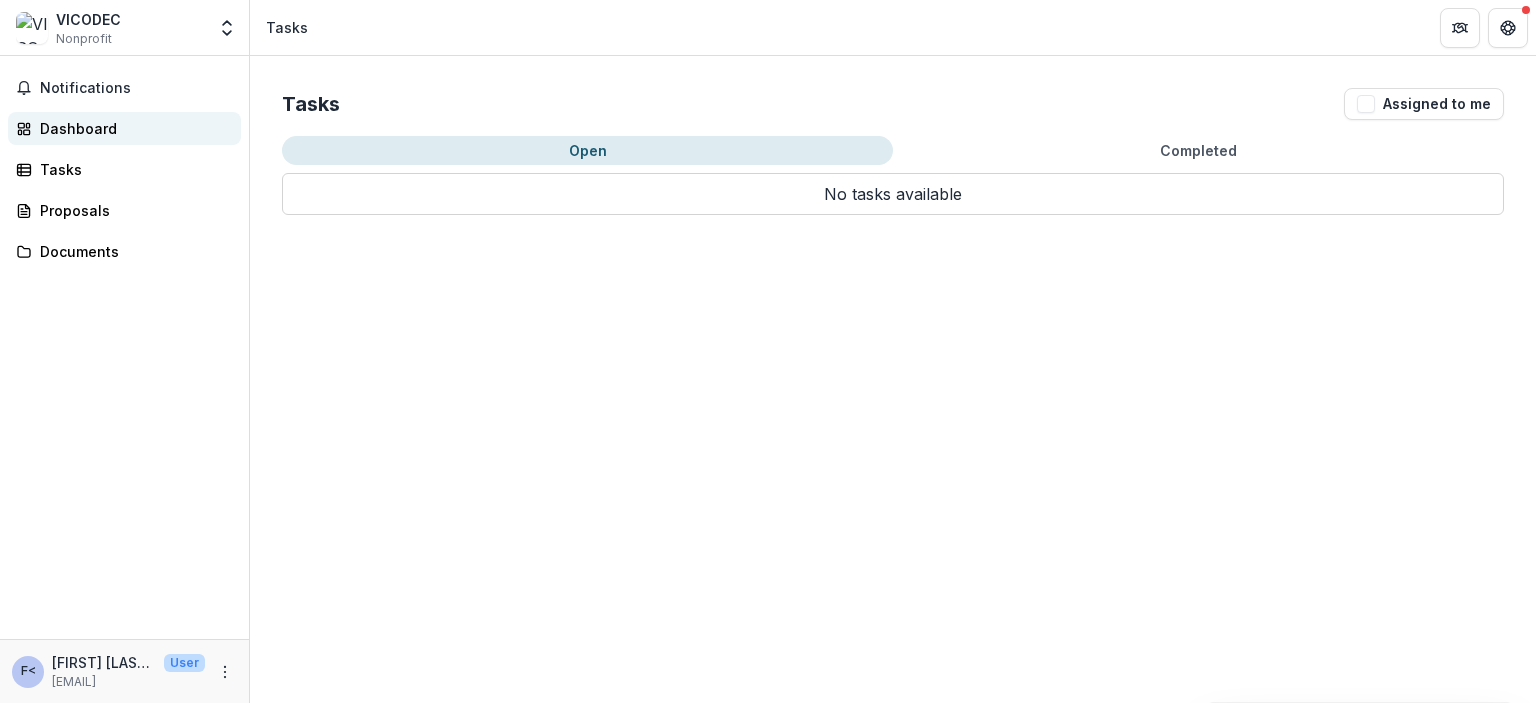 click on "Dashboard" at bounding box center [132, 128] 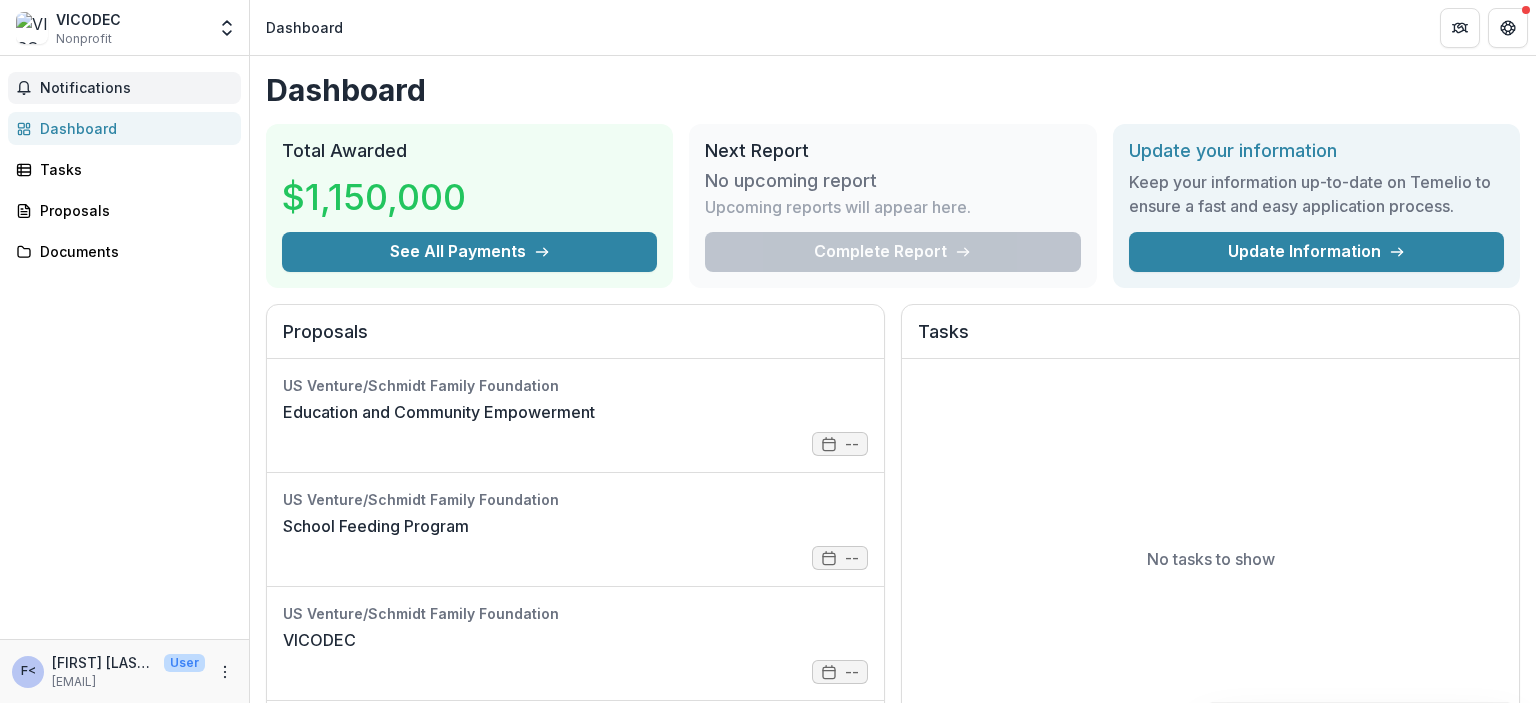 click on "Notifications" at bounding box center [136, 88] 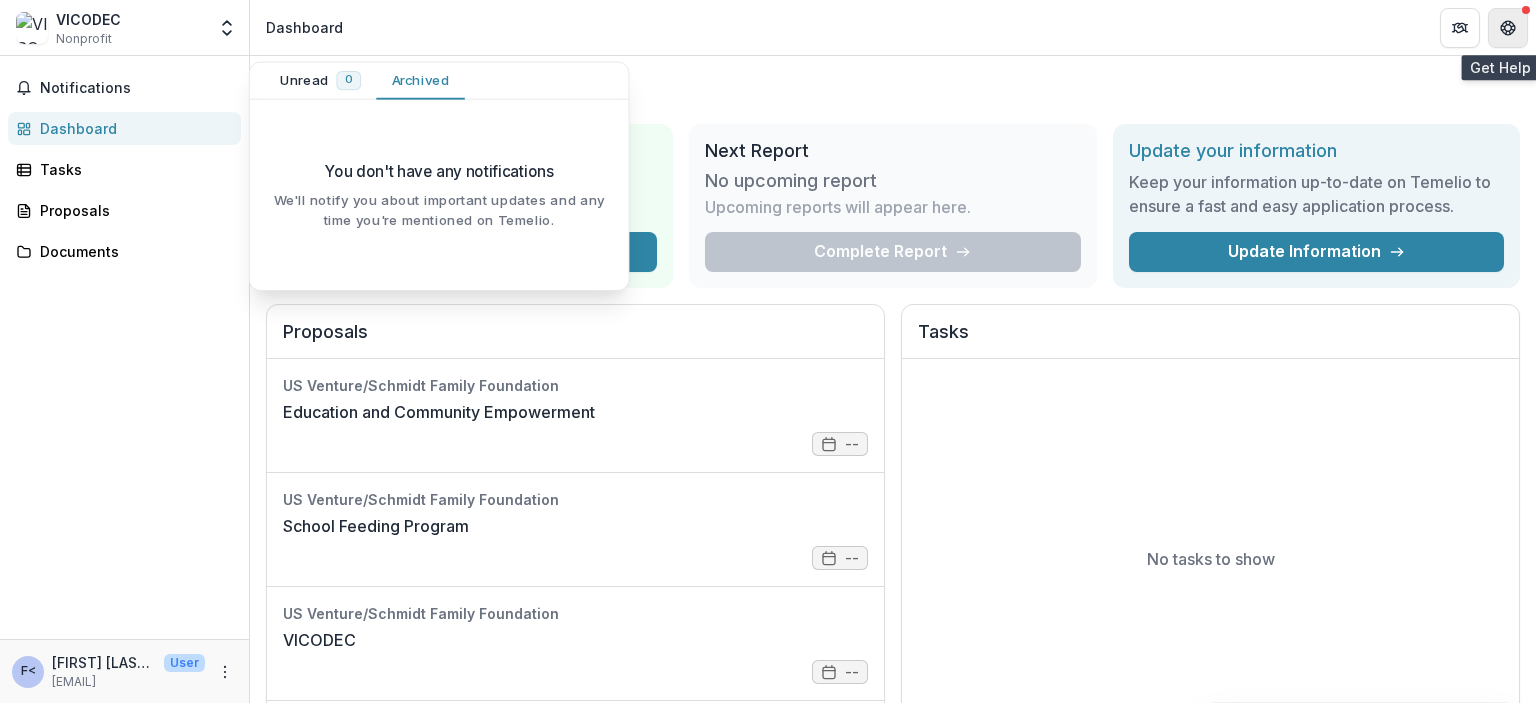 click 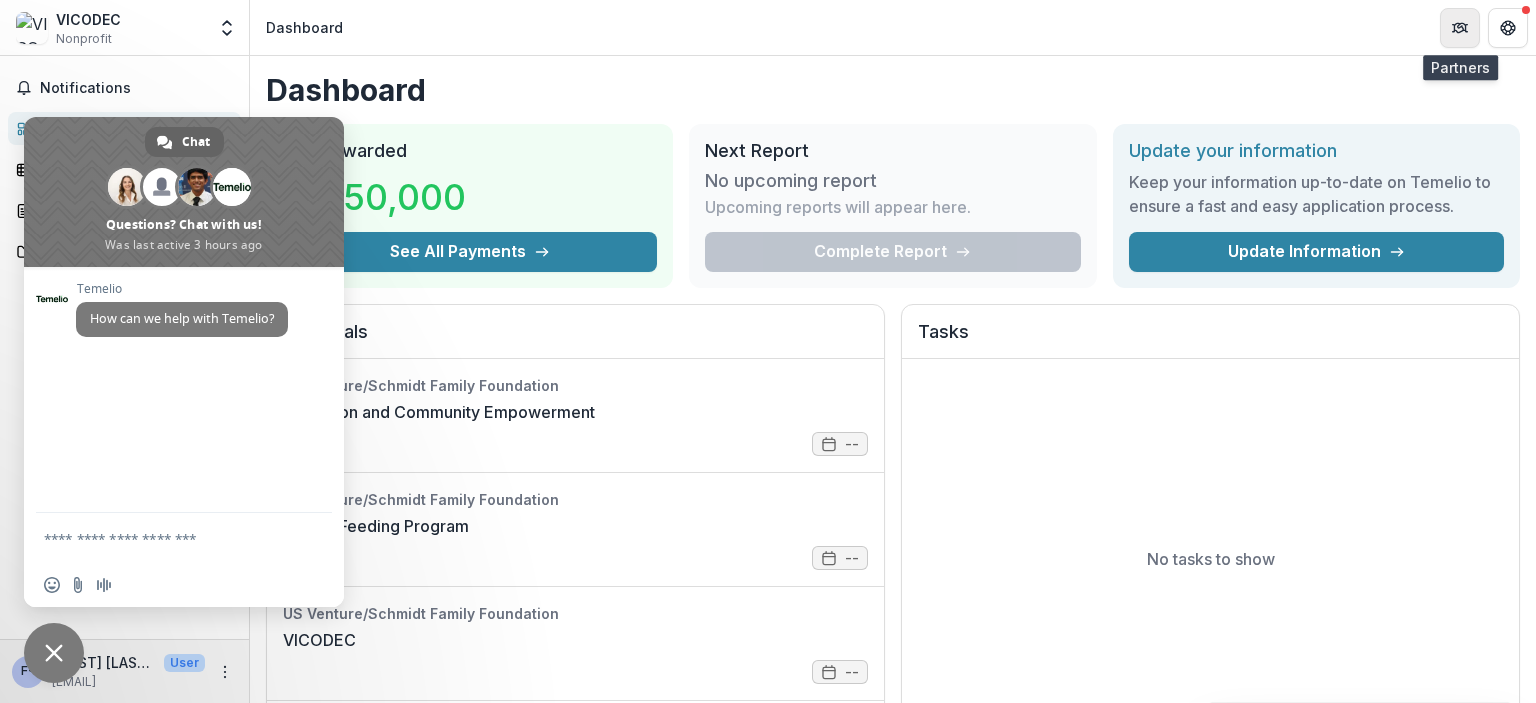 click 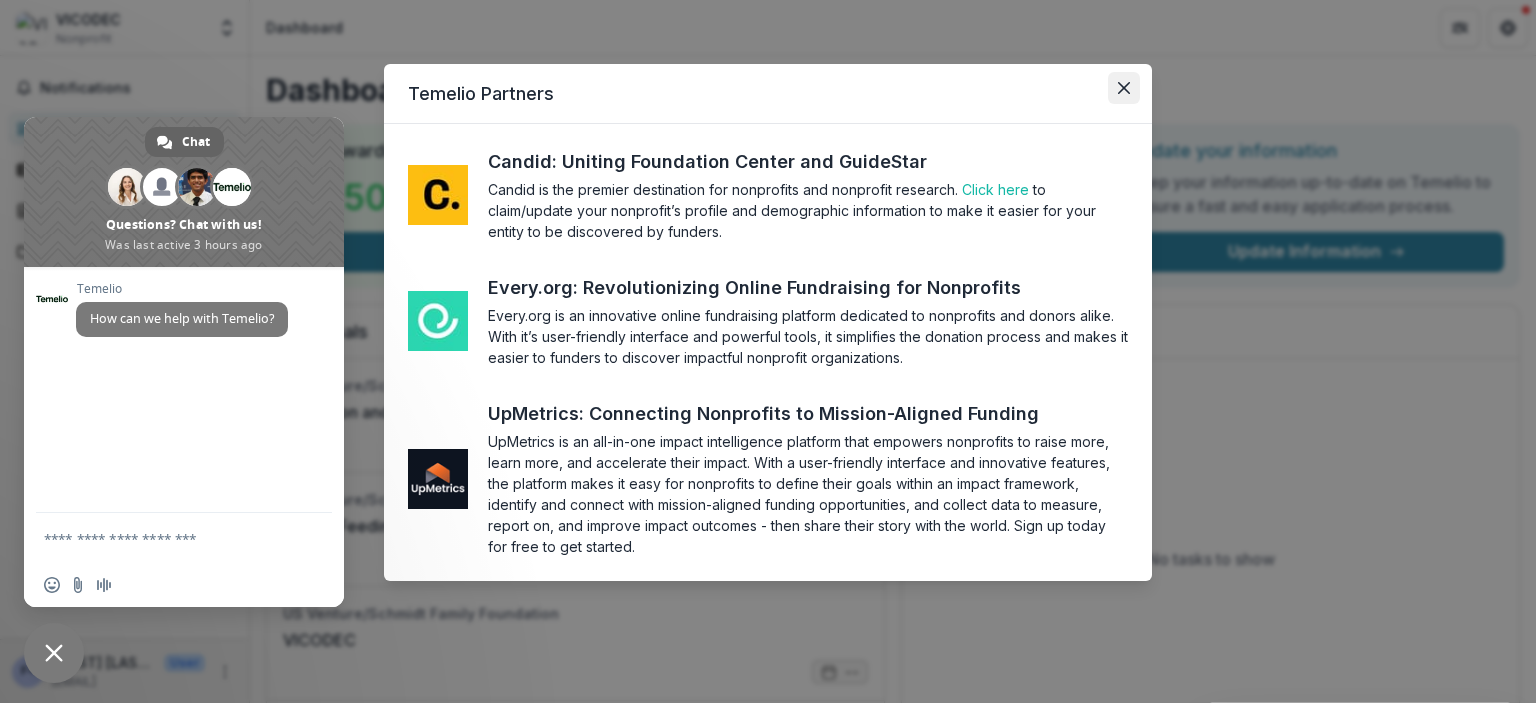 click at bounding box center (1124, 88) 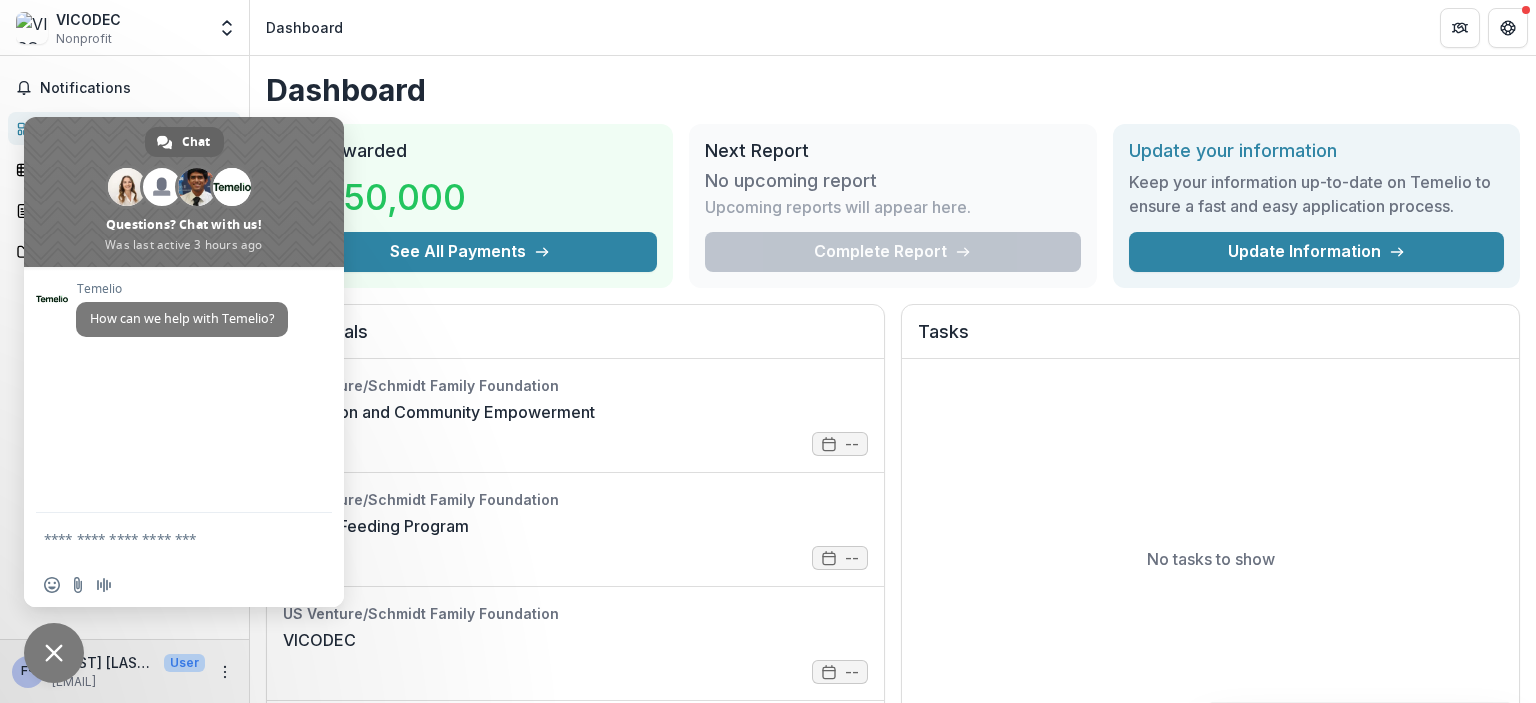 click at bounding box center [164, 538] 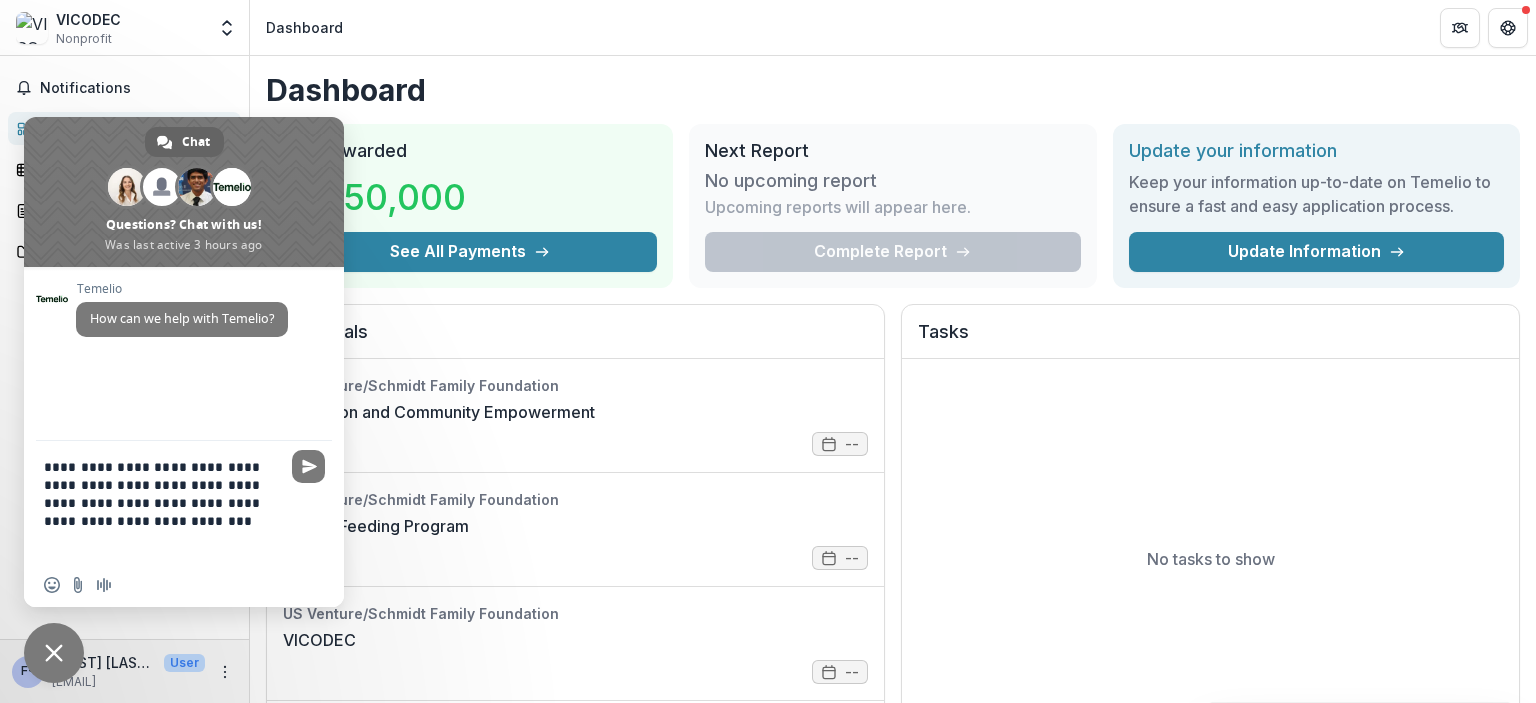 type on "**********" 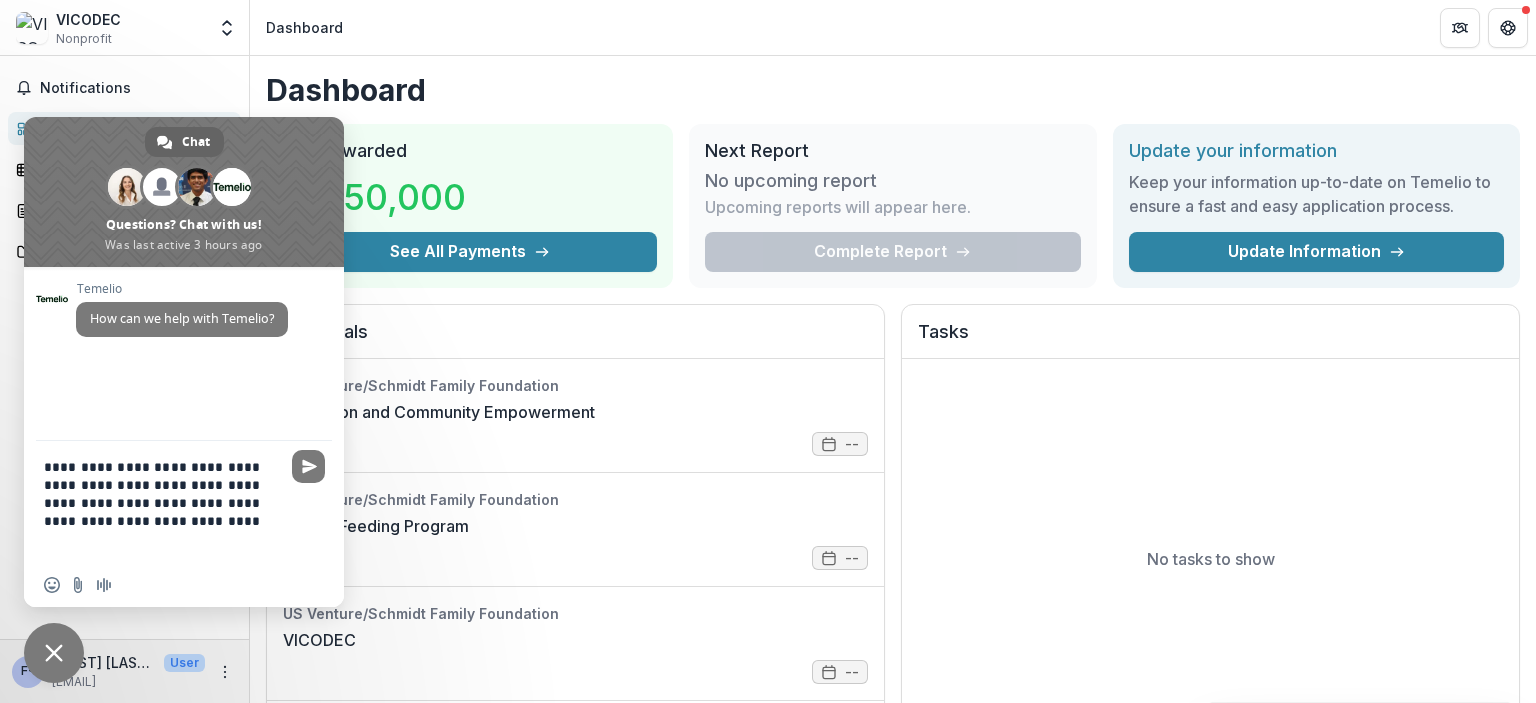 type 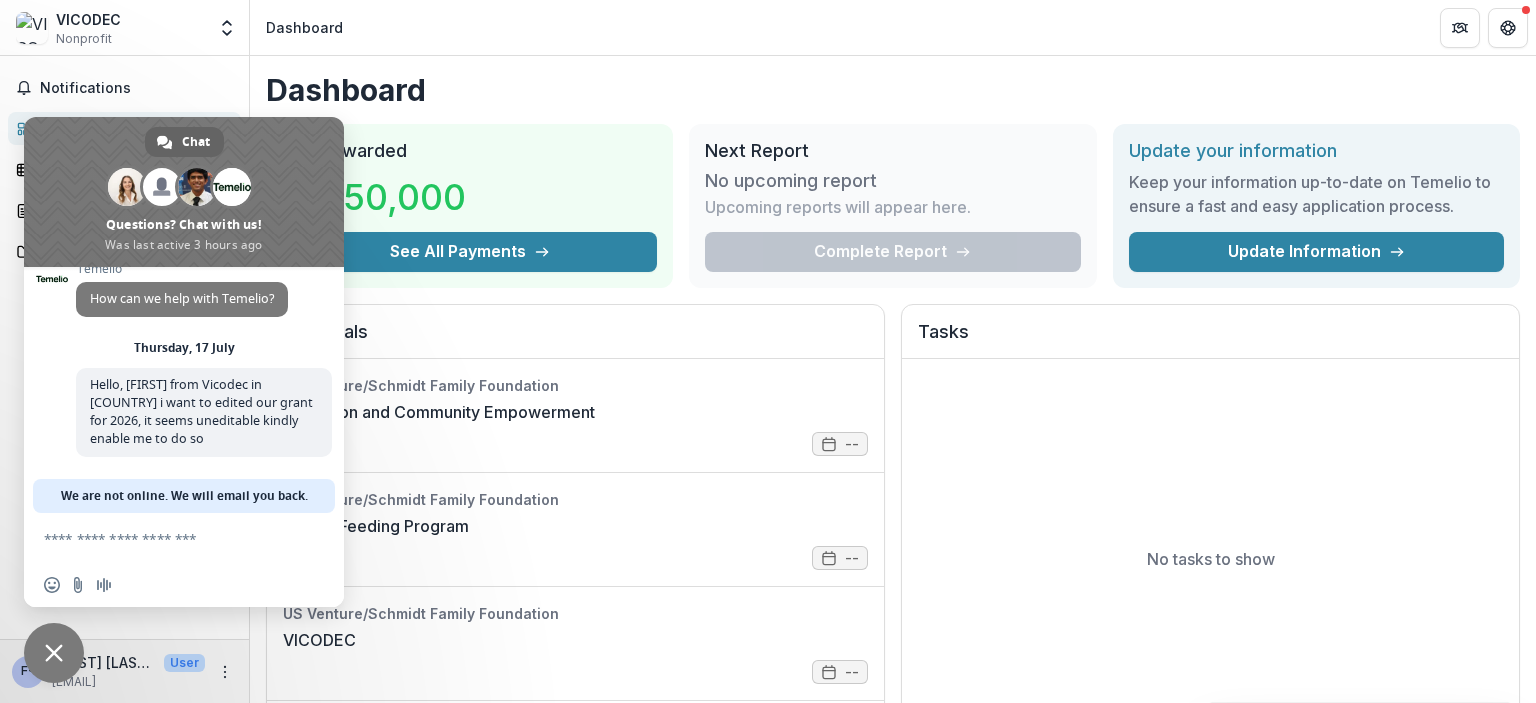 scroll, scrollTop: 172, scrollLeft: 0, axis: vertical 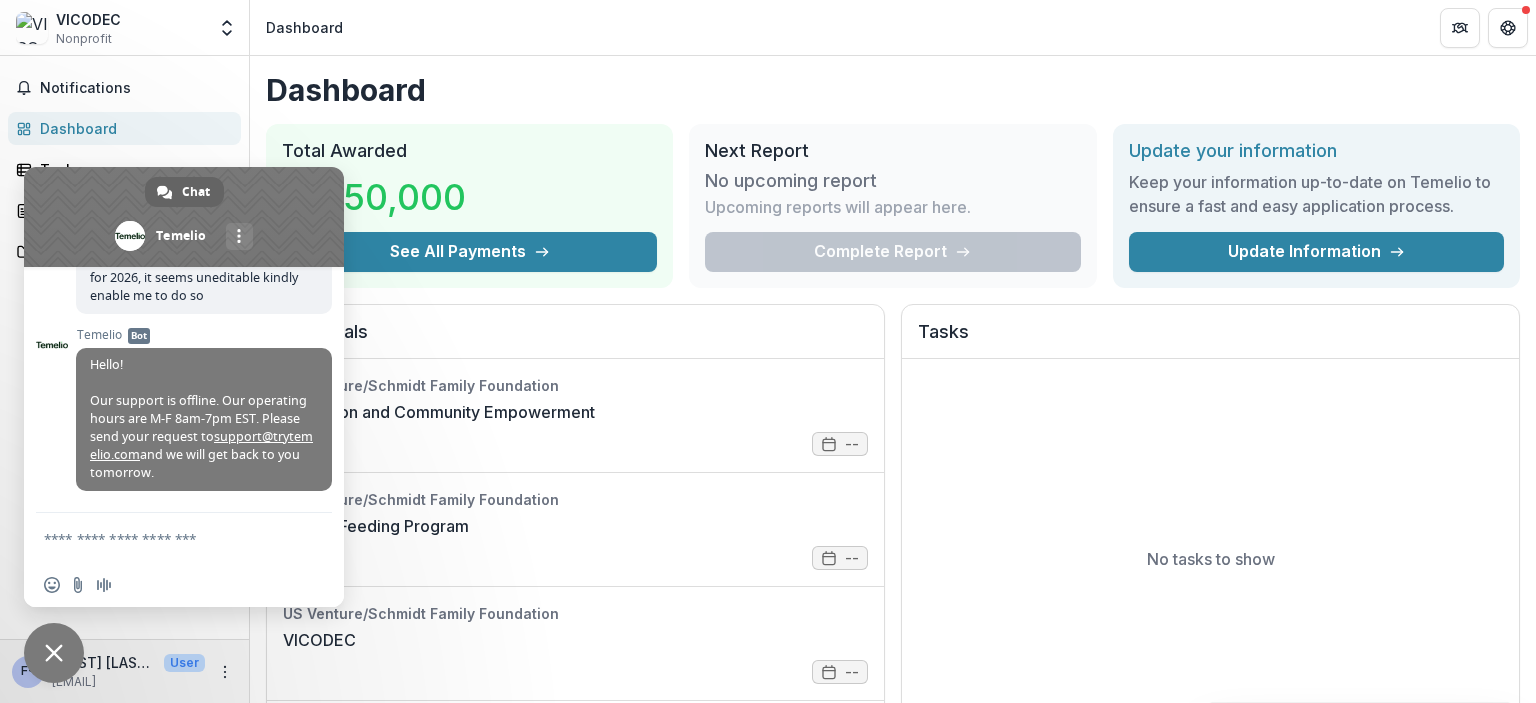 click on "Dashboard" at bounding box center (893, 90) 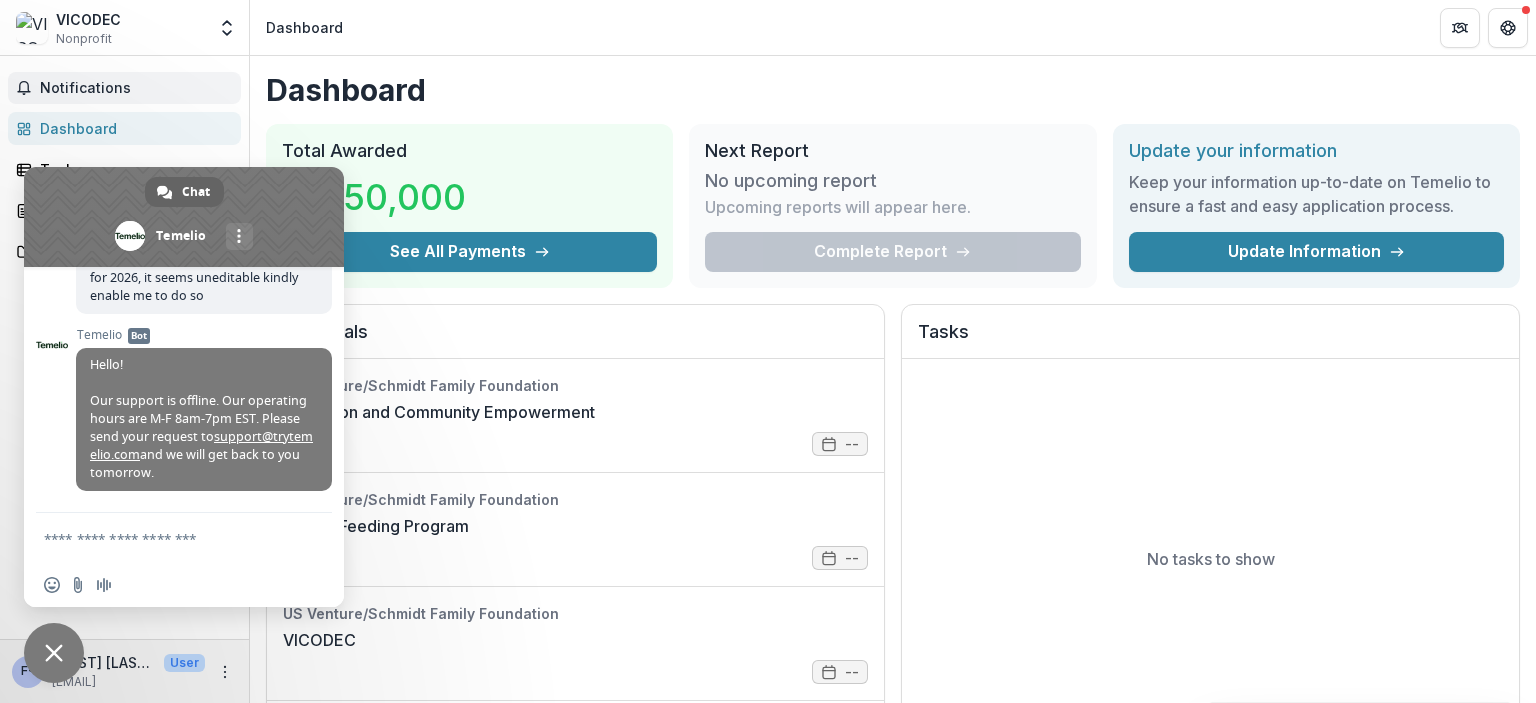 click on "Notifications" at bounding box center (136, 88) 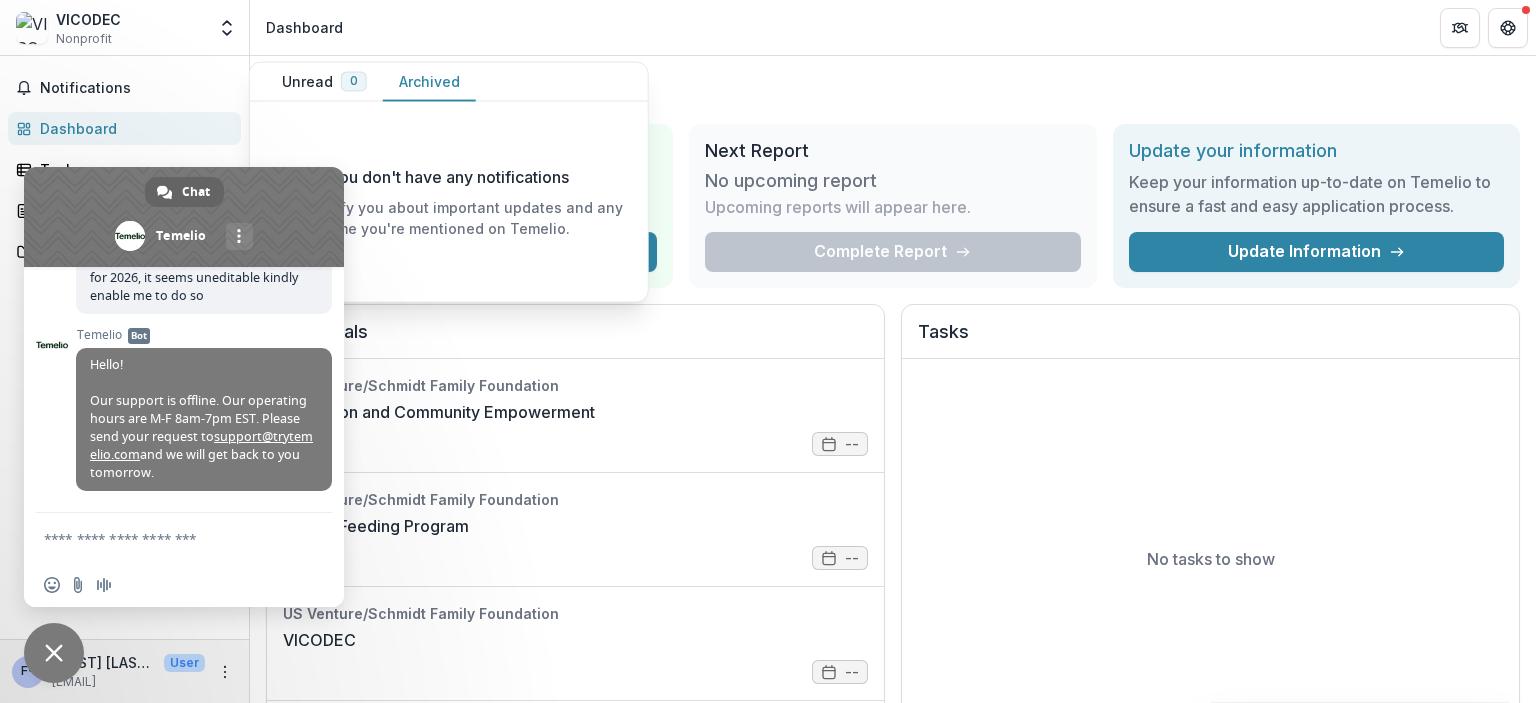 click on "Complete Report" at bounding box center [892, 252] 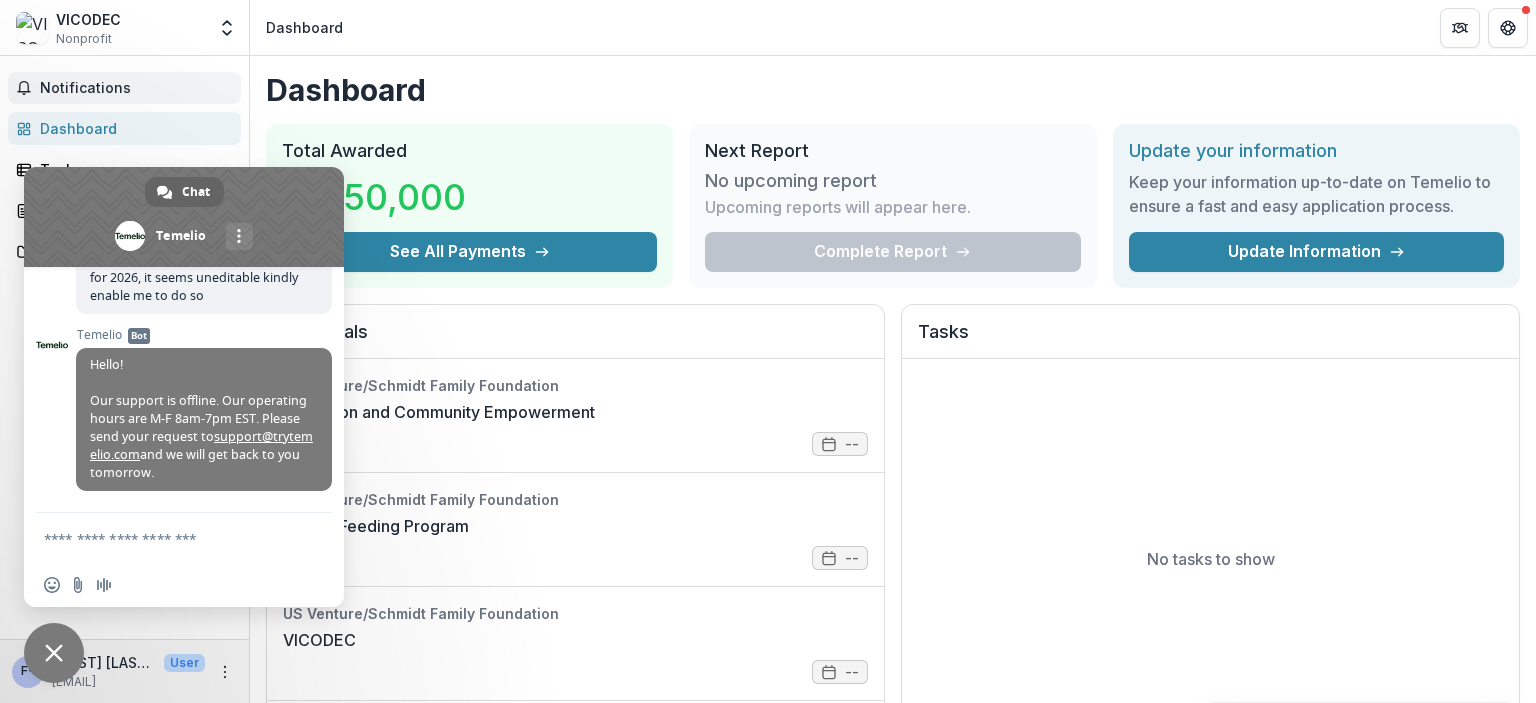 click on "Notifications" at bounding box center [136, 88] 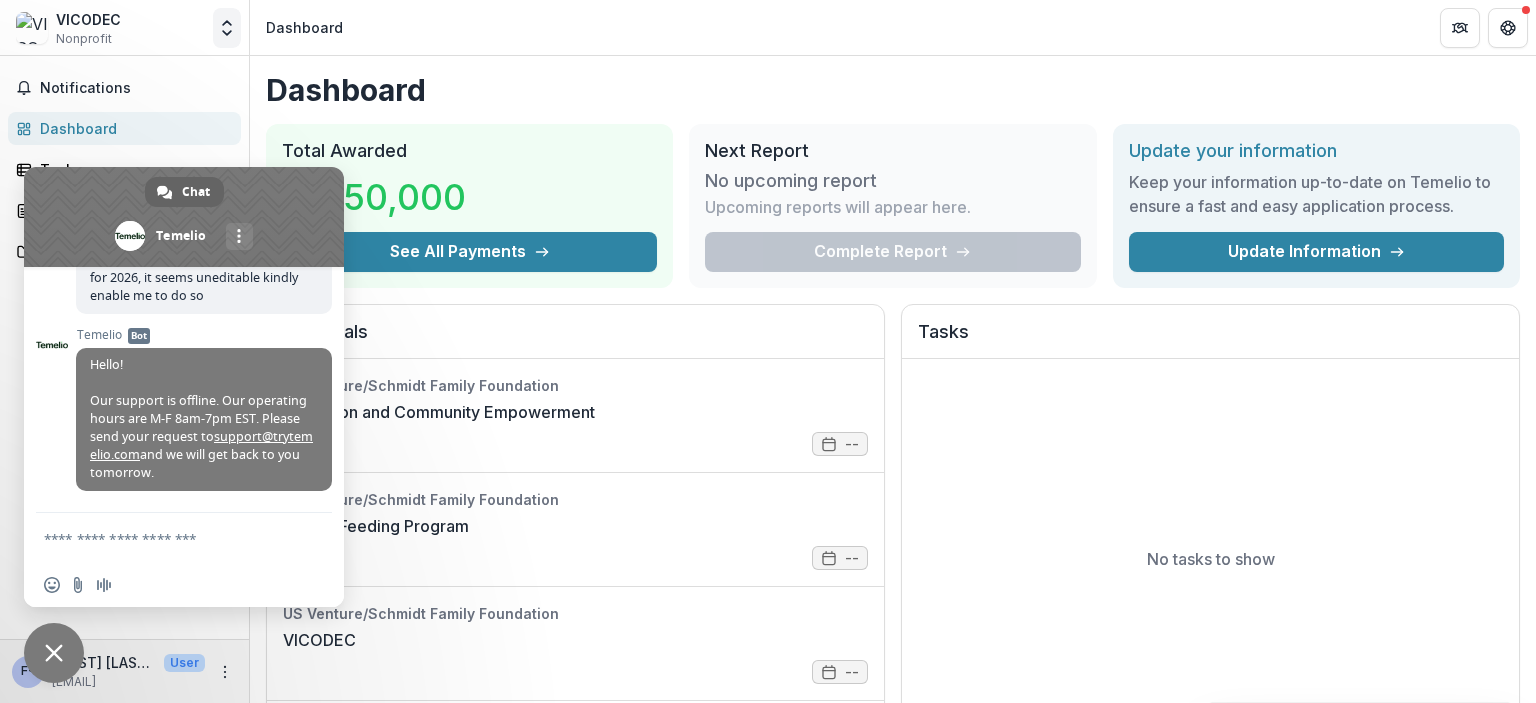 click 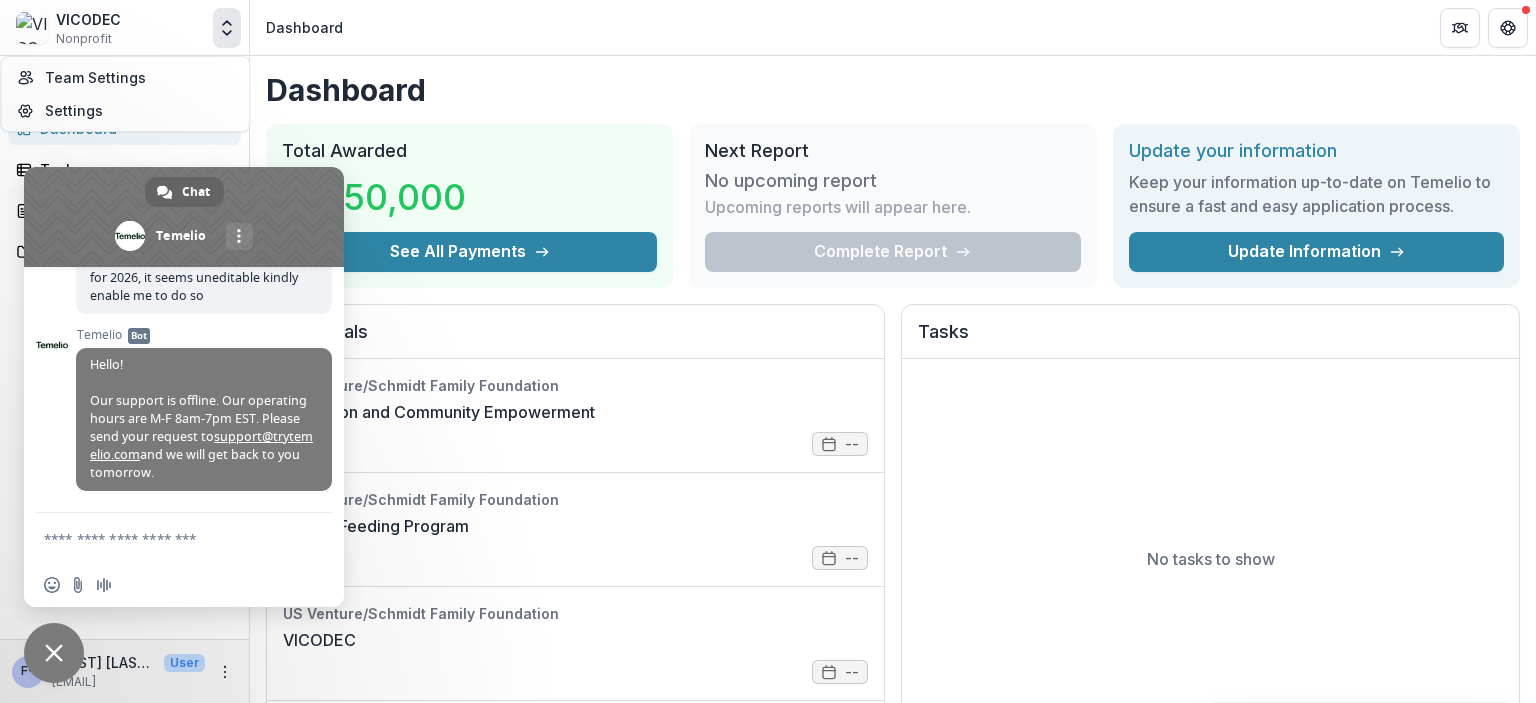 click on "Dashboard" at bounding box center [304, 27] 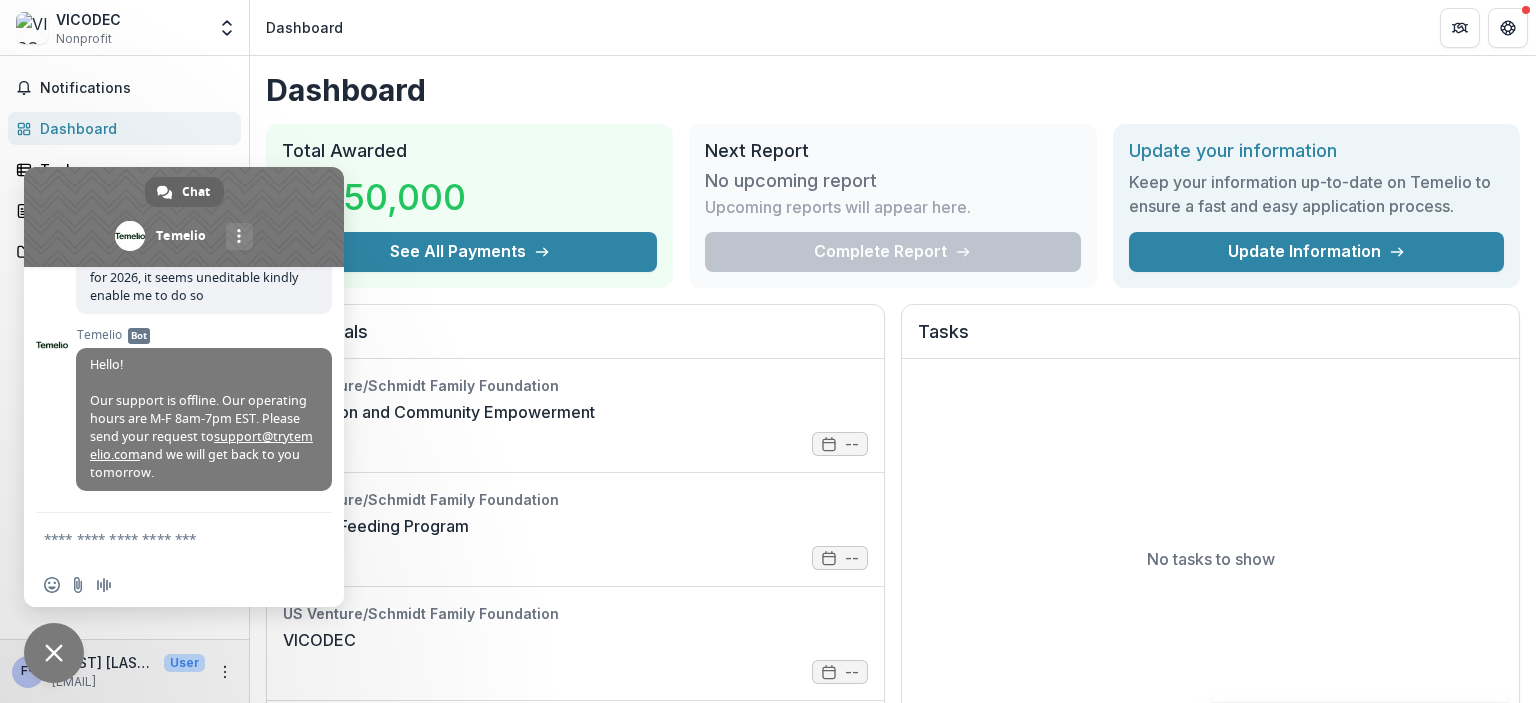 click at bounding box center (54, 653) 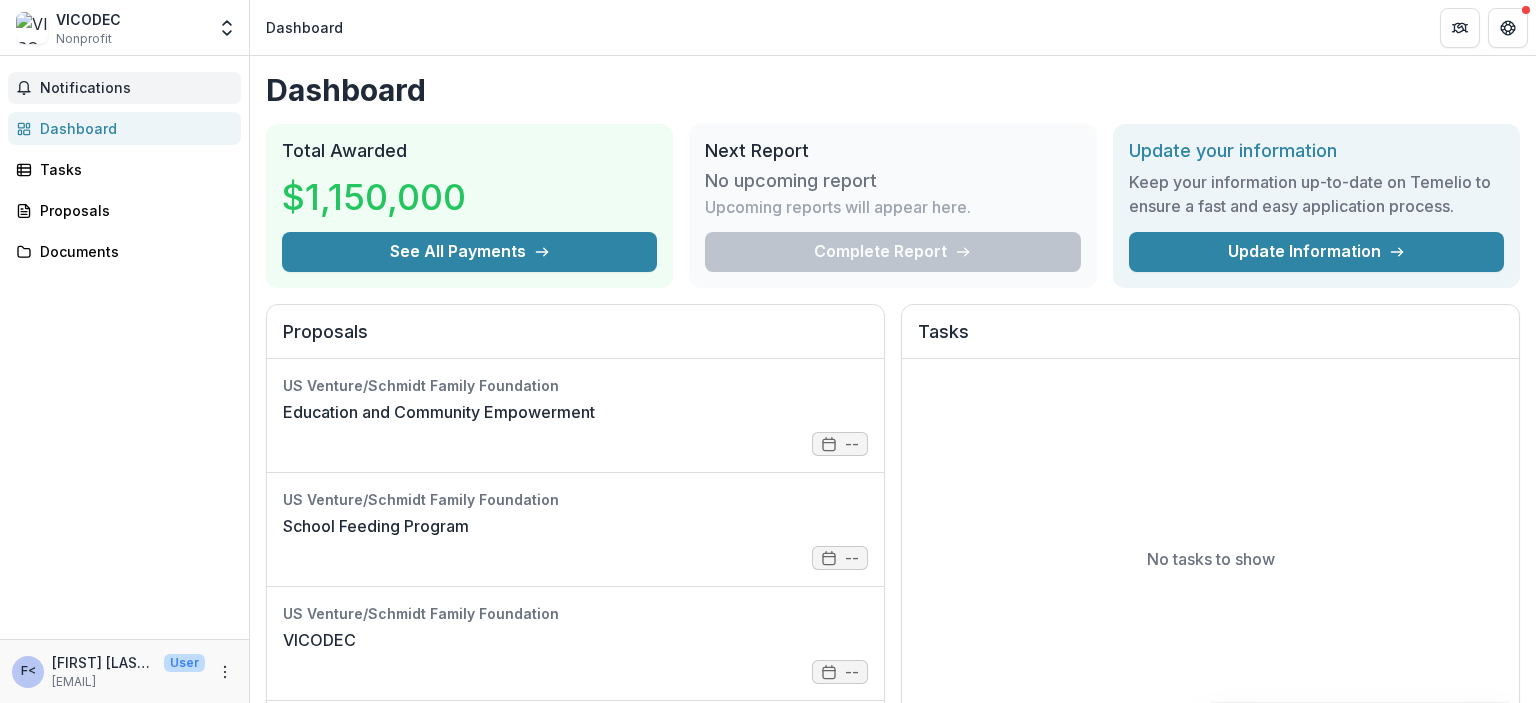 click on "Notifications" at bounding box center (136, 88) 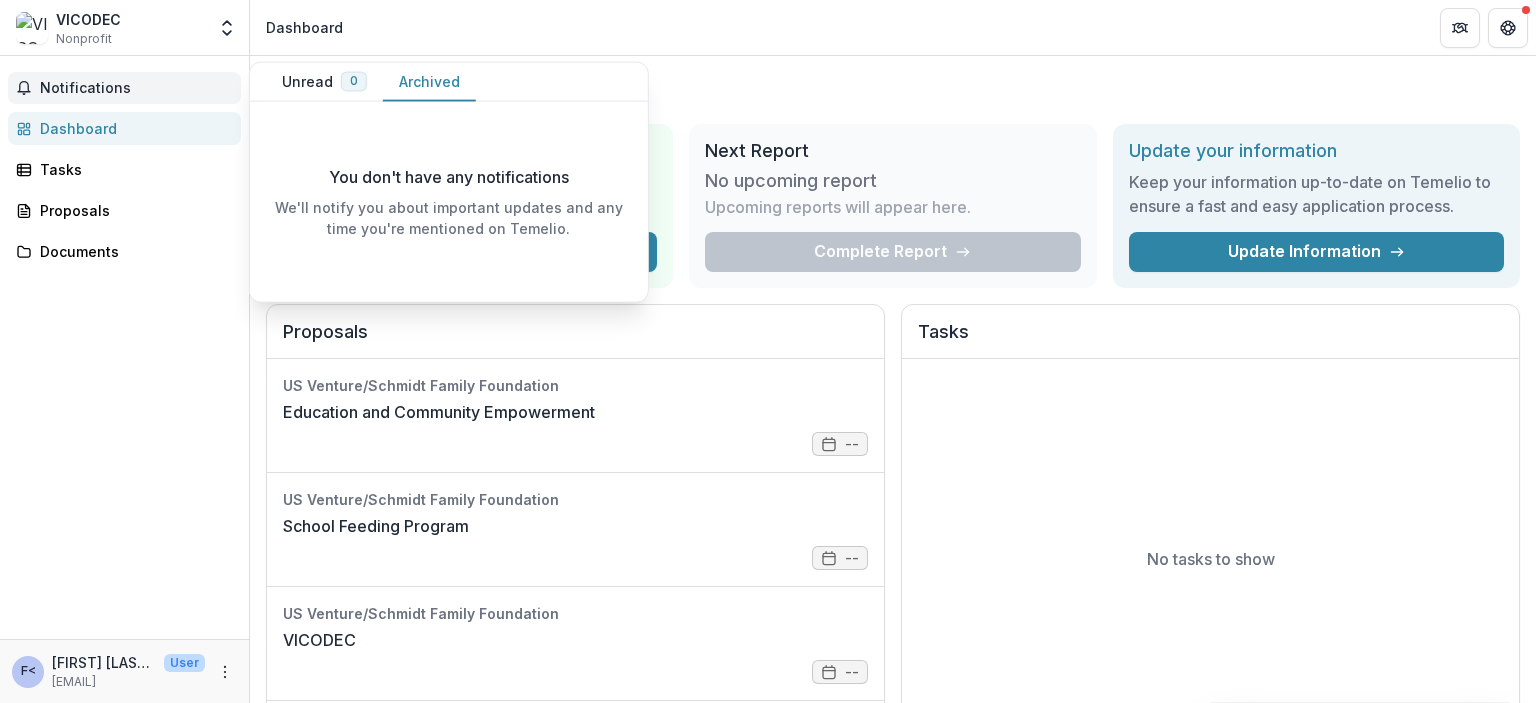 click on "Notifications" at bounding box center (136, 88) 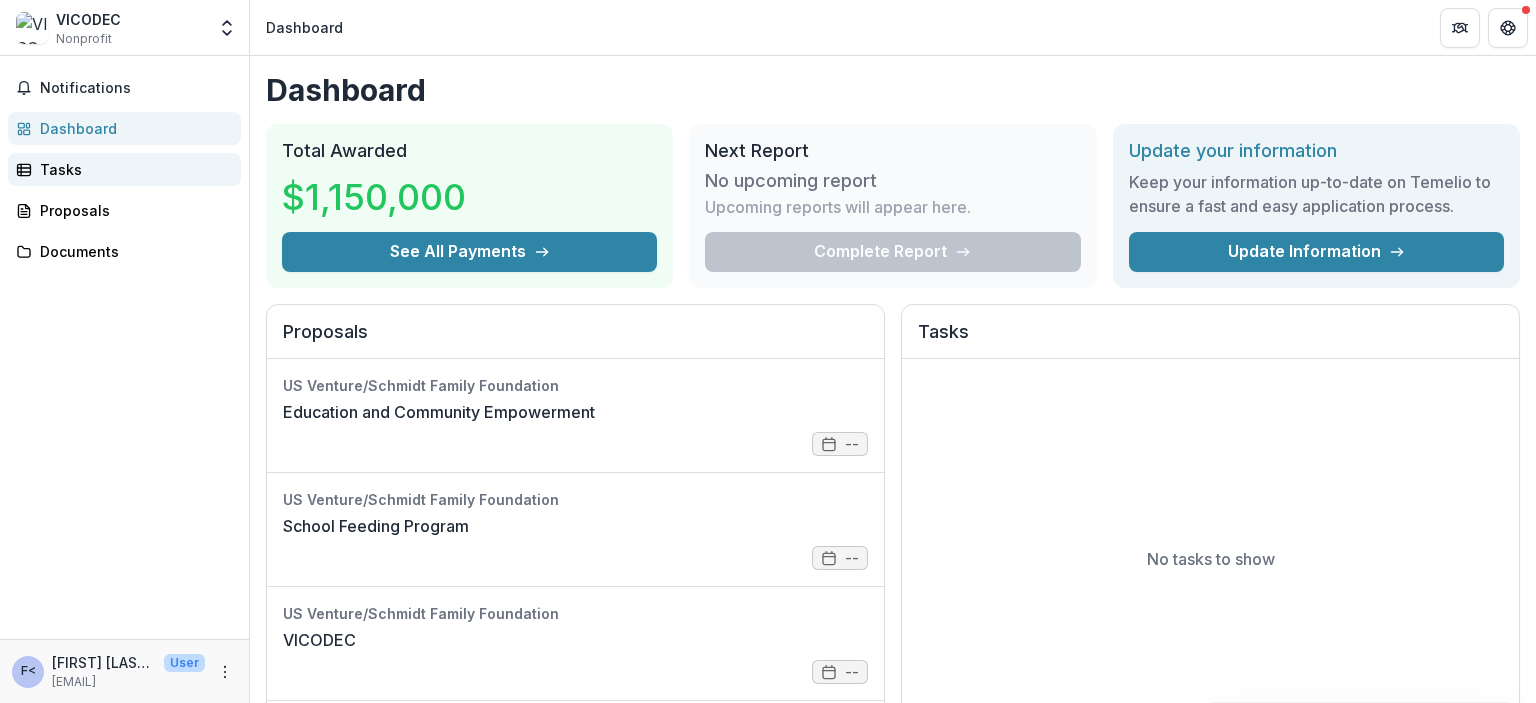 click on "Tasks" at bounding box center (132, 169) 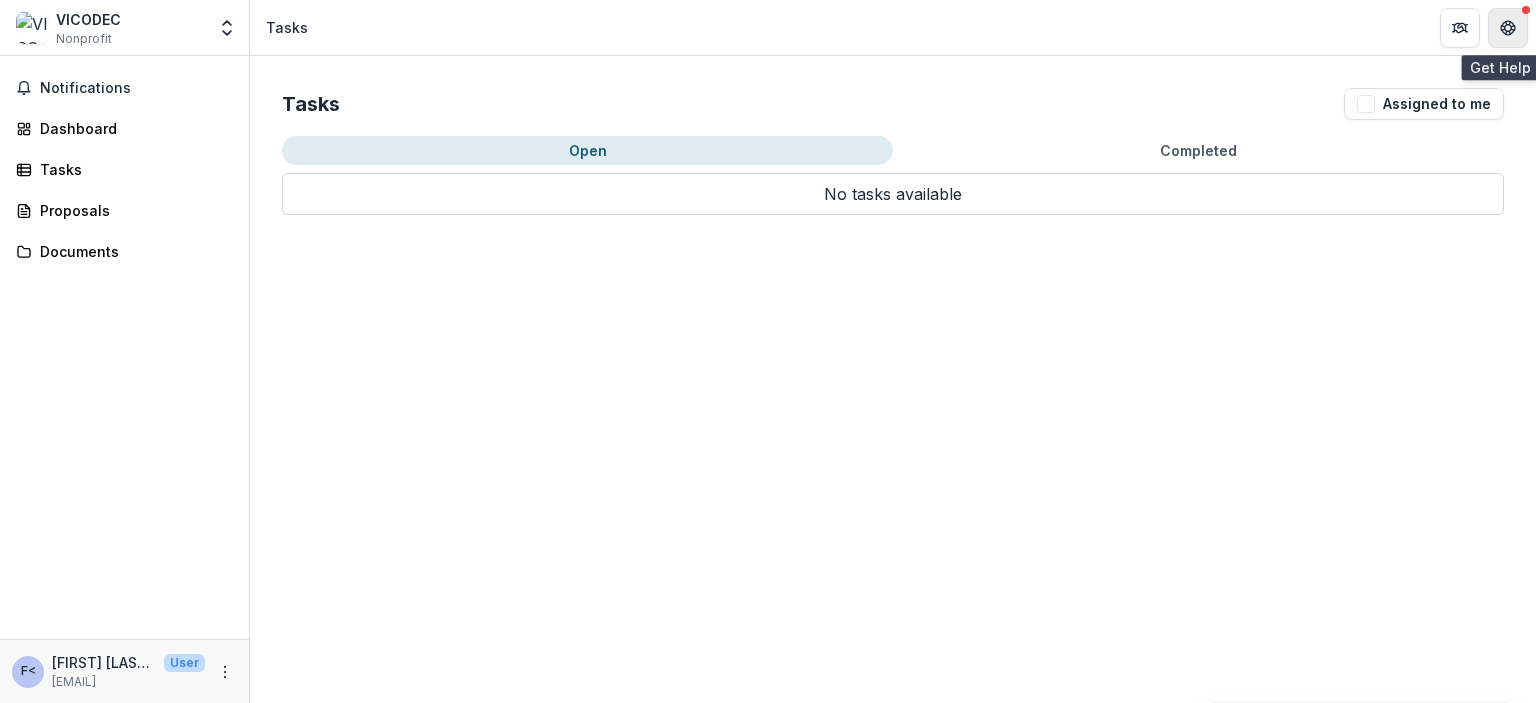 click 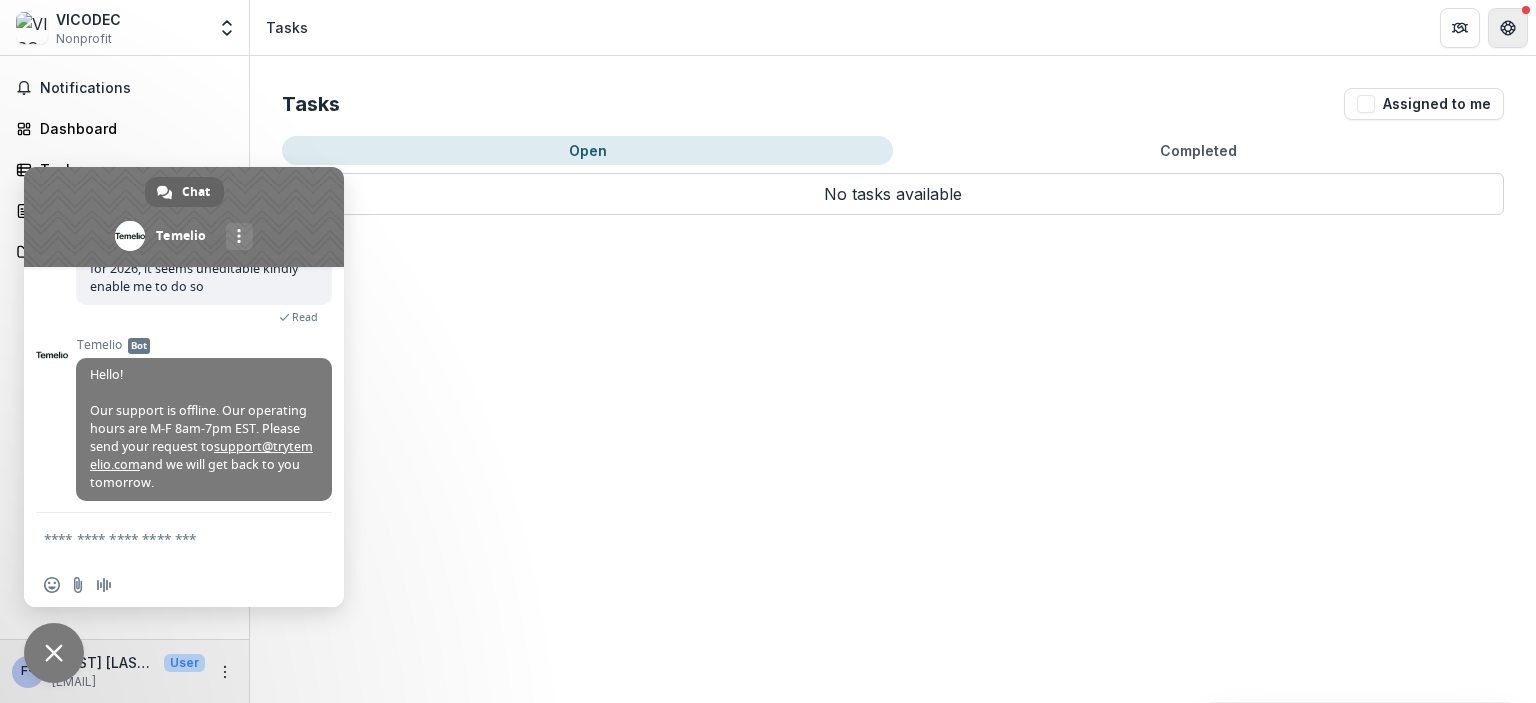 scroll, scrollTop: 191, scrollLeft: 0, axis: vertical 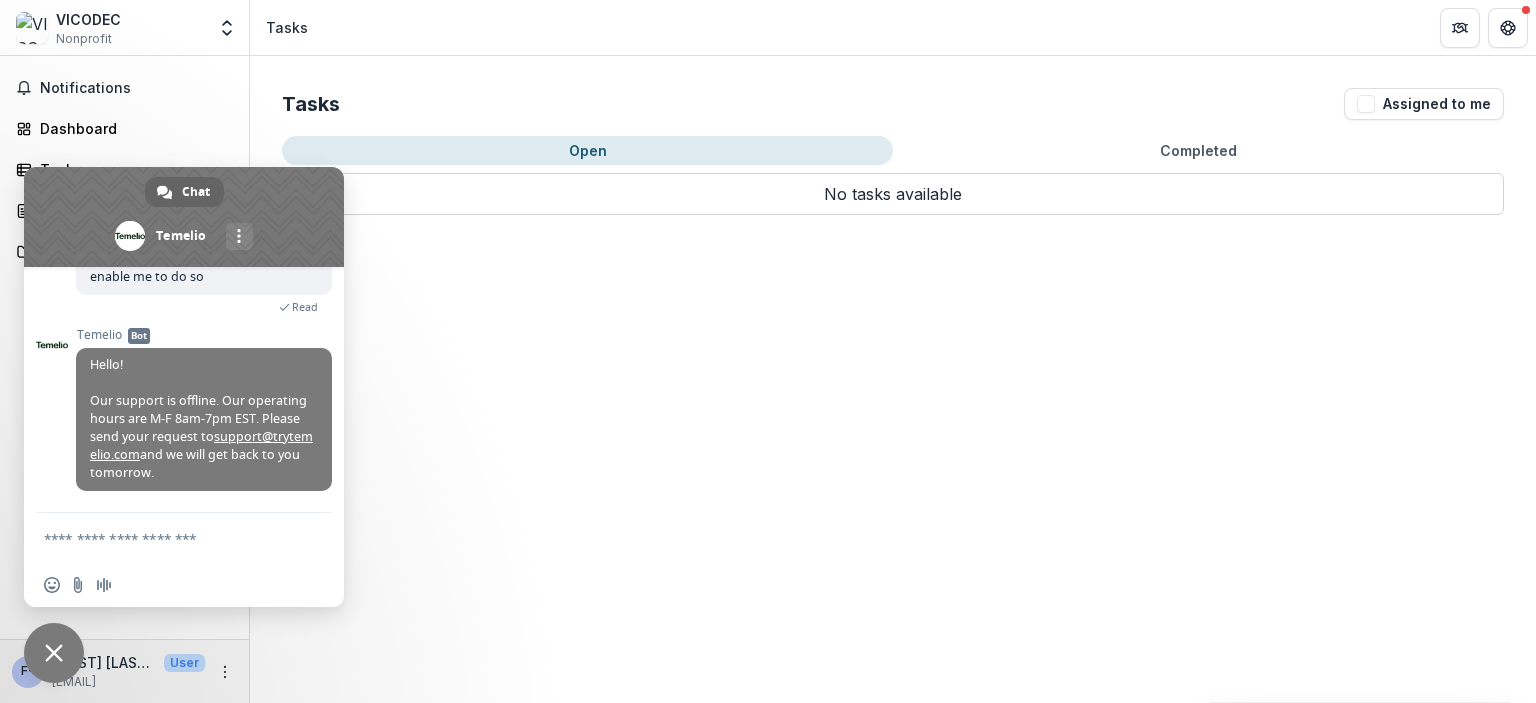 click at bounding box center [54, 653] 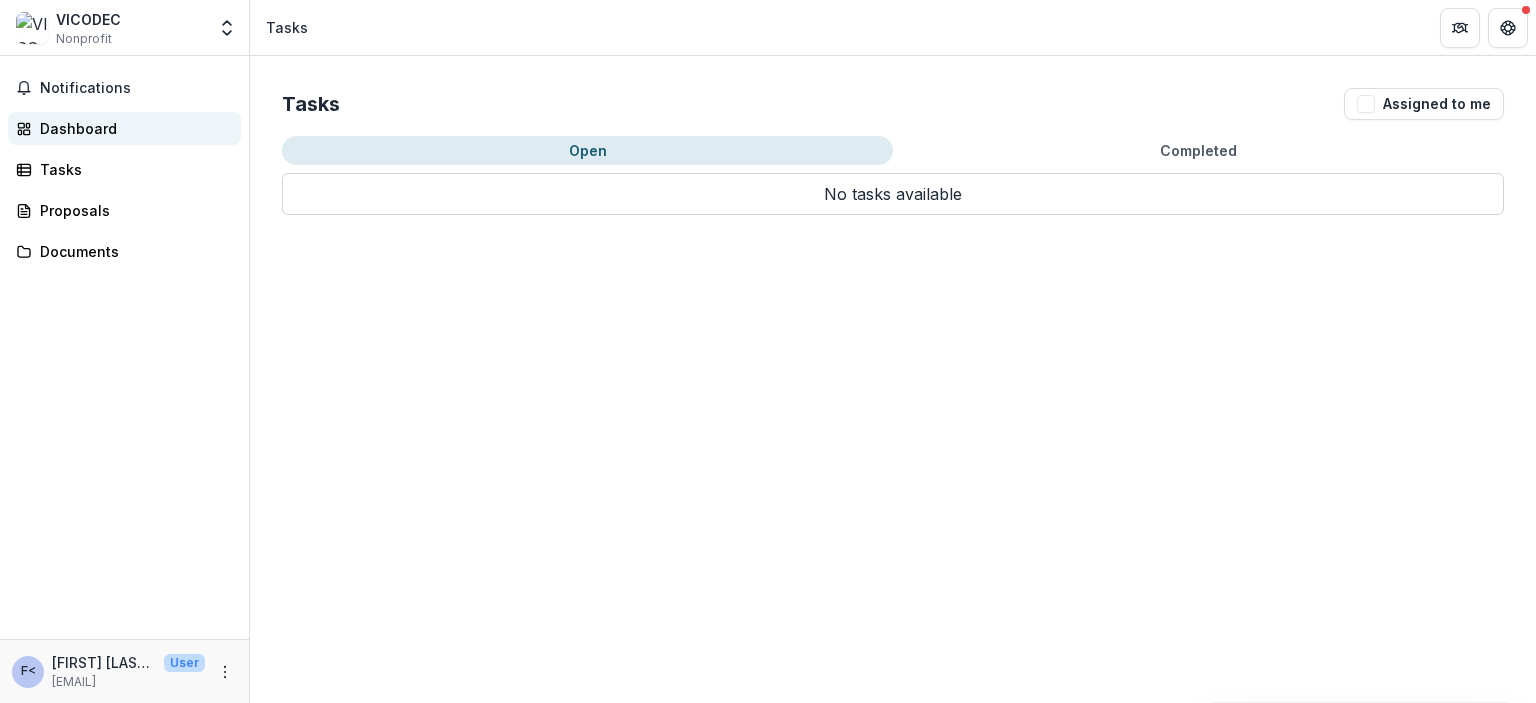 click on "Dashboard" at bounding box center [132, 128] 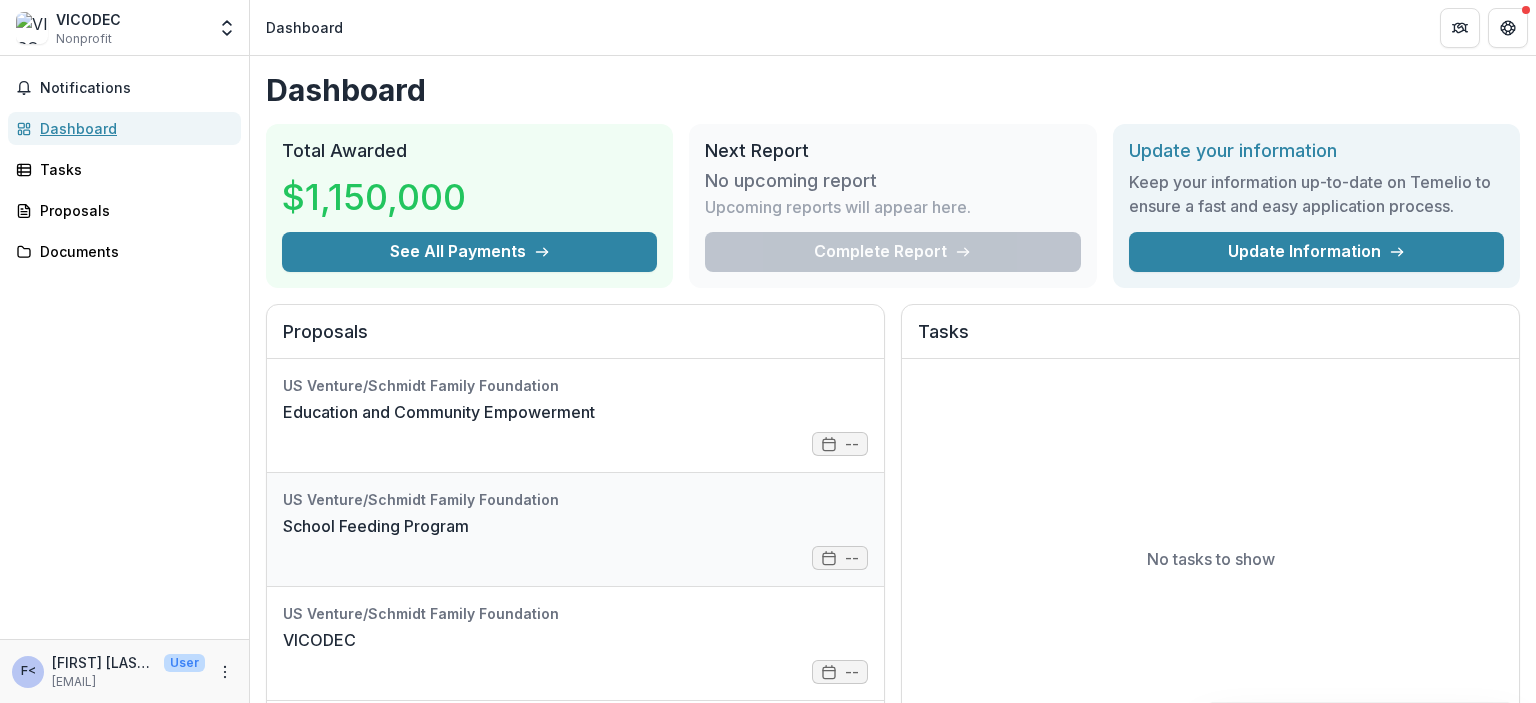 scroll, scrollTop: 168, scrollLeft: 0, axis: vertical 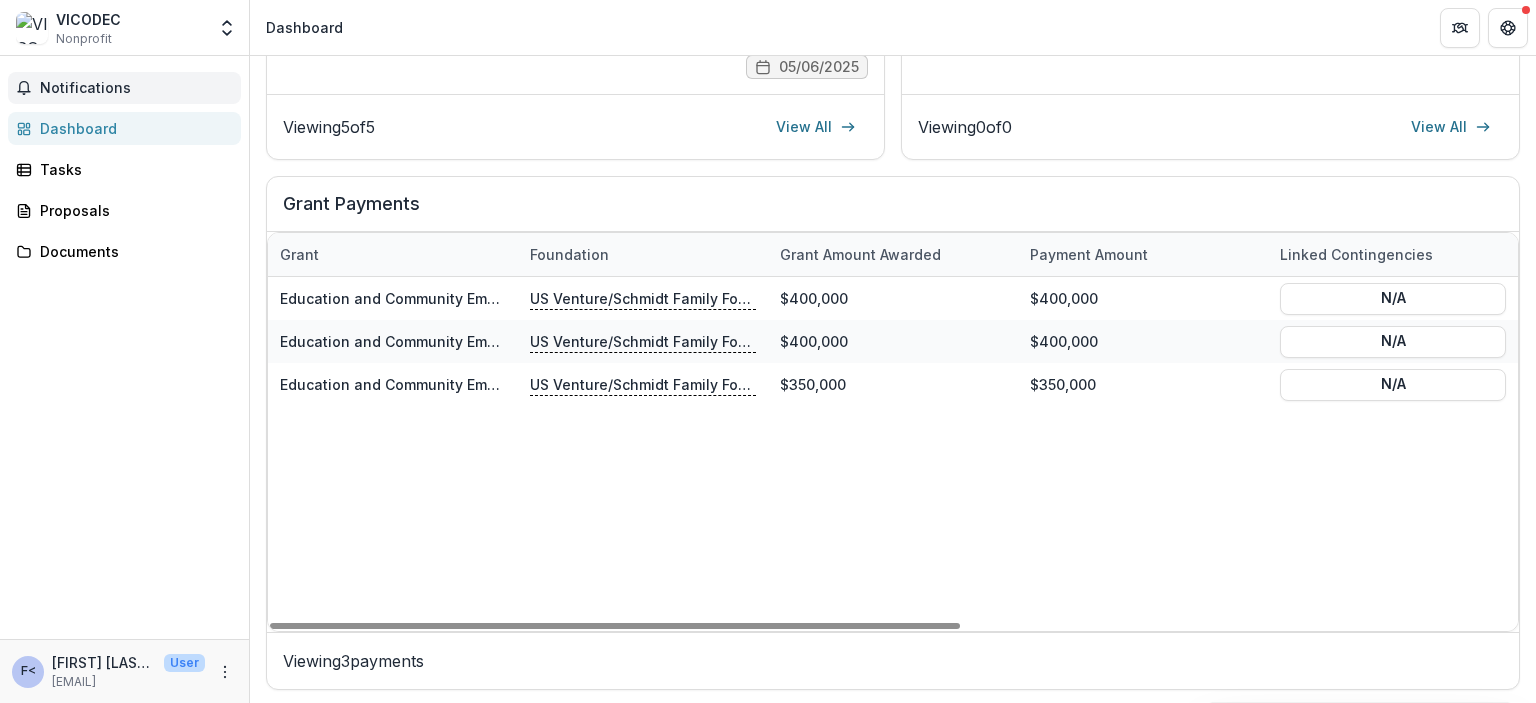 click on "Notifications" at bounding box center [136, 88] 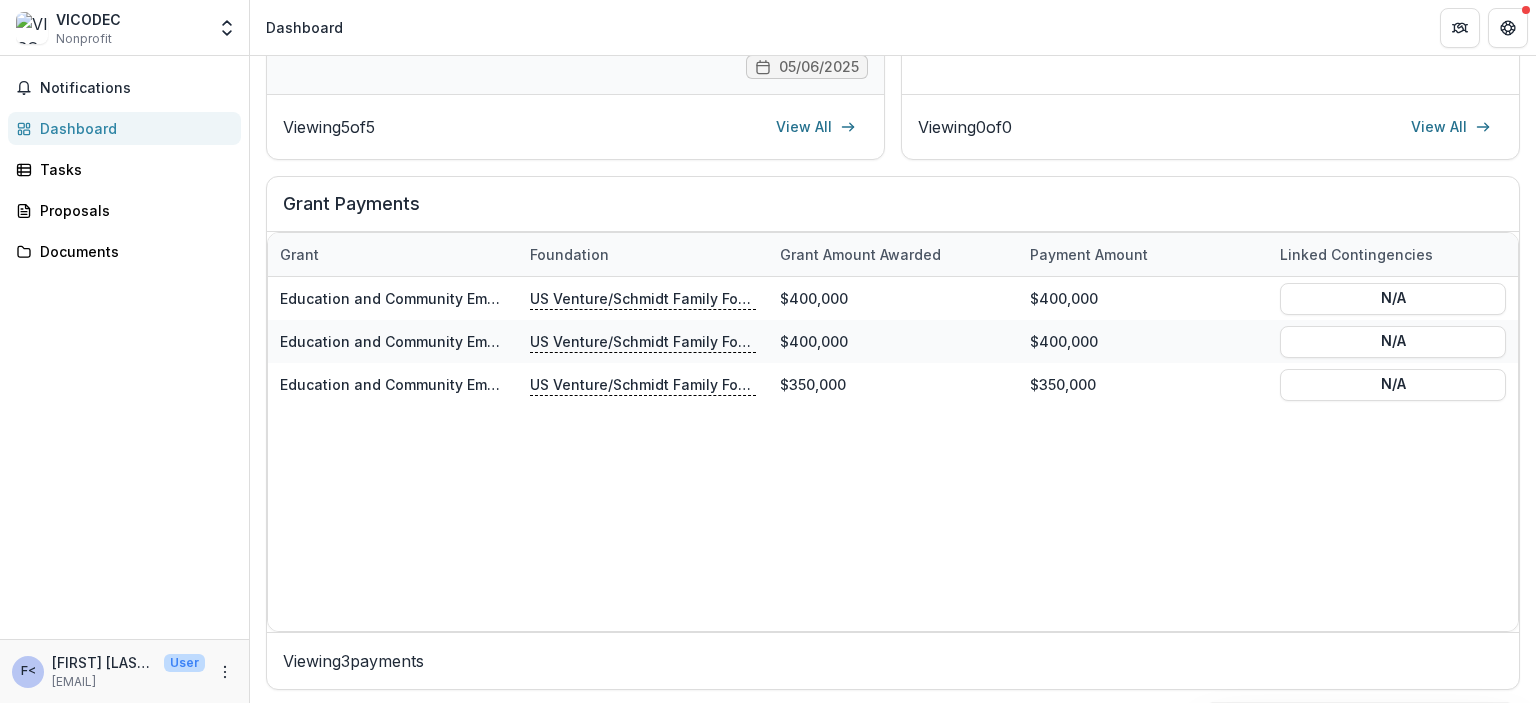 click on "Education and Community Empowerment" at bounding box center [439, 35] 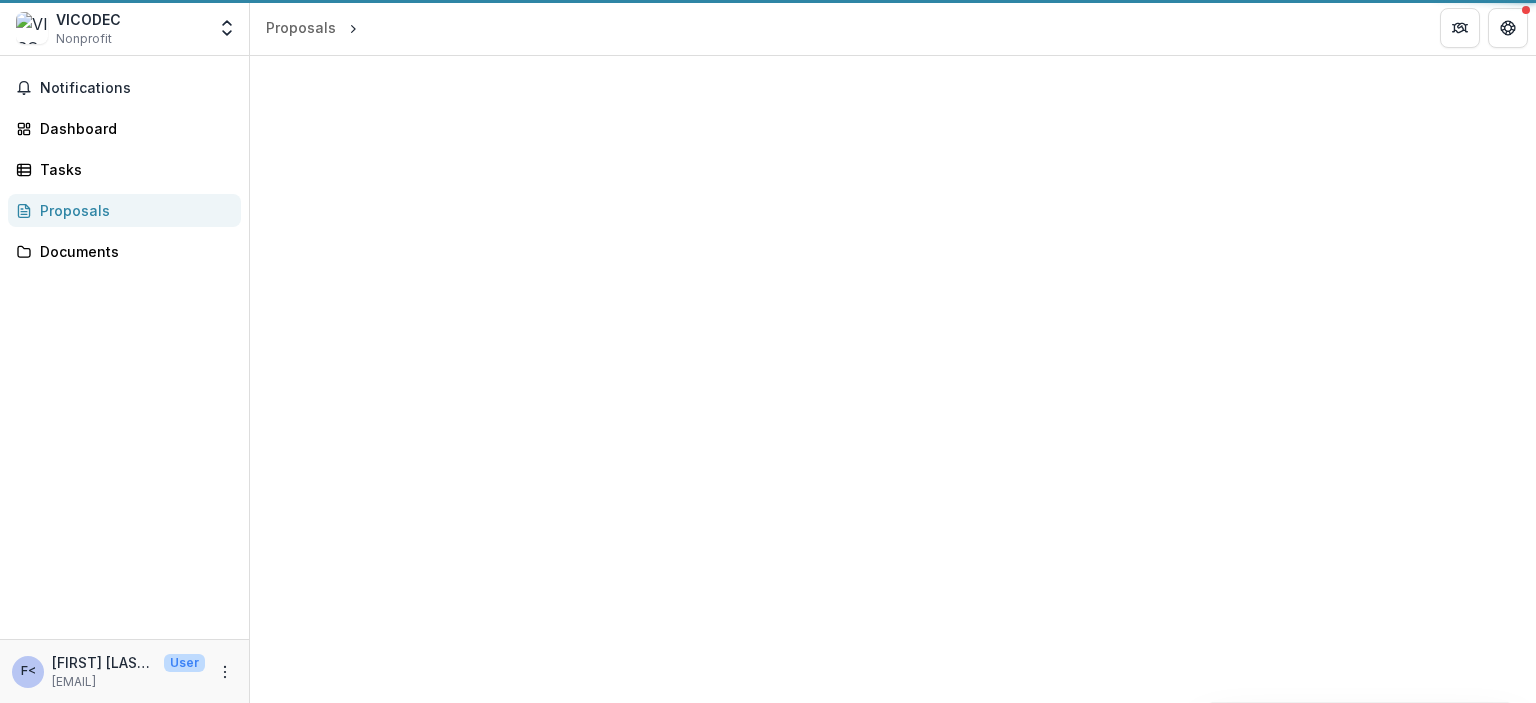 scroll, scrollTop: 0, scrollLeft: 0, axis: both 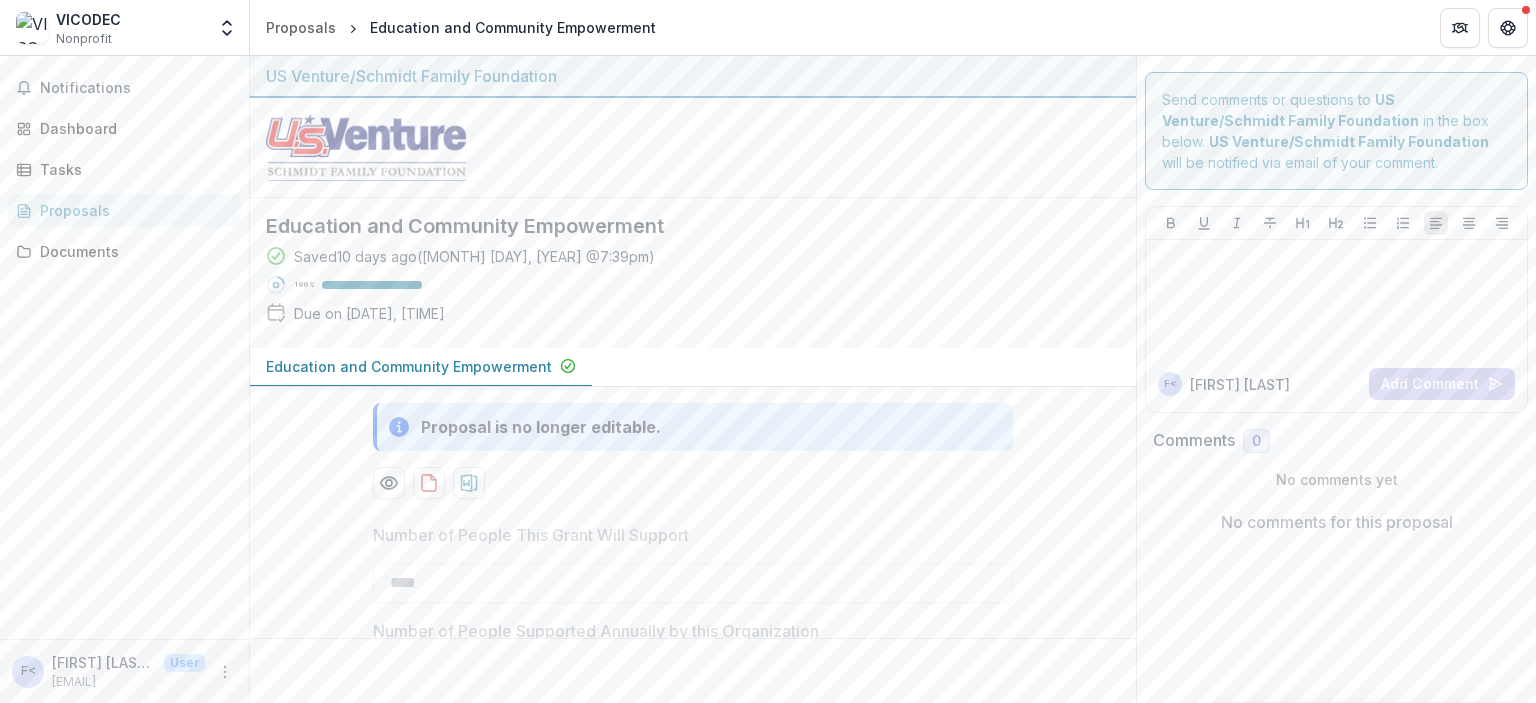 click 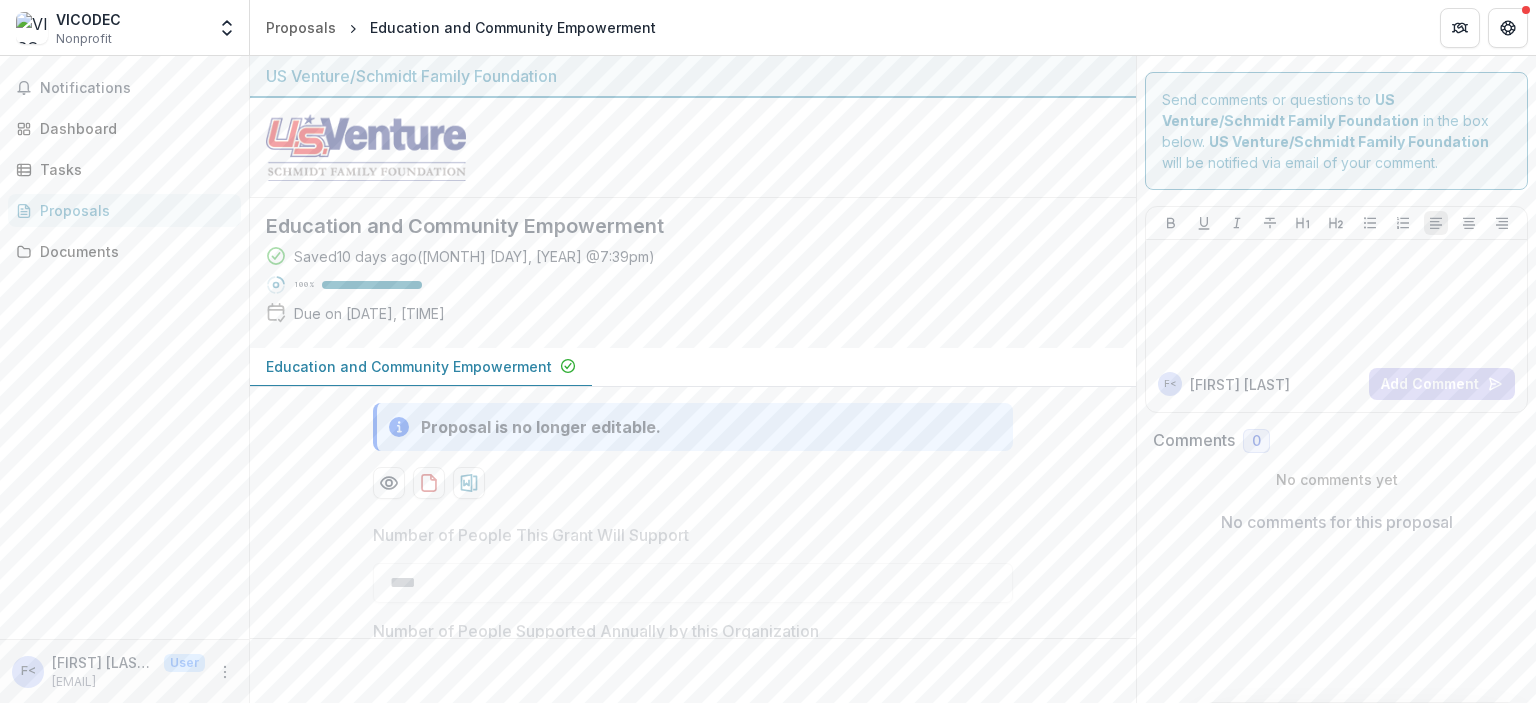 click 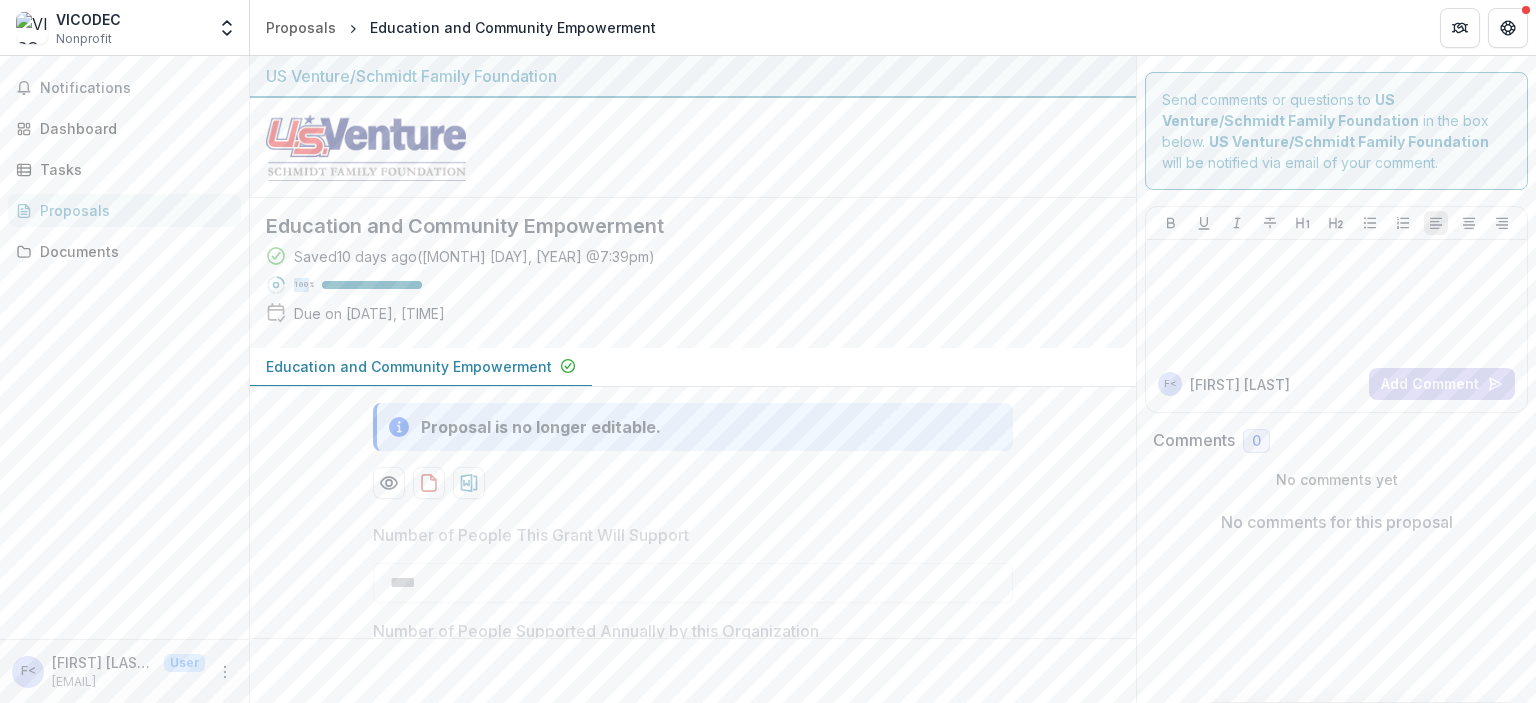 click 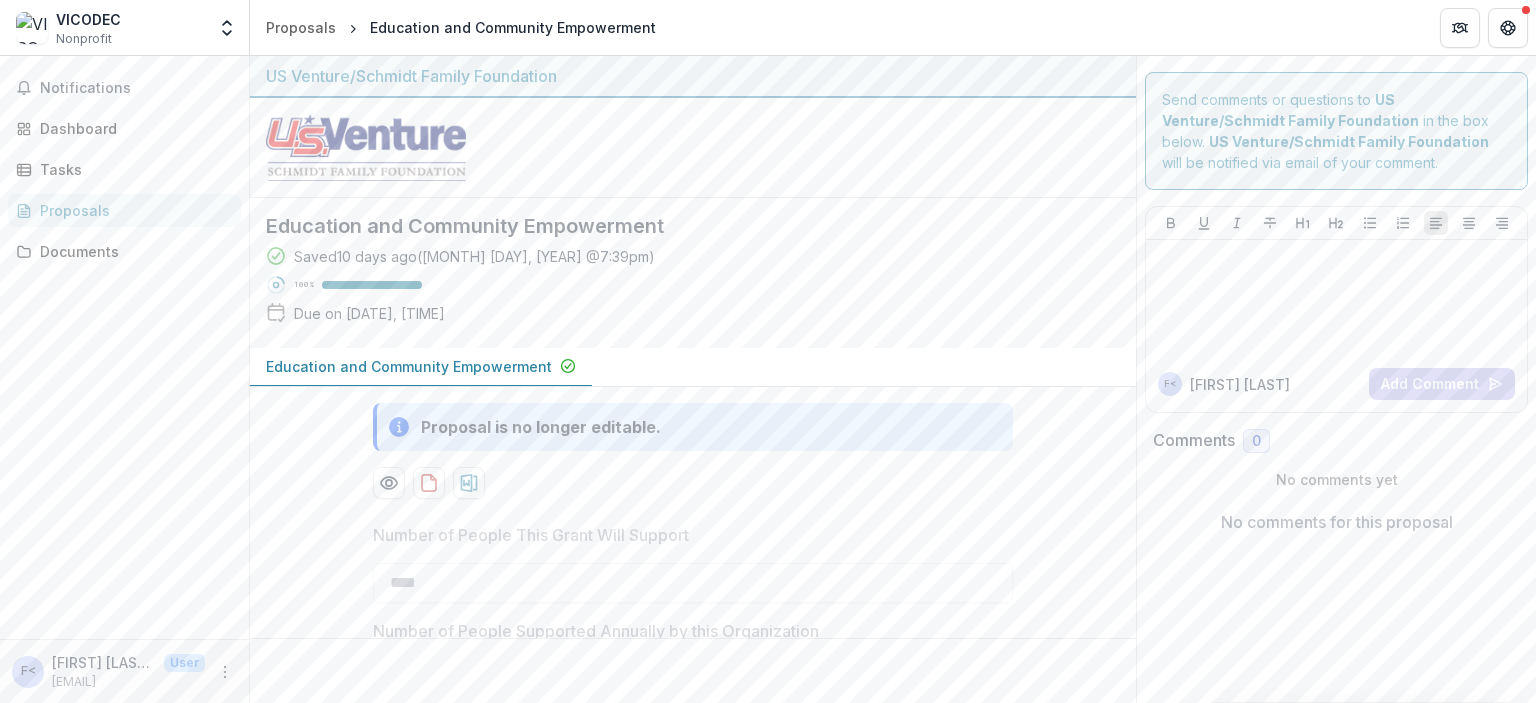 click on "Saved  10 days ago  ( [DATE]   @  [TIME] )" at bounding box center (474, 256) 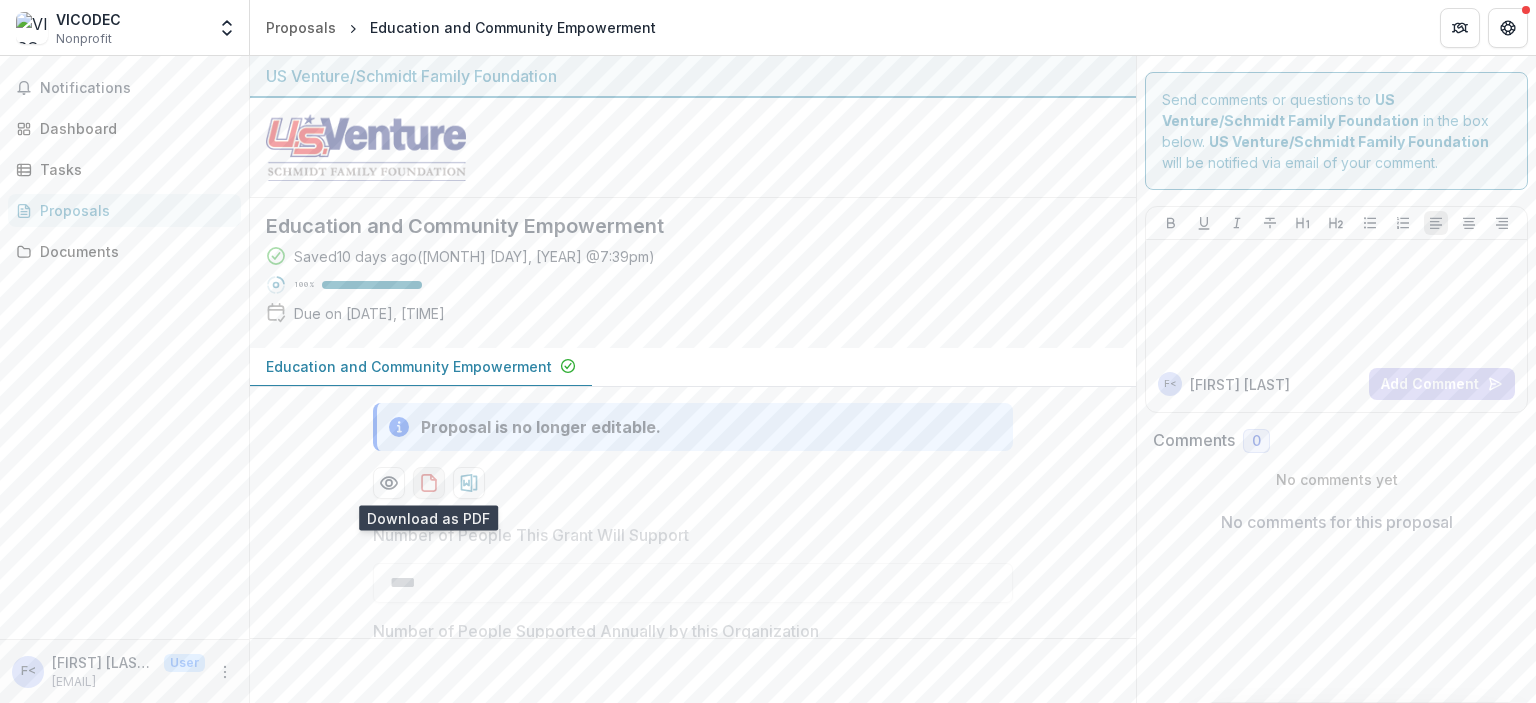 click 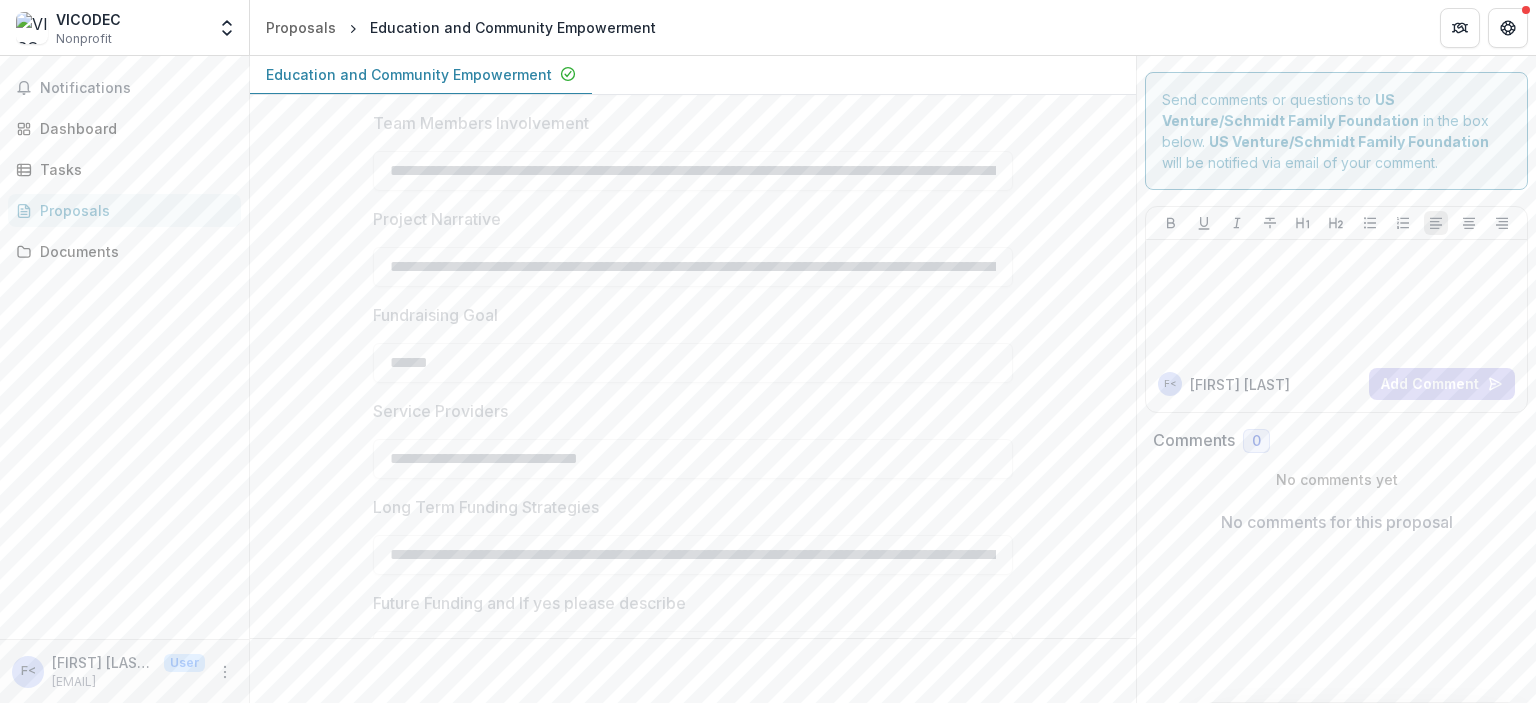 scroll, scrollTop: 343, scrollLeft: 0, axis: vertical 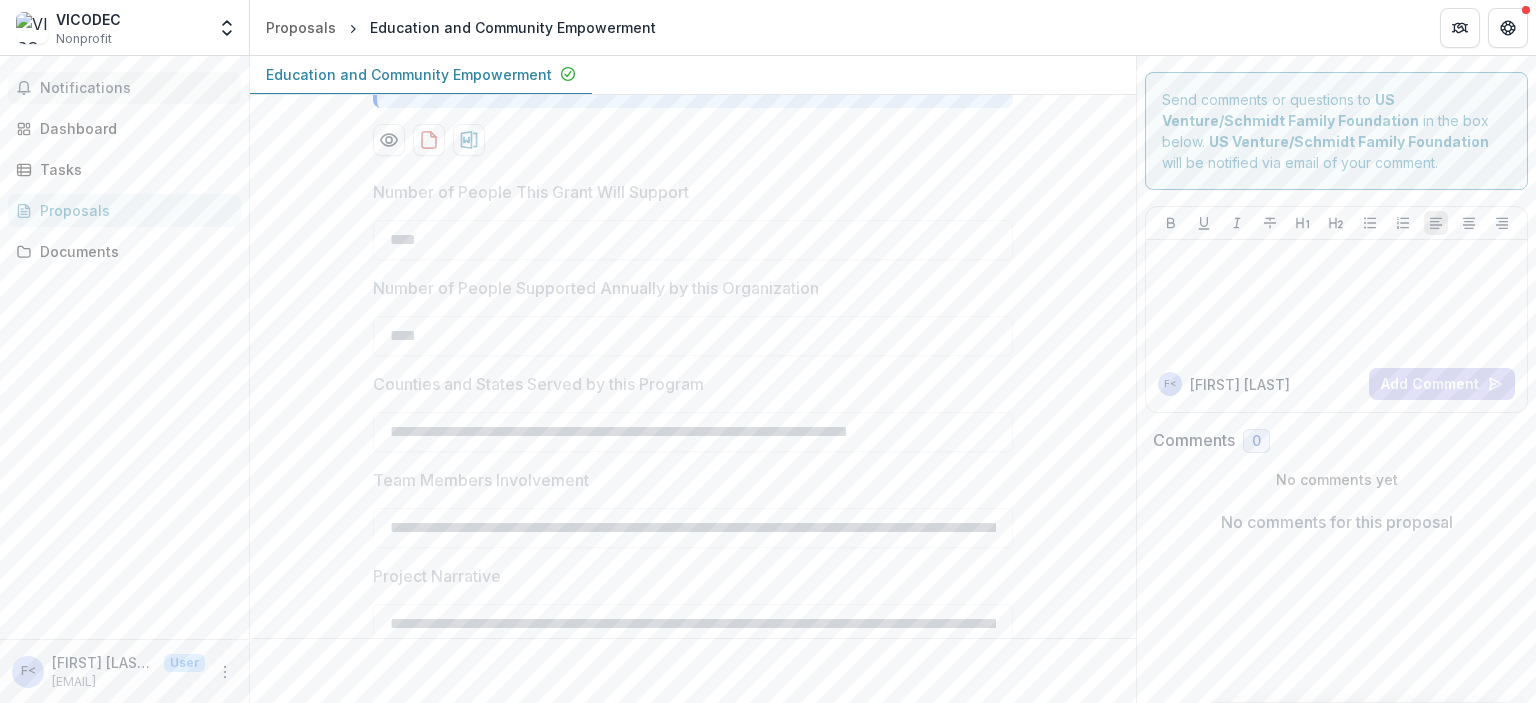 click on "Notifications" at bounding box center (136, 88) 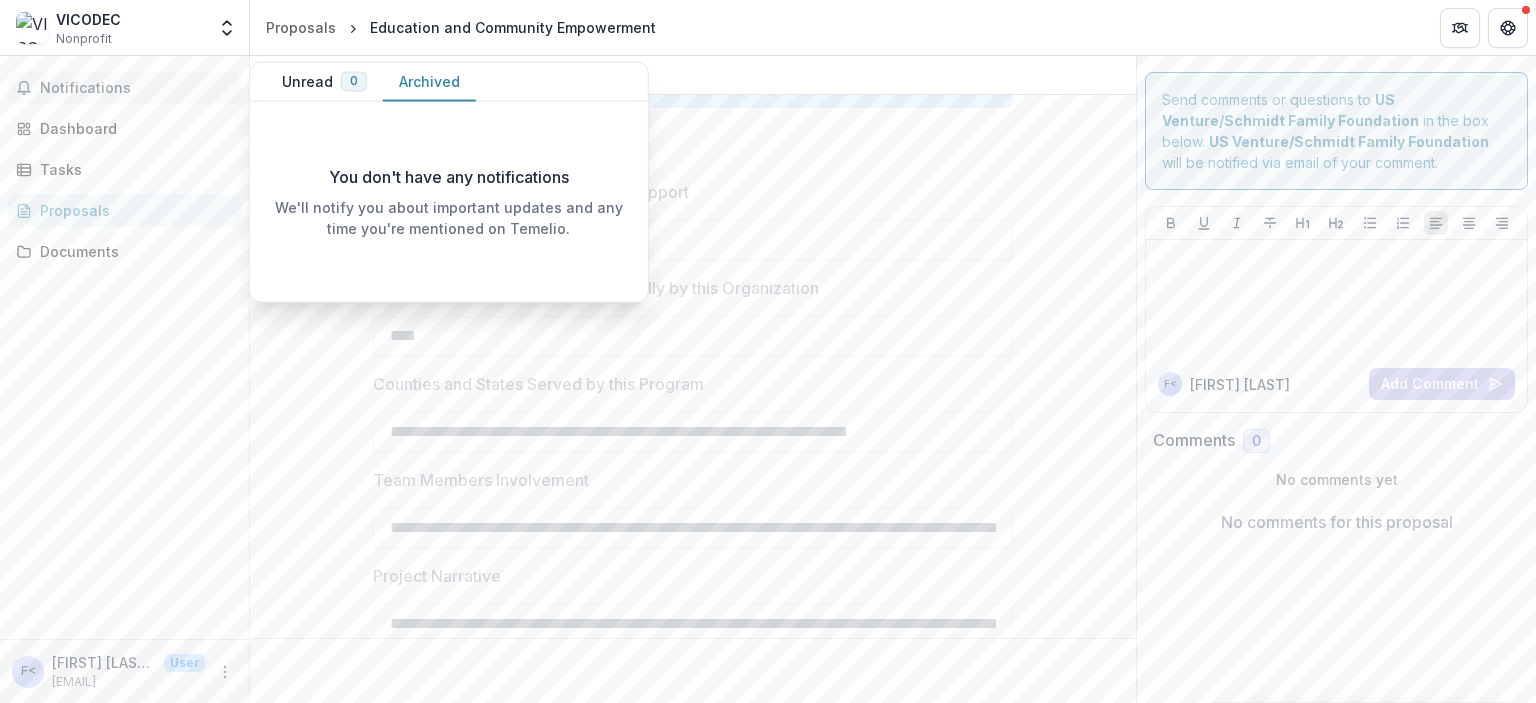 click on "Unread   0" at bounding box center [324, 82] 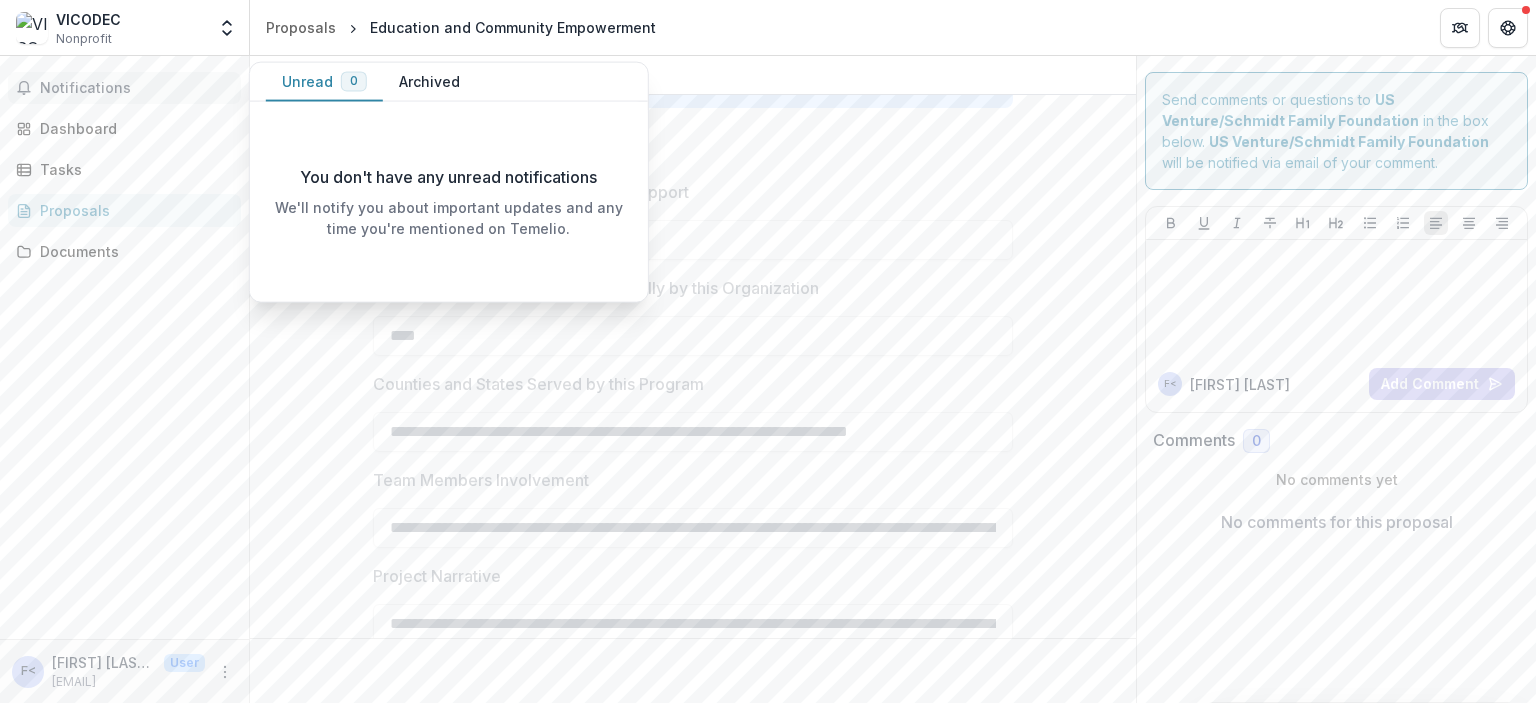 click on "Education and Community Empowerment" at bounding box center (513, 27) 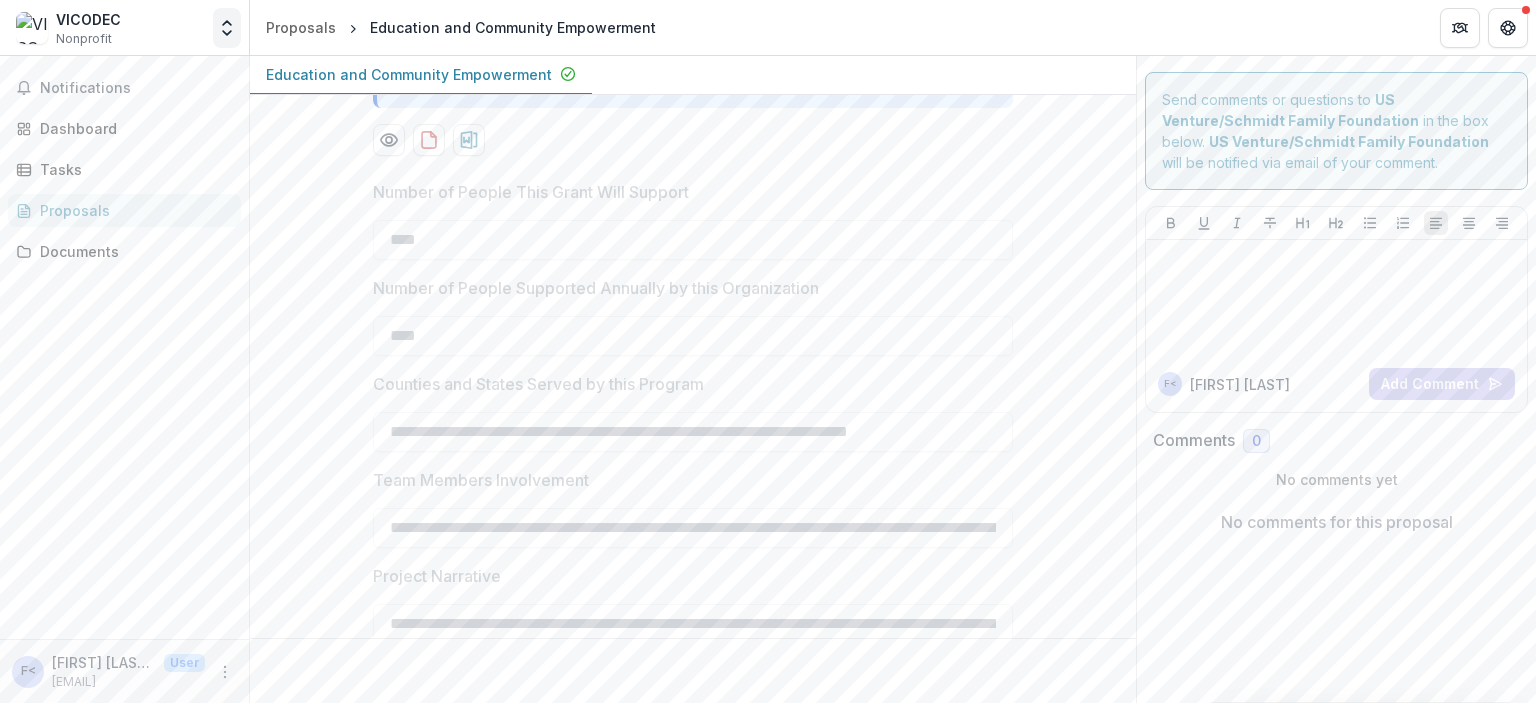 click 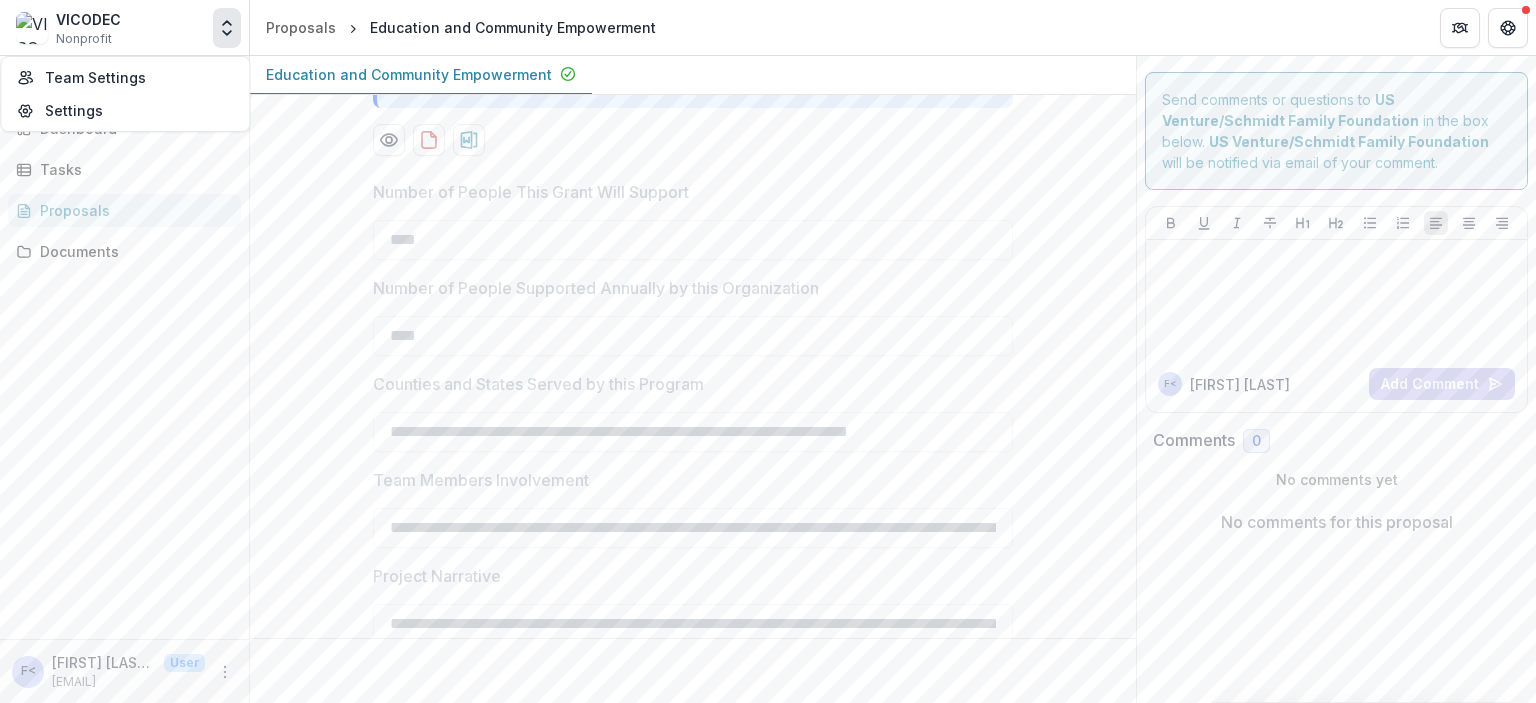 click 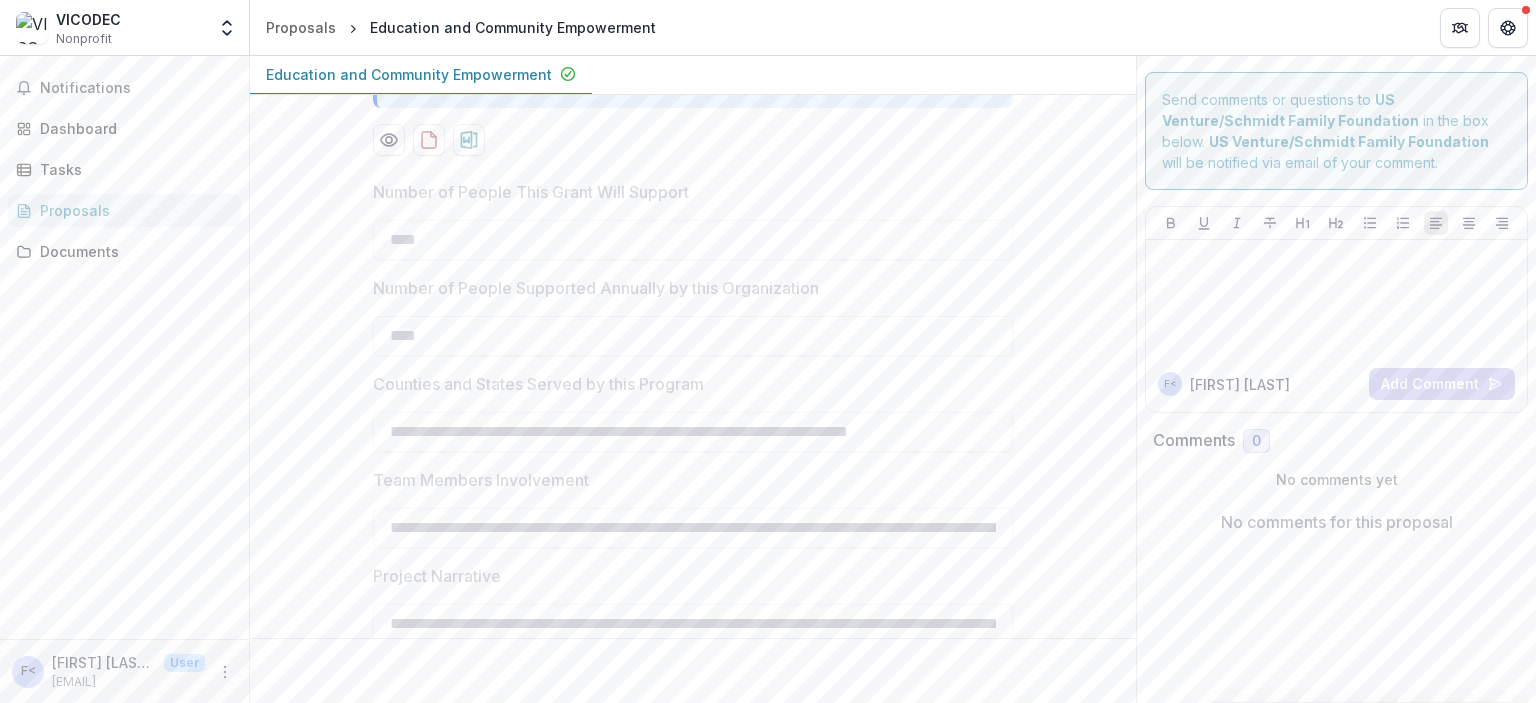 scroll, scrollTop: 0, scrollLeft: 0, axis: both 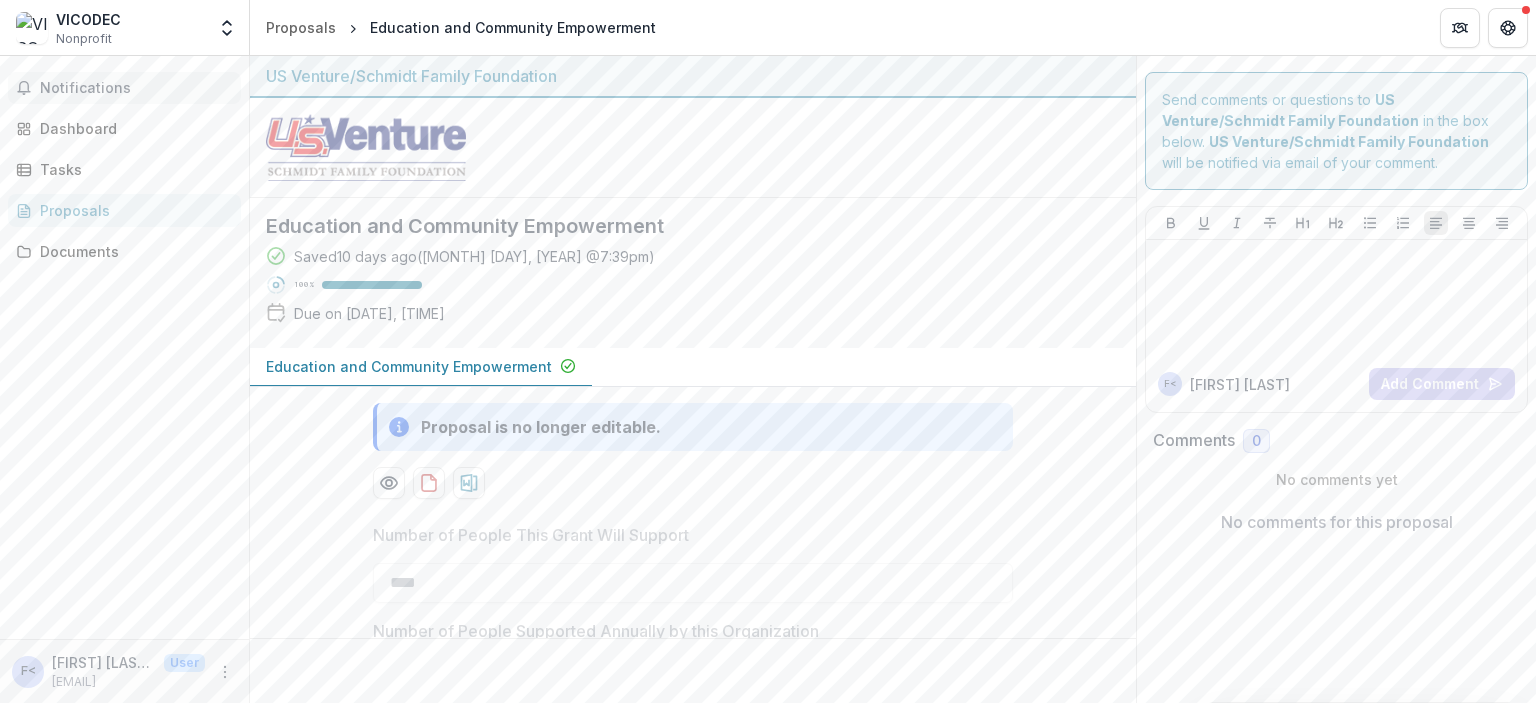 click on "Notifications" at bounding box center (136, 88) 